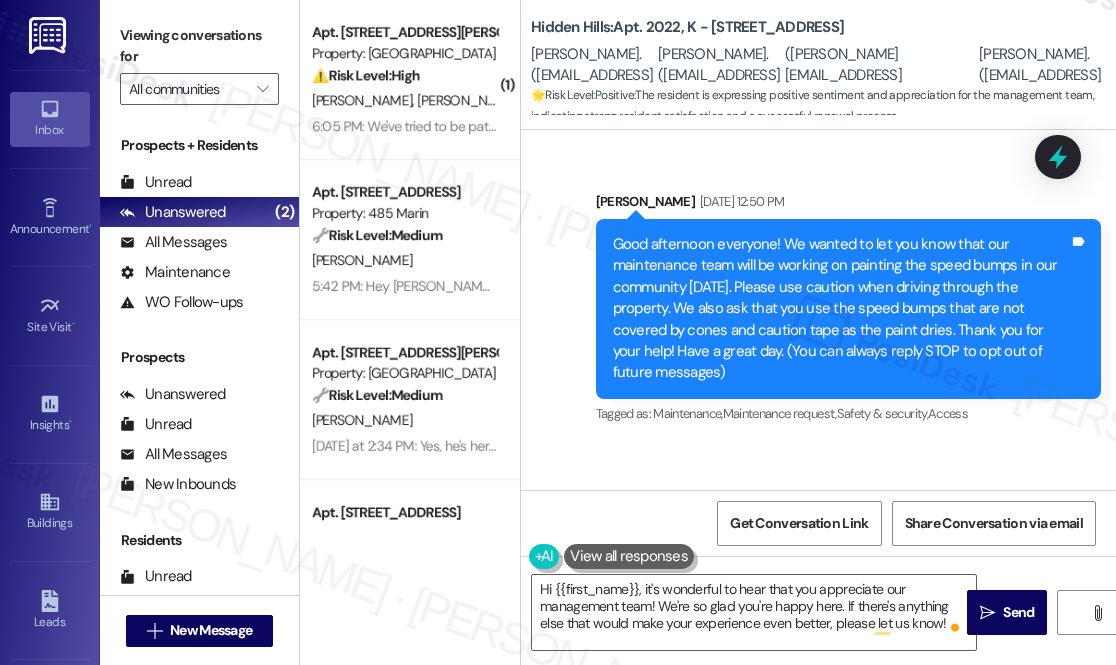 scroll, scrollTop: 0, scrollLeft: 0, axis: both 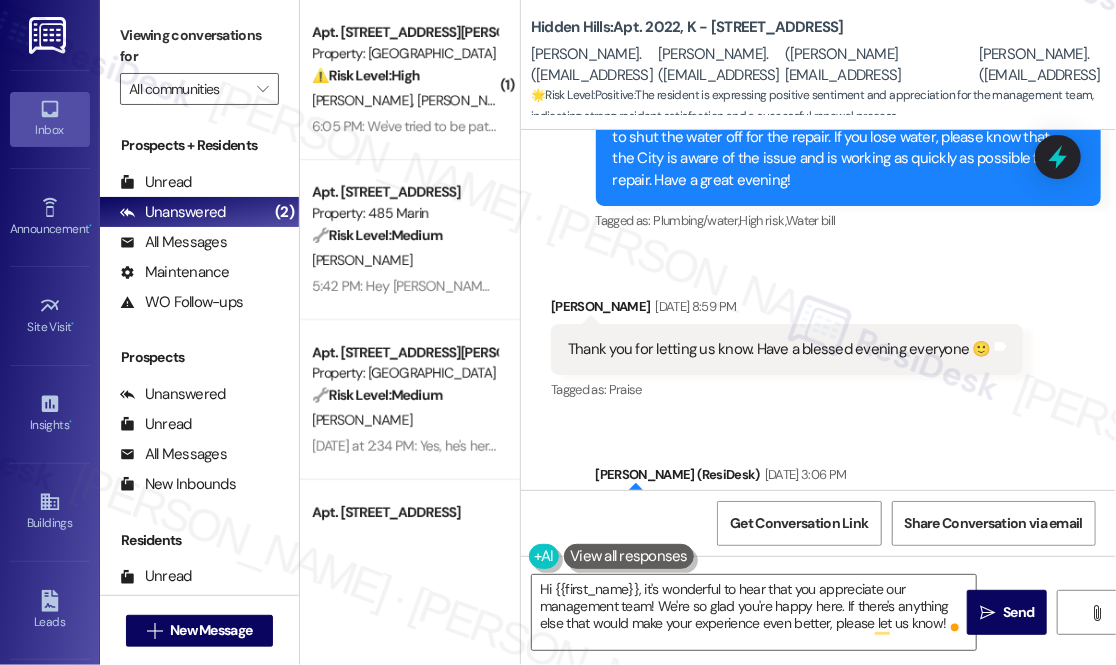 click on "[DATE] 3:06 PM" at bounding box center [803, 474] 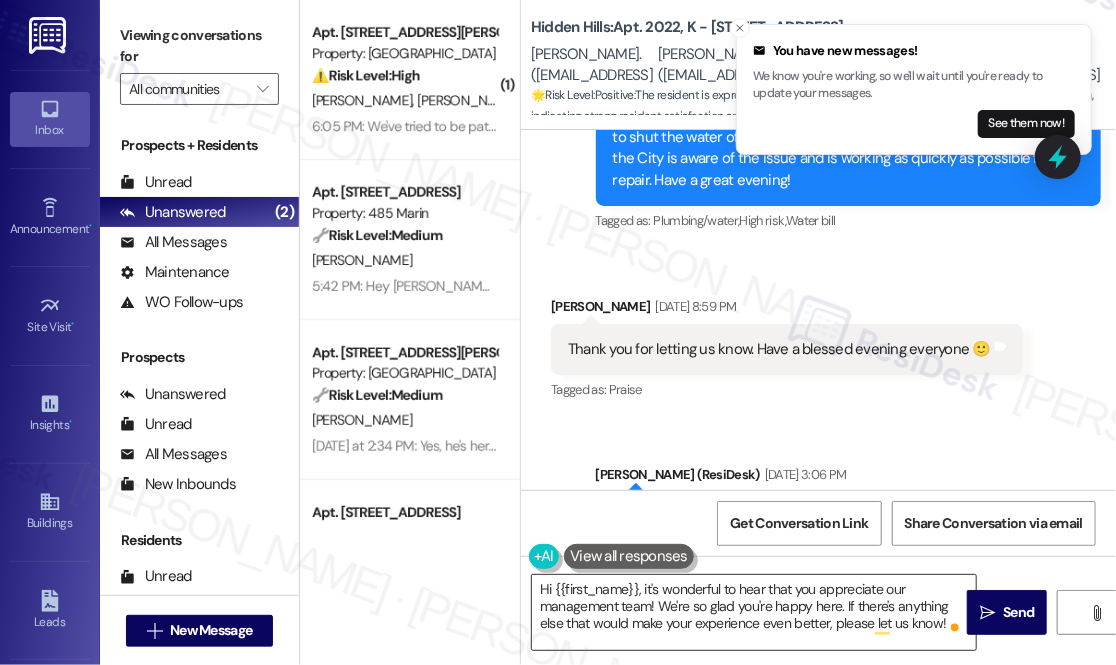 click on "Hi {{first_name}}, it's wonderful to hear that you appreciate our management team! We're so glad you're happy here. If there's anything else that would make your experience even better, please let us know!" at bounding box center [754, 612] 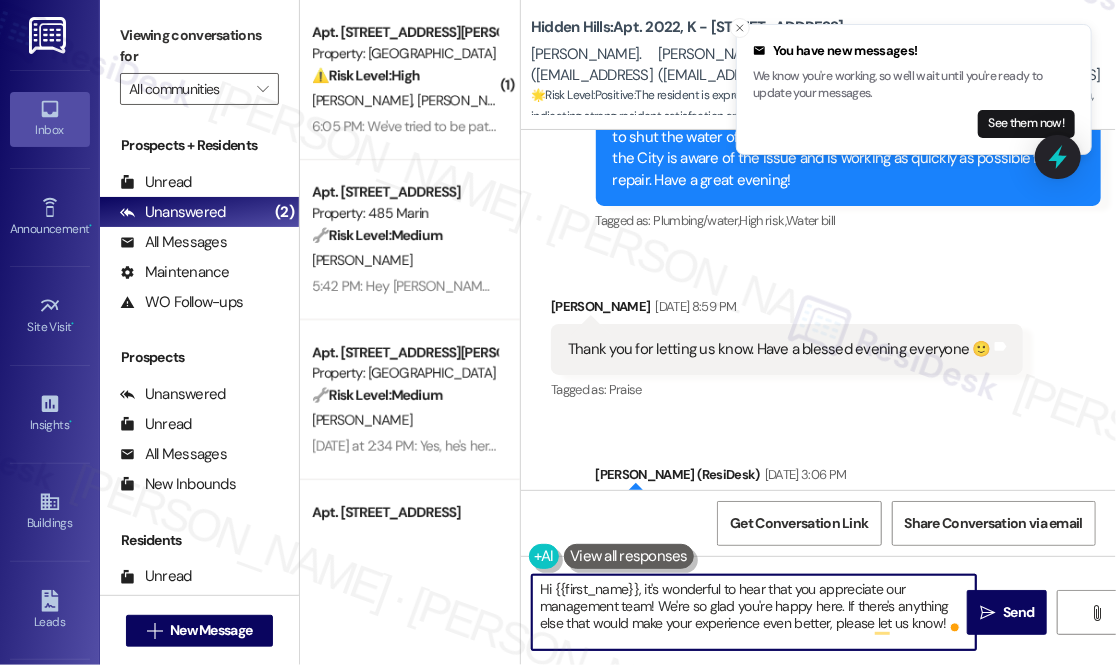click on "Hi {{first_name}}, it's wonderful to hear that you appreciate our management team! We're so glad you're happy here. If there's anything else that would make your experience even better, please let us know!" at bounding box center (754, 612) 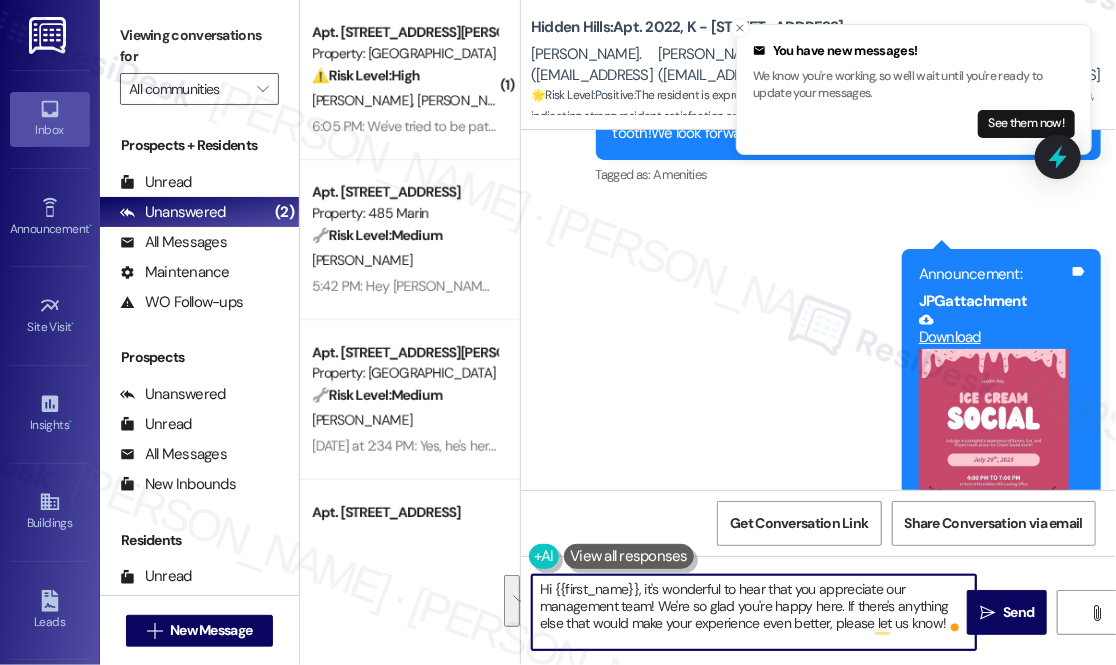 scroll, scrollTop: 53491, scrollLeft: 0, axis: vertical 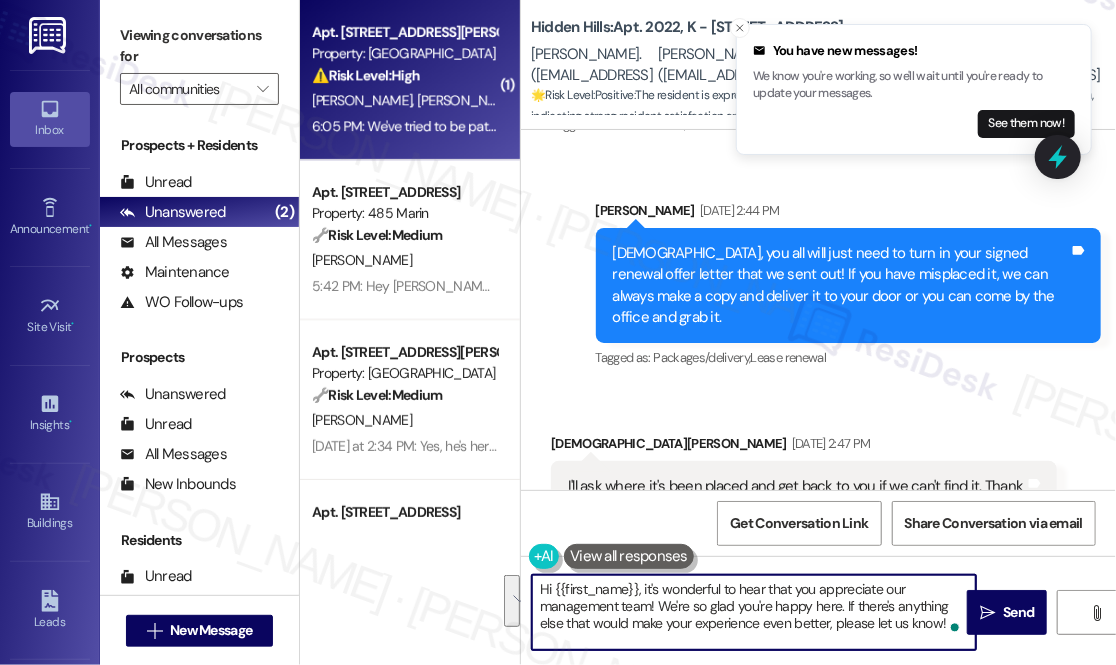 click on "6:05 PM: We've tried to be patient for a month. The tick thing gets scary, not to mention the spiders in there. 6:05 PM: We've tried to be patient for a month. The tick thing gets scary, not to mention the spiders in there." at bounding box center (404, 126) 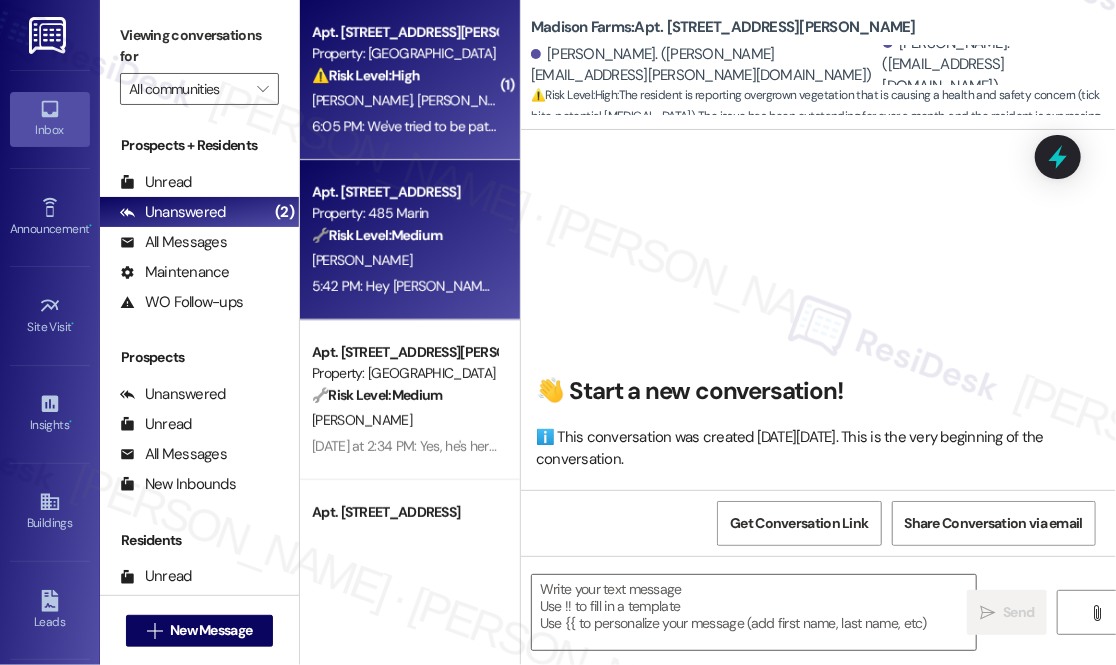 scroll, scrollTop: 7538, scrollLeft: 0, axis: vertical 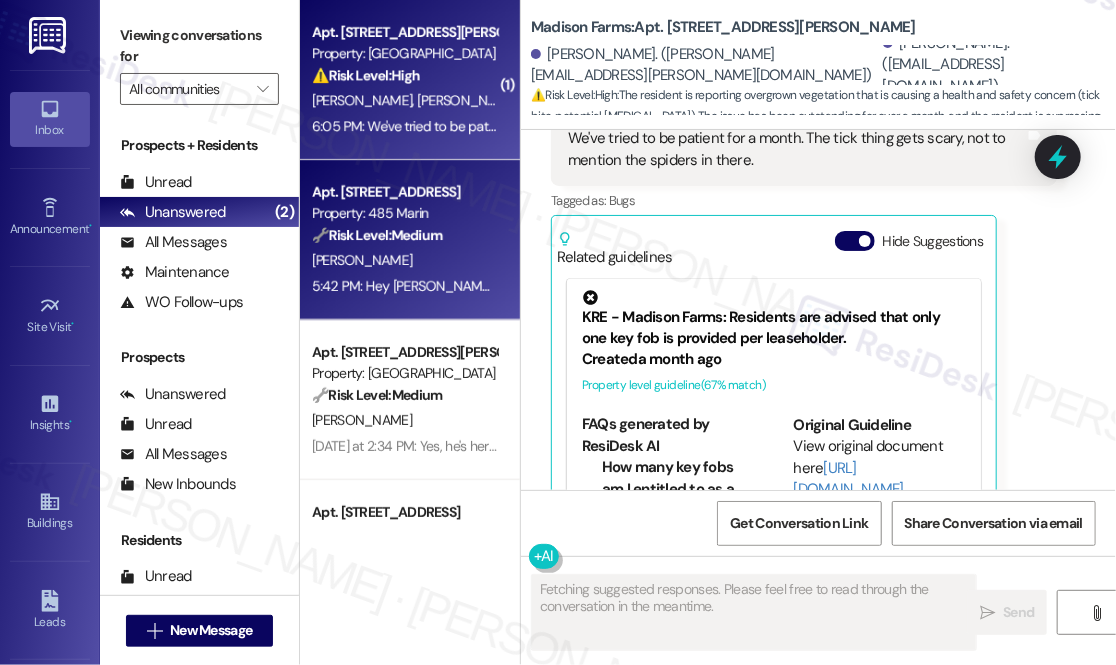 click on "5:42 PM: Hey [PERSON_NAME], what are the ways to save electricity at 485? Does turning on the AC in the living room when I leave the home actually save energy or increases it? In my previous building they recommended never turn off the AC as it takes more energy to lower the energy down when I turn it on and off. And I also wonder if I should buy a smart thermostat from PSEG to control the temperature, does it work in this building? I've incurred a $20 charge [DATE], so a months would be $100 electricity fee - that is too high for my studio. So this should be abnormal and I want to find out why and how to save electricity. It also could be due to the dryer not working well that I sometimes need to take three cycles to dry my clothes. However whenever the maintenance team come, they just set it to a drying cycle ( with no clothes in it) and let it spin for an hour, and it works well that way so they also don't know what's the issue with it. Thanks." at bounding box center [404, 286] 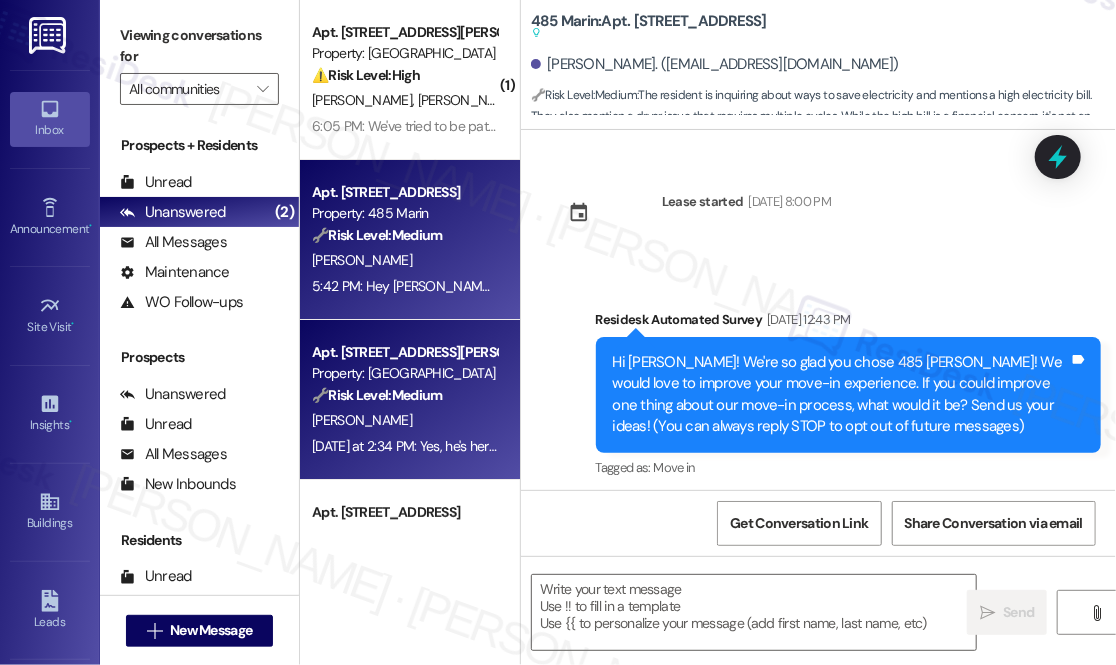 scroll, scrollTop: 24316, scrollLeft: 0, axis: vertical 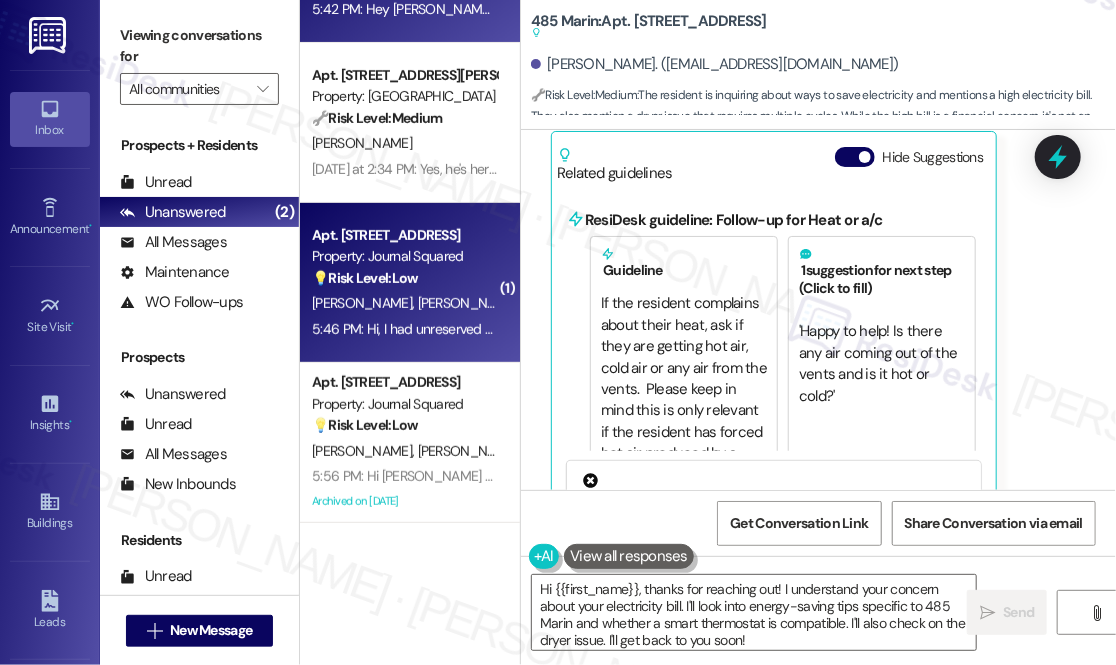 click on "5:46 PM: Hi, I had unreserved parking plan, would it be okay to upgrade to reserved parking plan? 5:46 PM: Hi, I had unreserved parking plan, would it be okay to upgrade to reserved parking plan?" at bounding box center [594, 329] 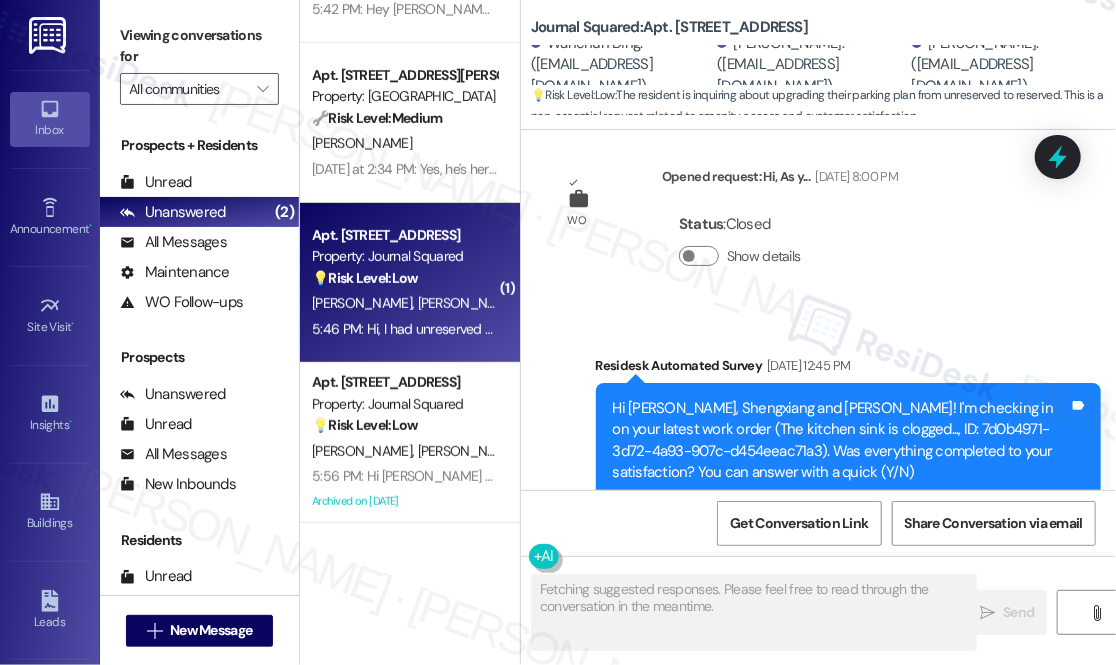 scroll, scrollTop: 15790, scrollLeft: 0, axis: vertical 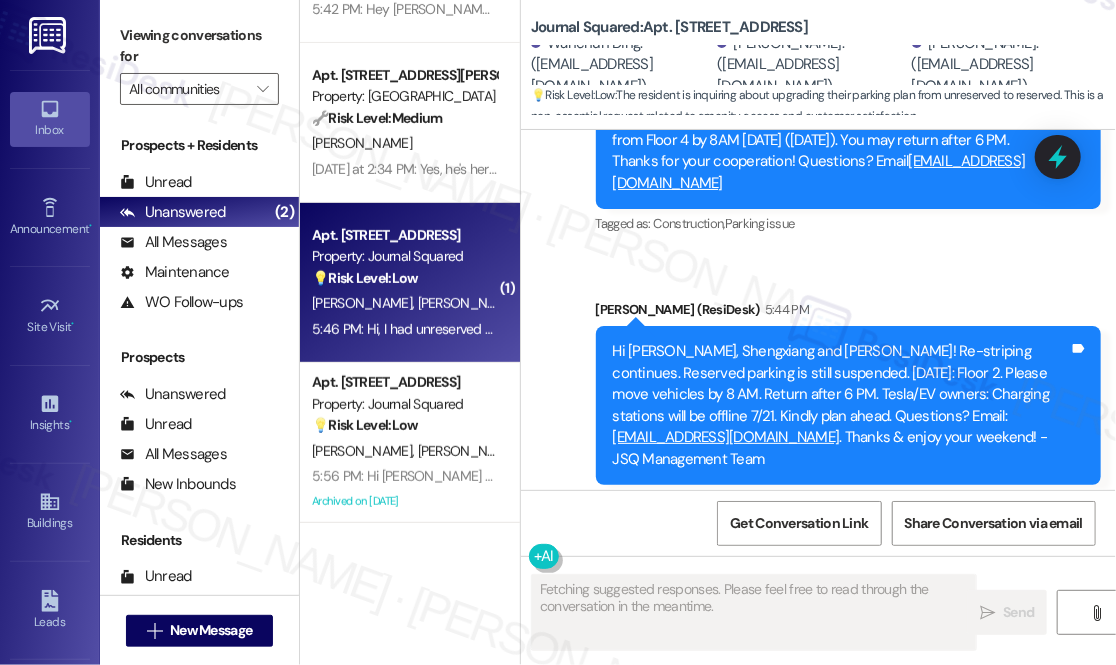 click on "Hi, I had unreserved parking plan, would it be okay to upgrade to reserved parking plan?" at bounding box center [796, 642] 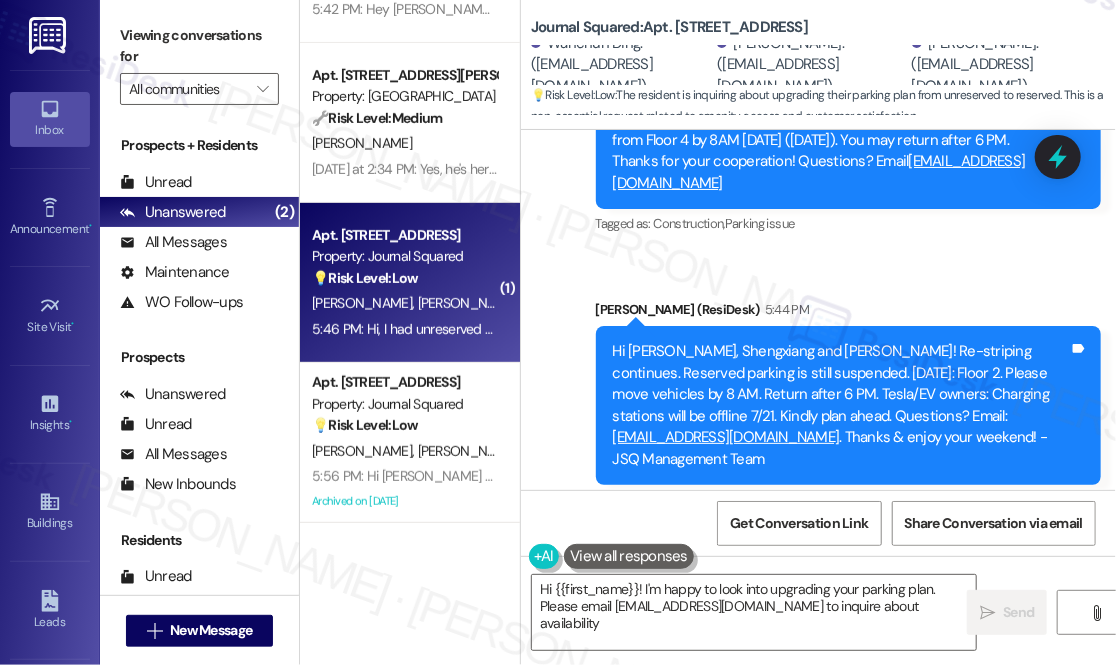 click on "Hi, I had unreserved parking plan, would it be okay to upgrade to reserved parking plan?" at bounding box center [796, 642] 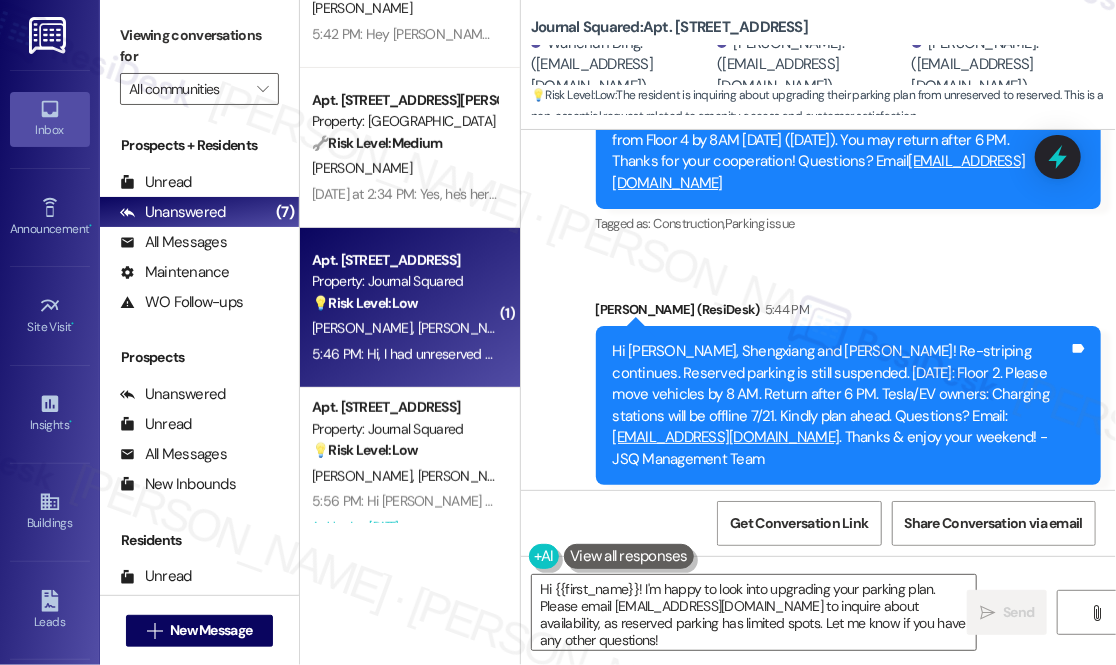 scroll, scrollTop: 277, scrollLeft: 0, axis: vertical 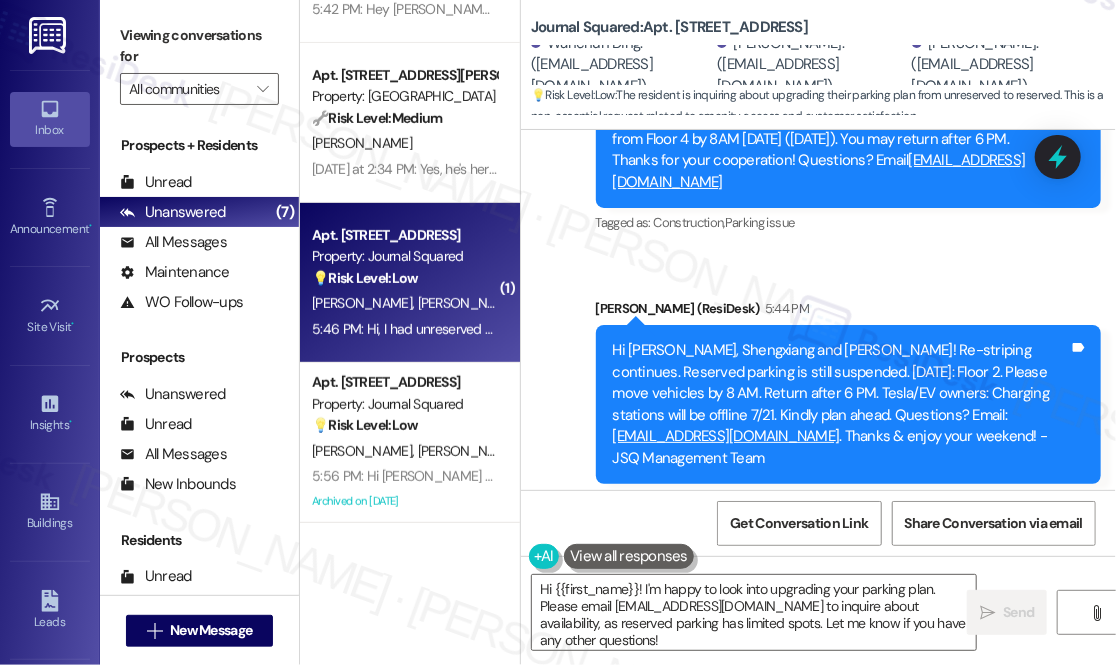 click on "Hi, I had unreserved parking plan, would it be okay to upgrade to reserved parking plan?" at bounding box center (796, 641) 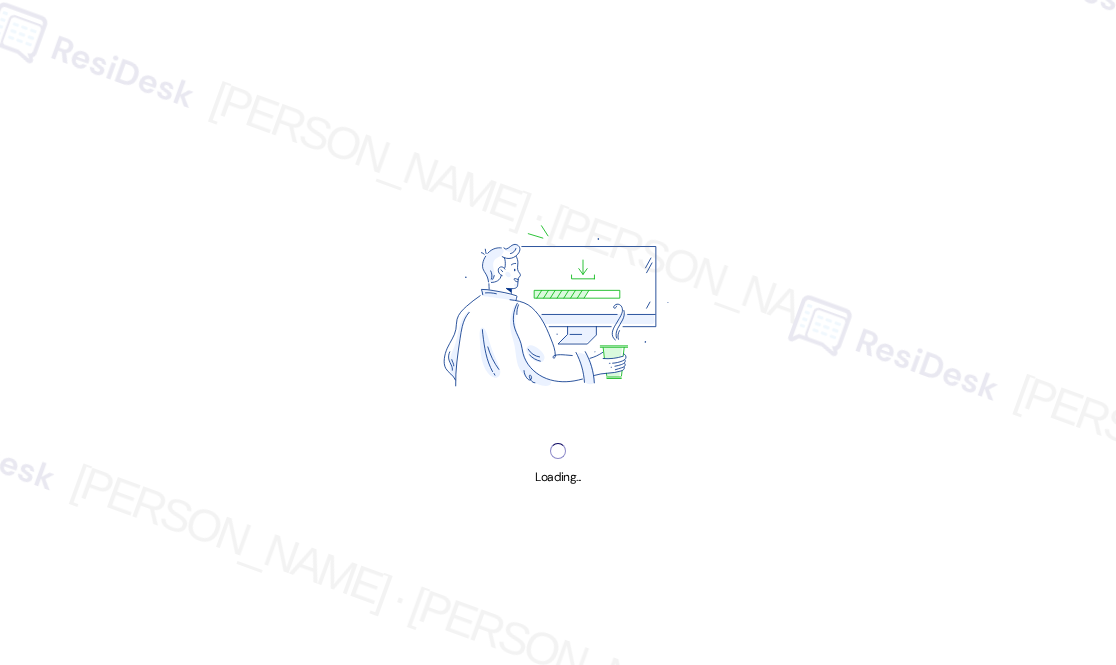 scroll, scrollTop: 0, scrollLeft: 0, axis: both 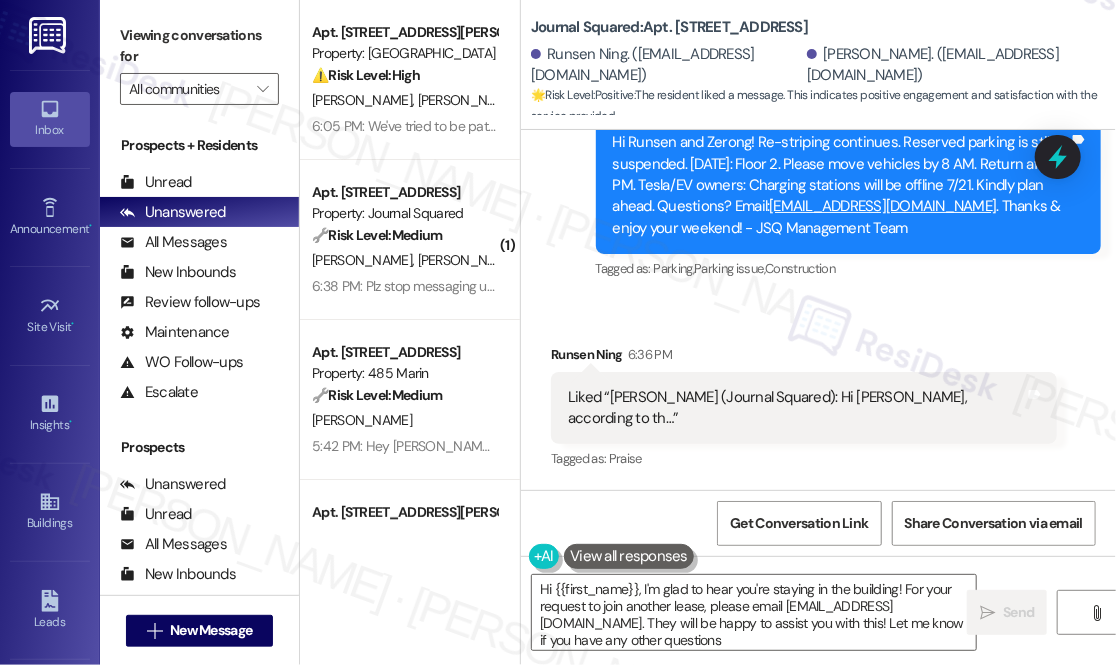 type on "Hi {{first_name}}, I'm glad to hear you're staying in the building! For your request to join another lease, please email info@journalsquared.com. They will be happy to assist you with this! Let me know if you have any other questions." 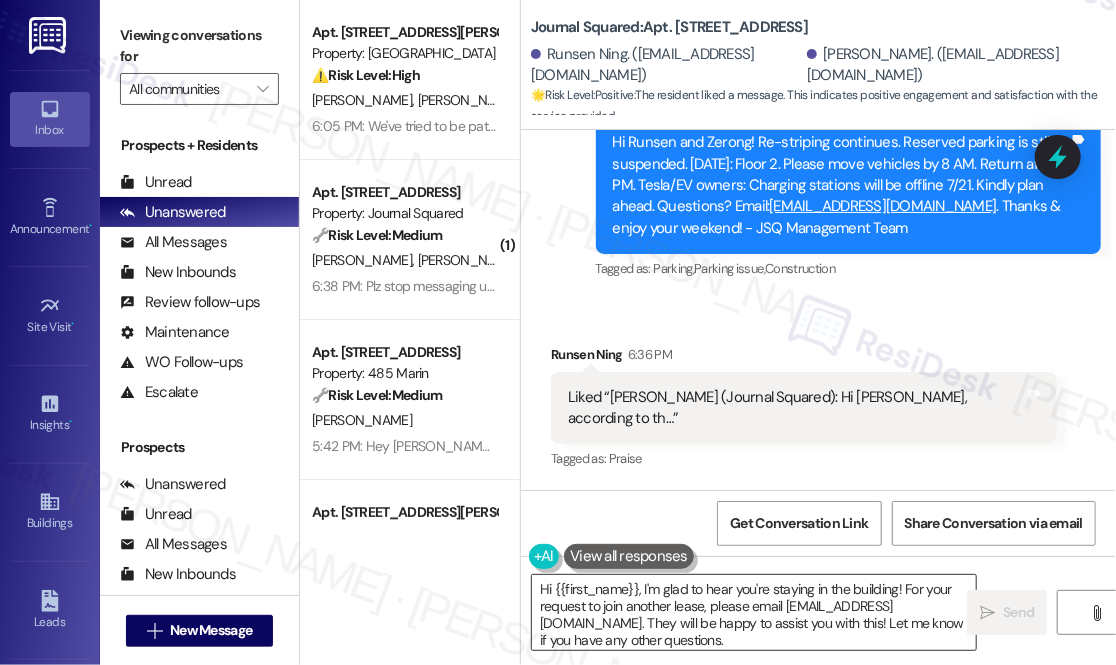 click on "Hi {{first_name}}, I'm glad to hear you're staying in the building! For your request to join another lease, please email info@journalsquared.com. They will be happy to assist you with this! Let me know if you have any other questions." at bounding box center [754, 612] 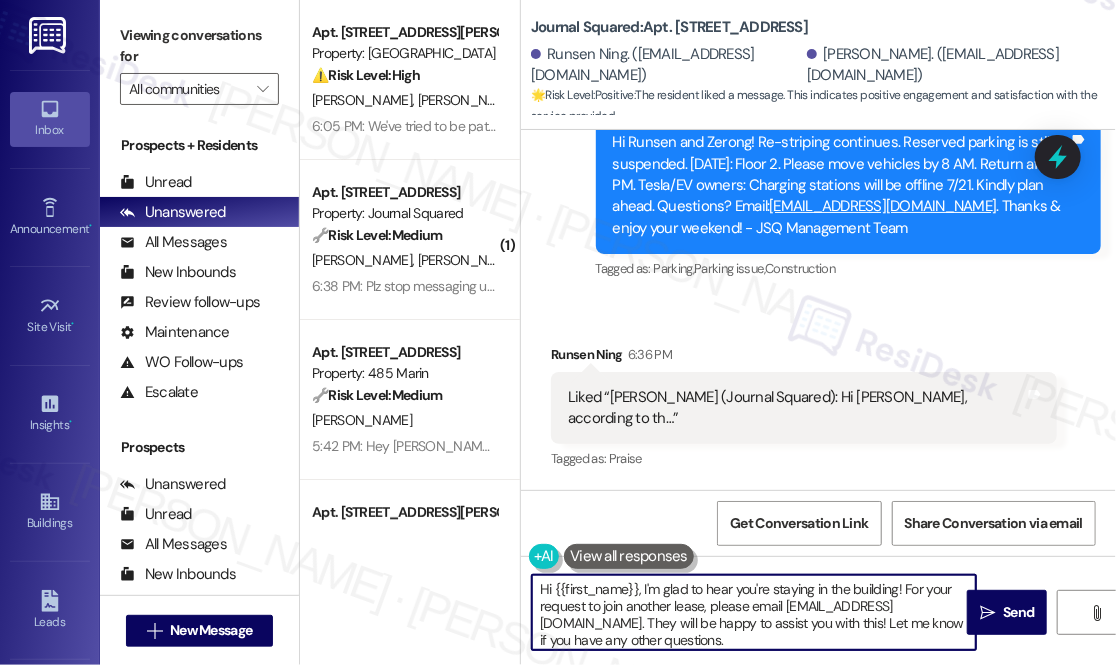 click on "Hi {{first_name}}, I'm glad to hear you're staying in the building! For your request to join another lease, please email info@journalsquared.com. They will be happy to assist you with this! Let me know if you have any other questions." at bounding box center [754, 612] 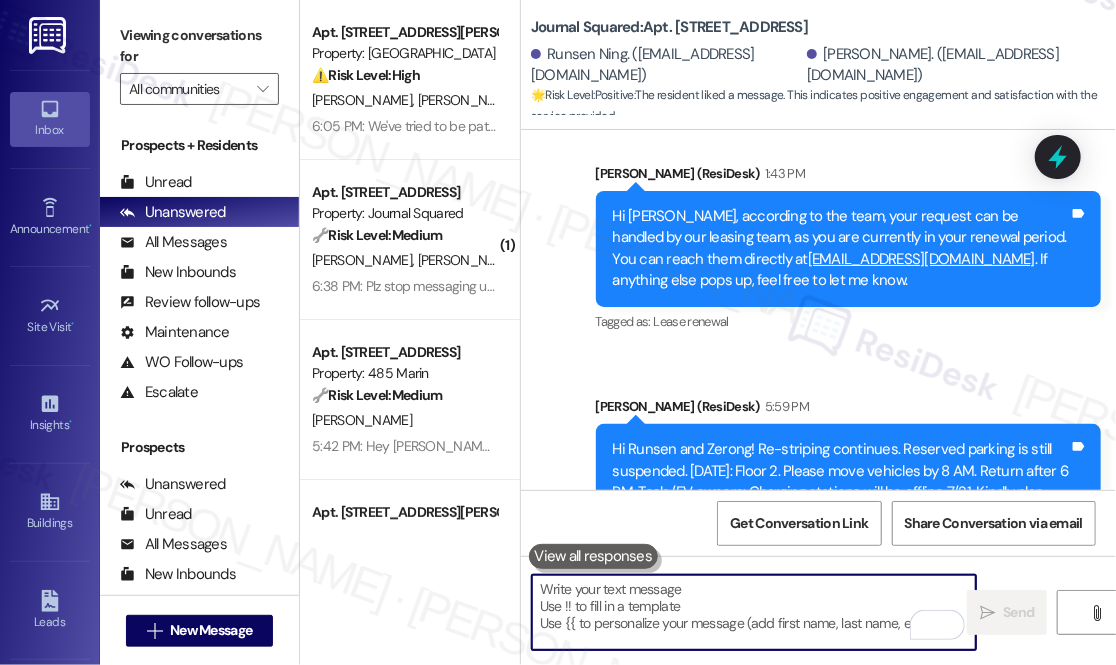 scroll, scrollTop: 20611, scrollLeft: 0, axis: vertical 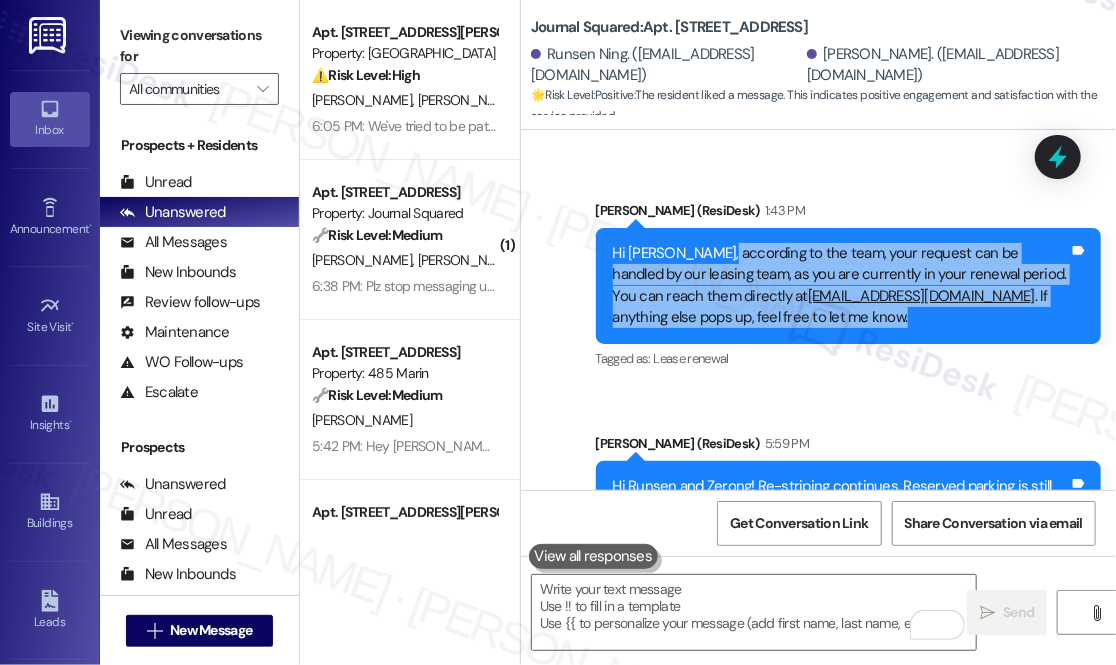 drag, startPoint x: 719, startPoint y: 381, endPoint x: 964, endPoint y: 439, distance: 251.77173 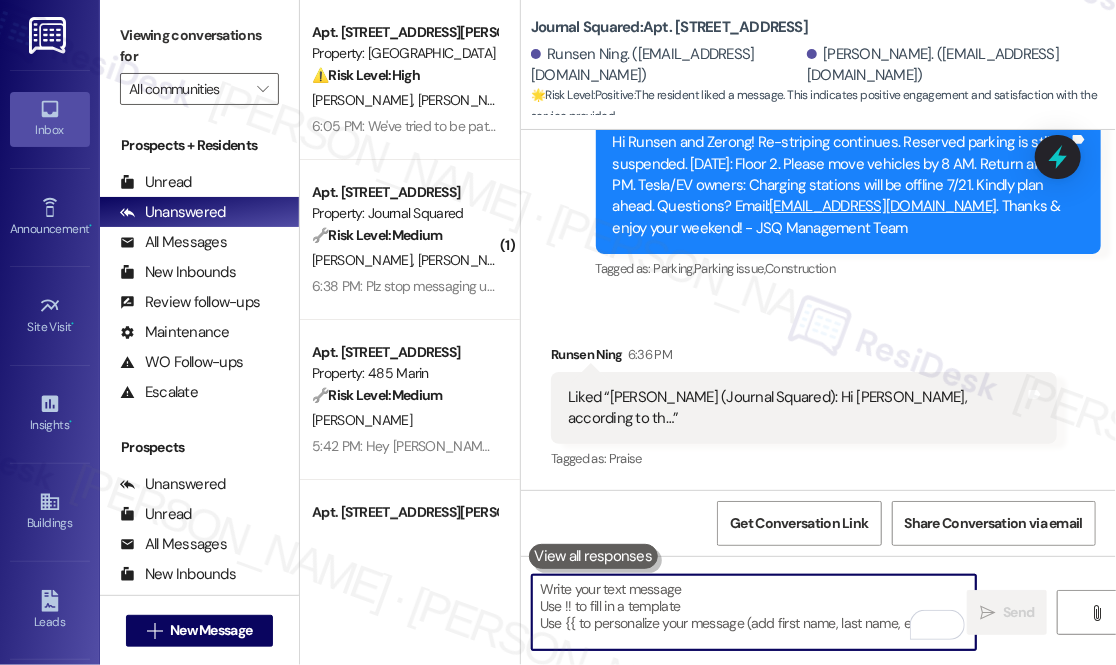 click at bounding box center [754, 612] 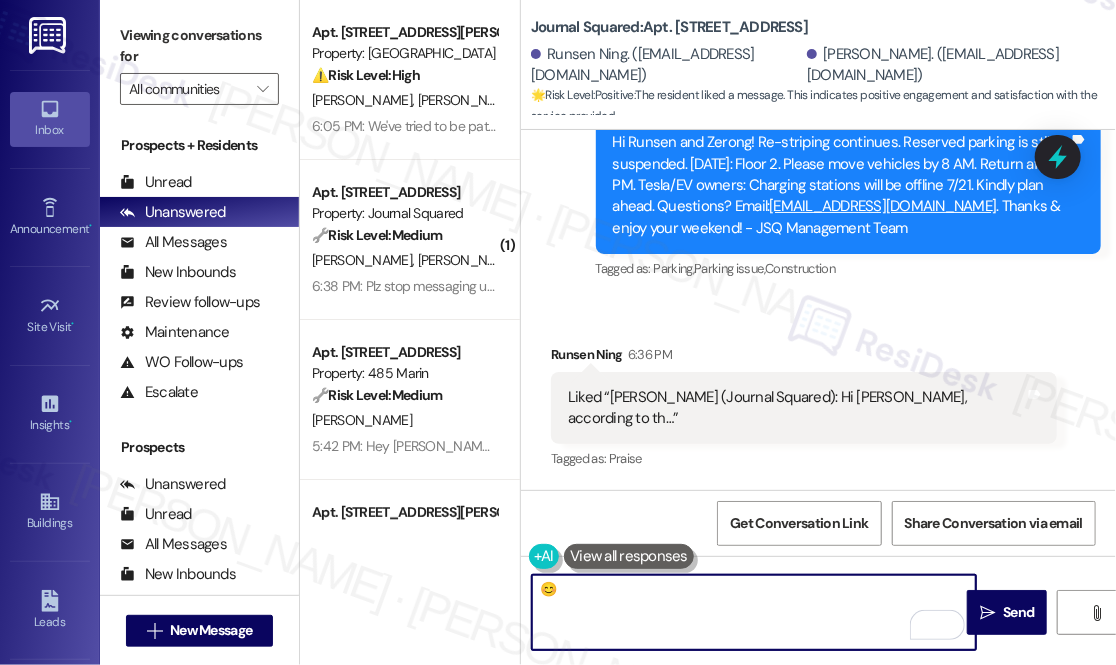 type on "😊" 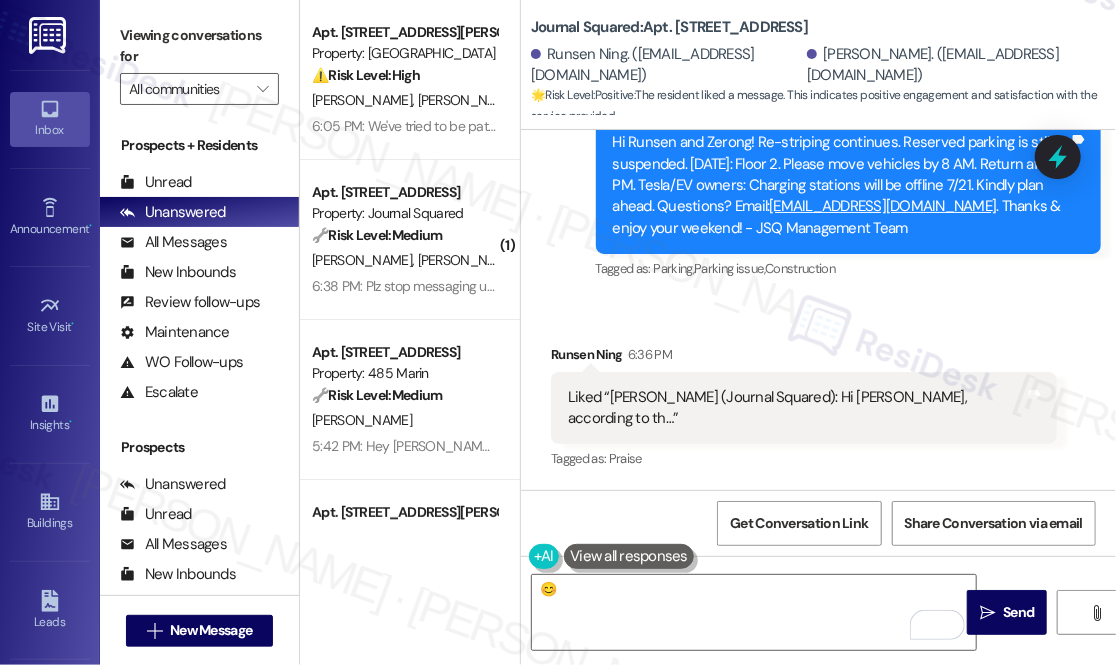 click on "Received via SMS Runsen Ning 6:36 PM Liked “Jane (Journal Squared): Hi Runsen, according to th…” Tags and notes Tagged as:   Praise Click to highlight conversations about Praise" at bounding box center [818, 394] 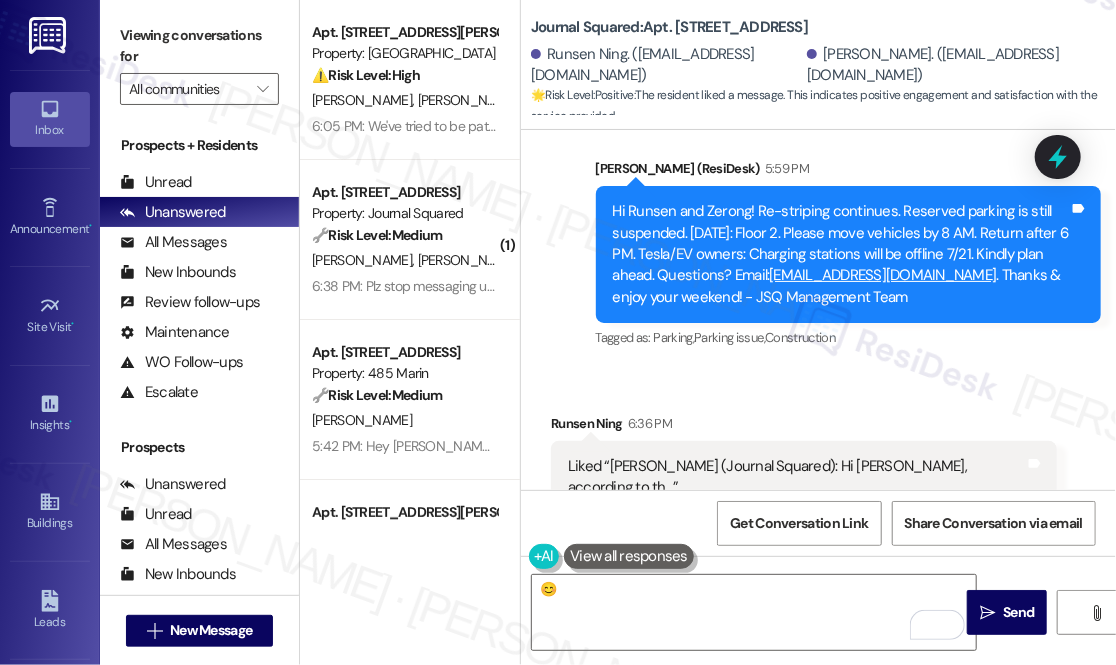 scroll, scrollTop: 20883, scrollLeft: 0, axis: vertical 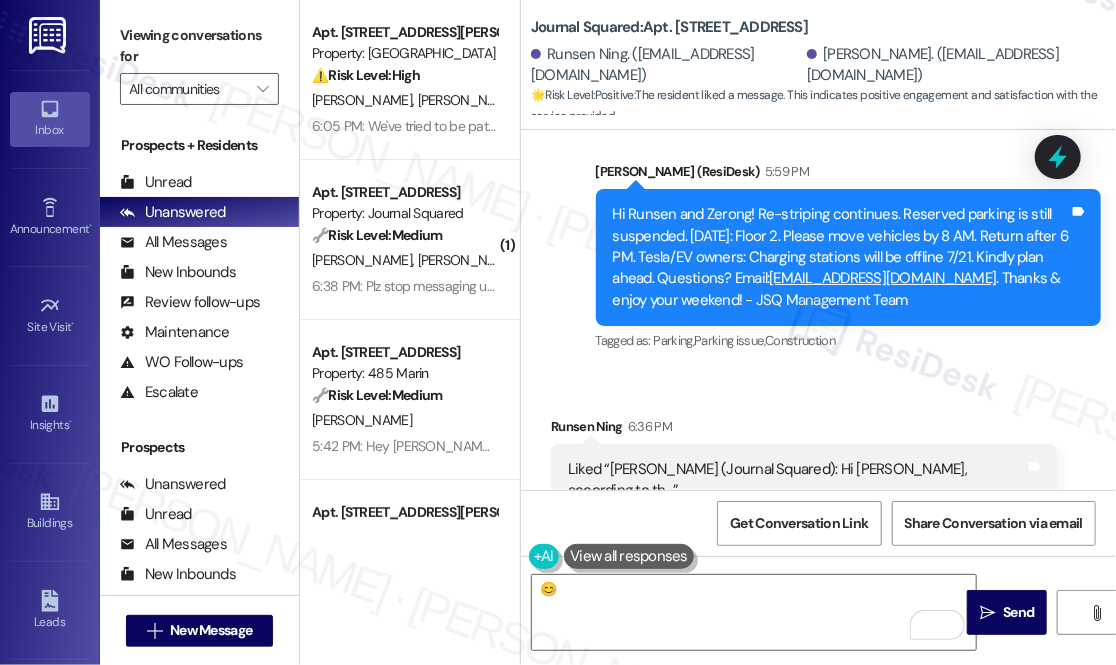 click on "Hi Runsen and Zerong! Re-striping continues. Reserved parking is still suspended. Mon, 7/21: Floor 2. Please move vehicles by 8 AM. Return after 6 PM. Tesla/EV owners: Charging stations will be offline 7/21. Kindly plan ahead. Questions? Email:  mgmt@journalsquared.com . Thanks & enjoy your weekend! -  JSQ Management Team" at bounding box center [841, 257] 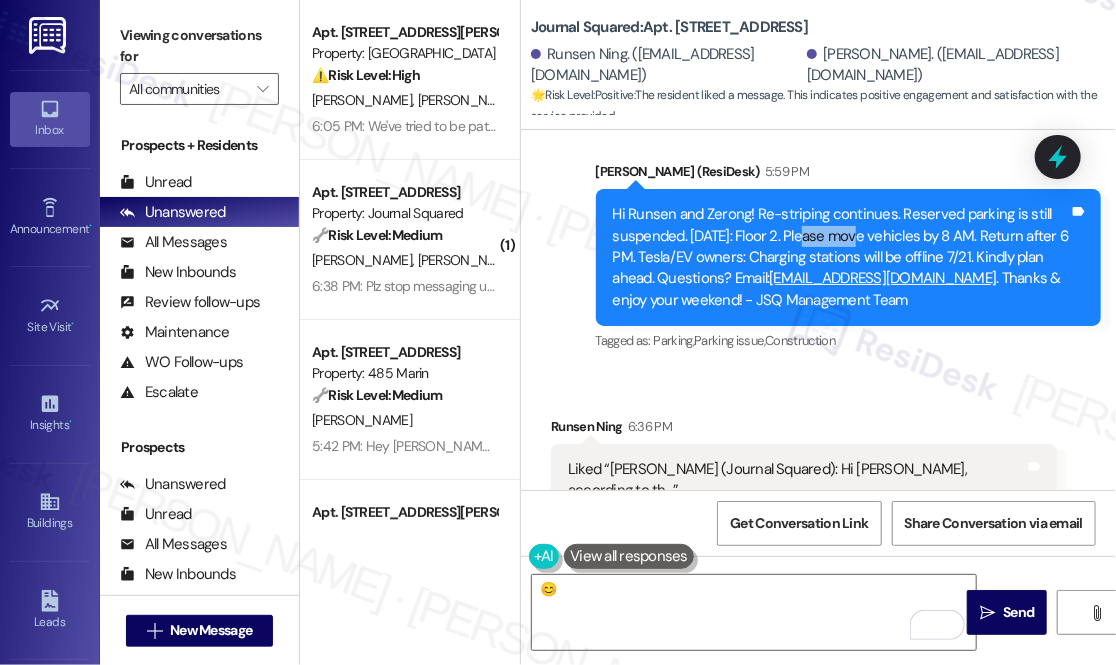 click on "Hi Runsen and Zerong! Re-striping continues. Reserved parking is still suspended. Mon, 7/21: Floor 2. Please move vehicles by 8 AM. Return after 6 PM. Tesla/EV owners: Charging stations will be offline 7/21. Kindly plan ahead. Questions? Email:  mgmt@journalsquared.com . Thanks & enjoy your weekend! -  JSQ Management Team" at bounding box center (841, 257) 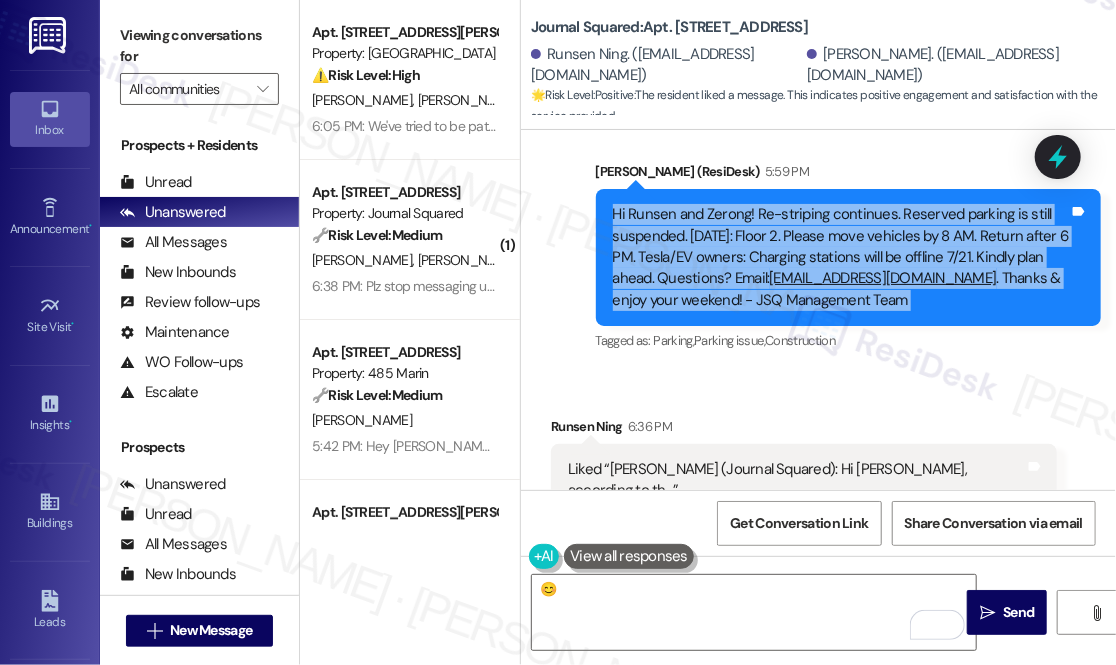 click on "Hi Runsen and Zerong! Re-striping continues. Reserved parking is still suspended. Mon, 7/21: Floor 2. Please move vehicles by 8 AM. Return after 6 PM. Tesla/EV owners: Charging stations will be offline 7/21. Kindly plan ahead. Questions? Email:  mgmt@journalsquared.com . Thanks & enjoy your weekend! -  JSQ Management Team" at bounding box center (841, 257) 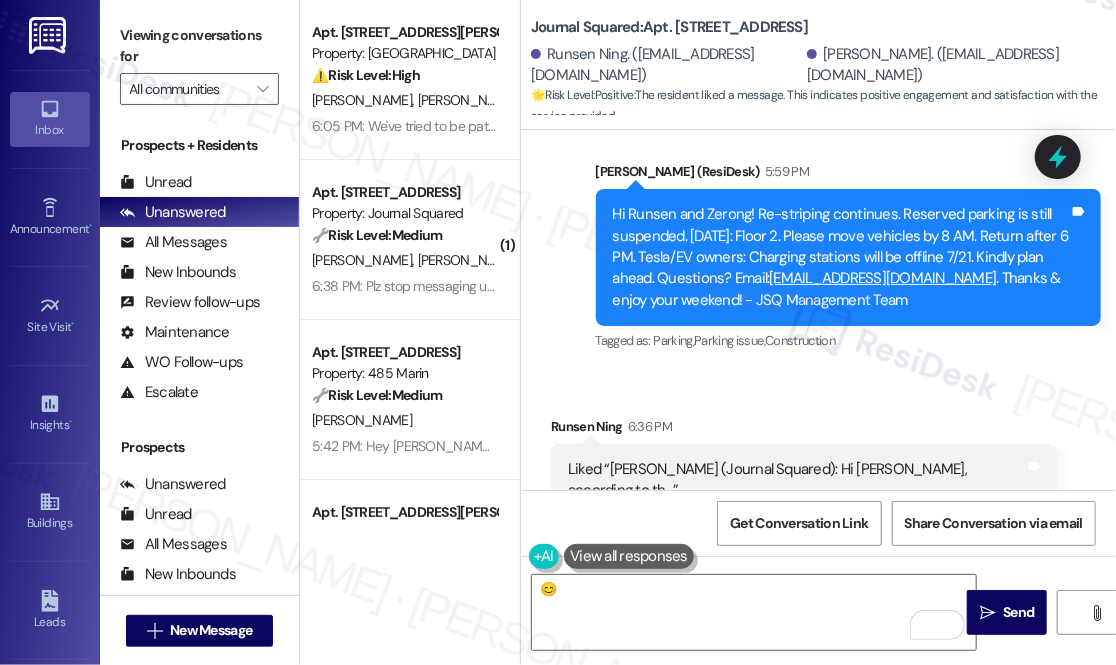 click on "Jane  (ResiDesk) 5:59 PM" at bounding box center [849, 175] 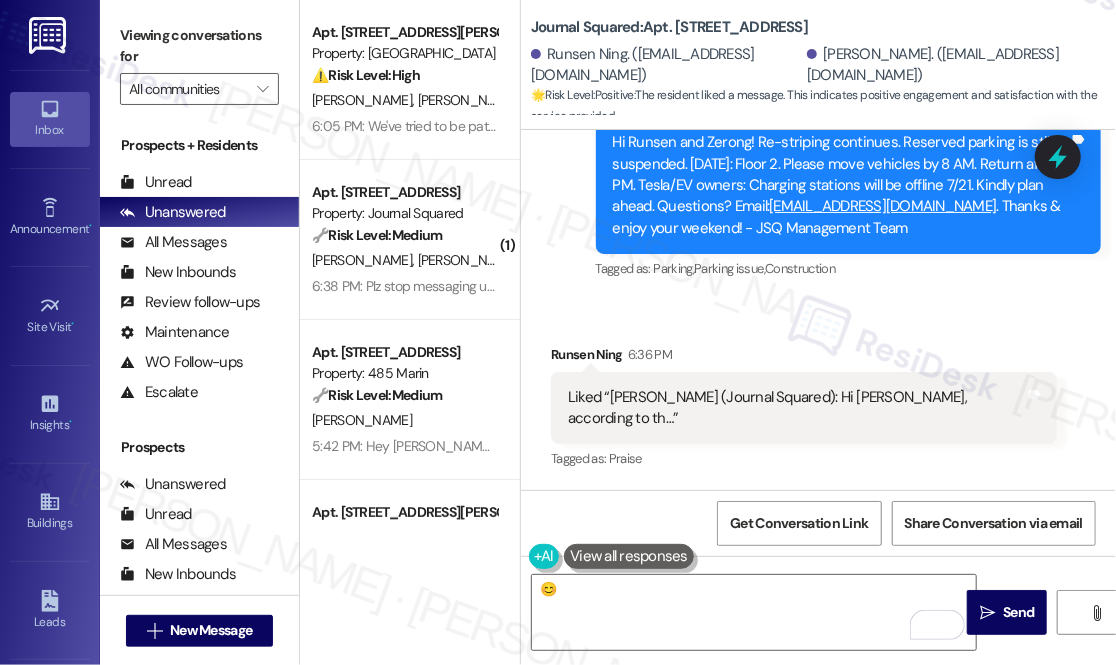 scroll, scrollTop: 21065, scrollLeft: 0, axis: vertical 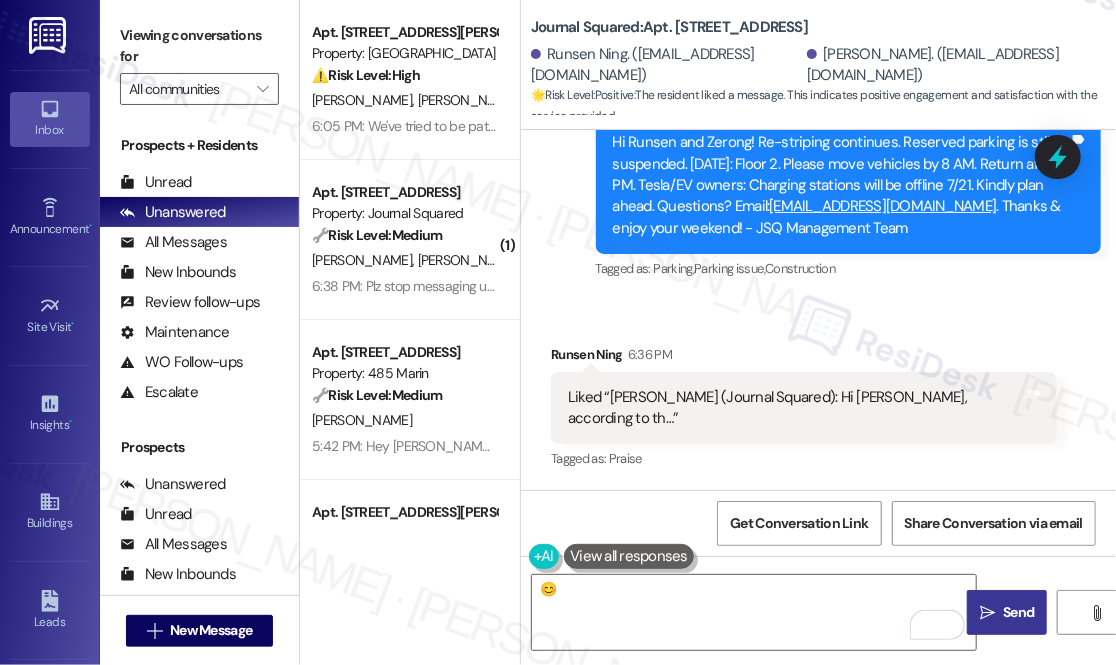 click on "" at bounding box center (987, 613) 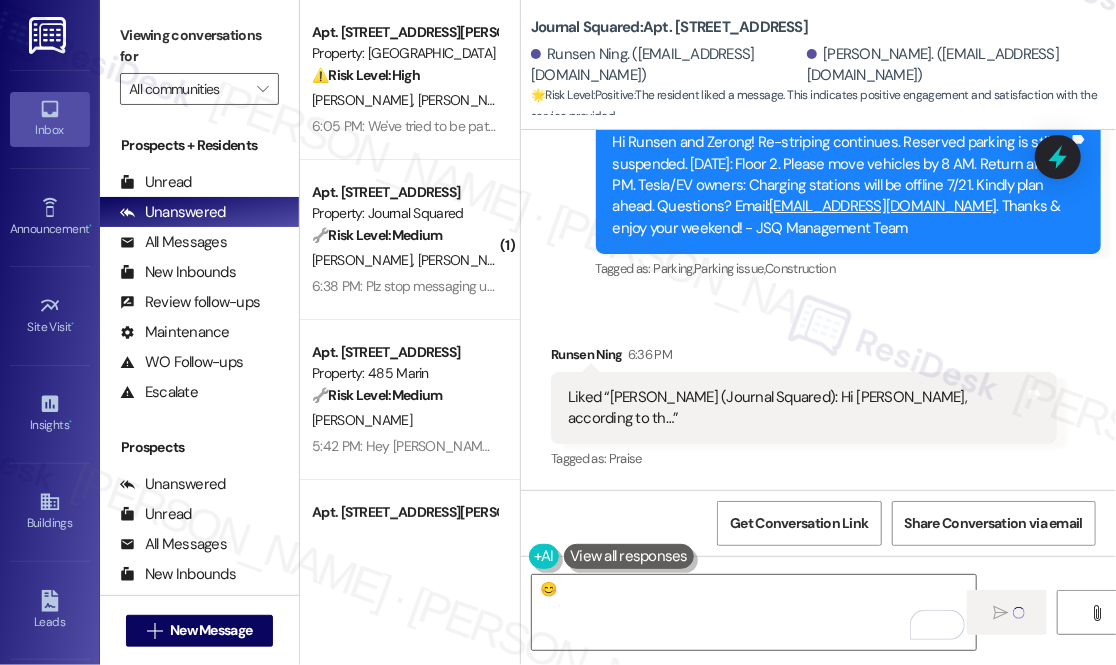 type 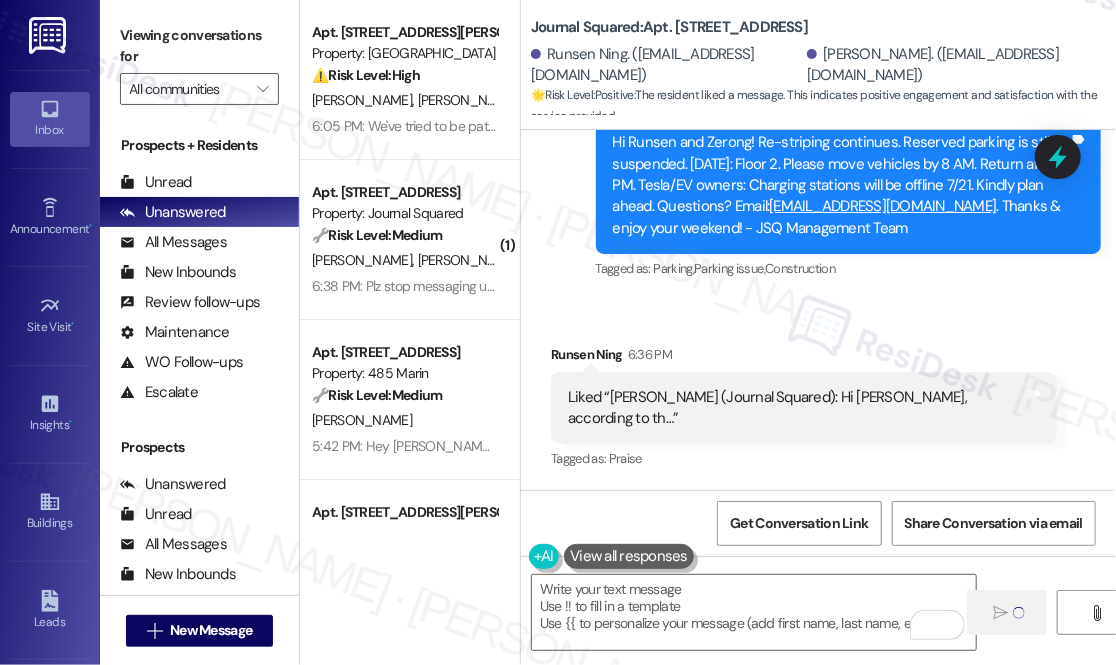 scroll, scrollTop: 21064, scrollLeft: 0, axis: vertical 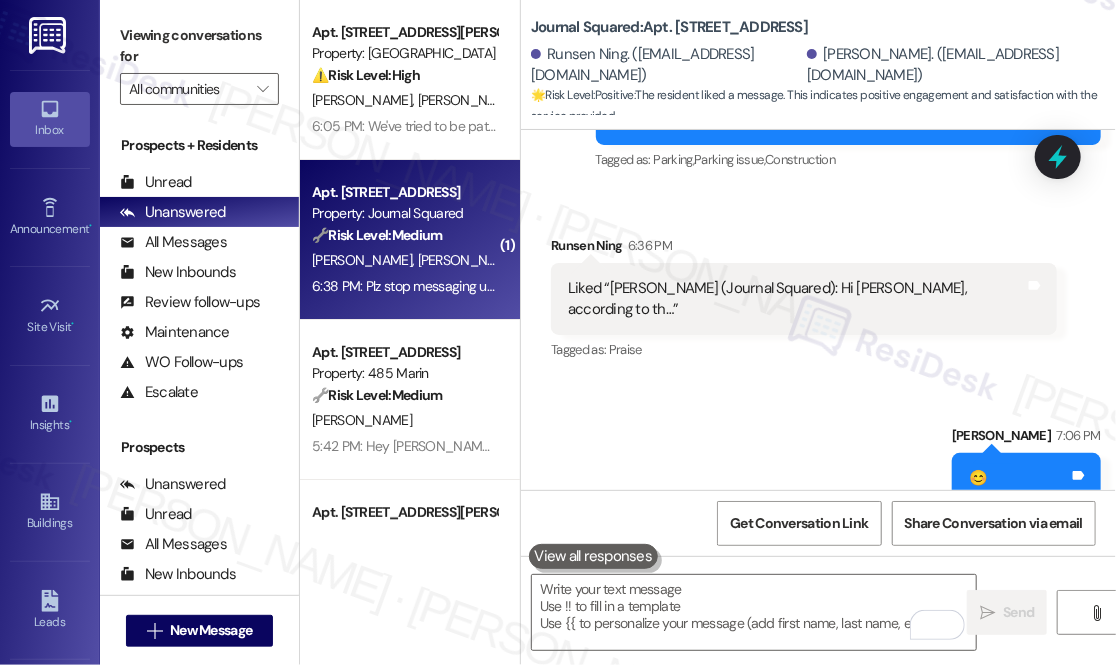 click on "F. Yim B. Tong" at bounding box center (404, 260) 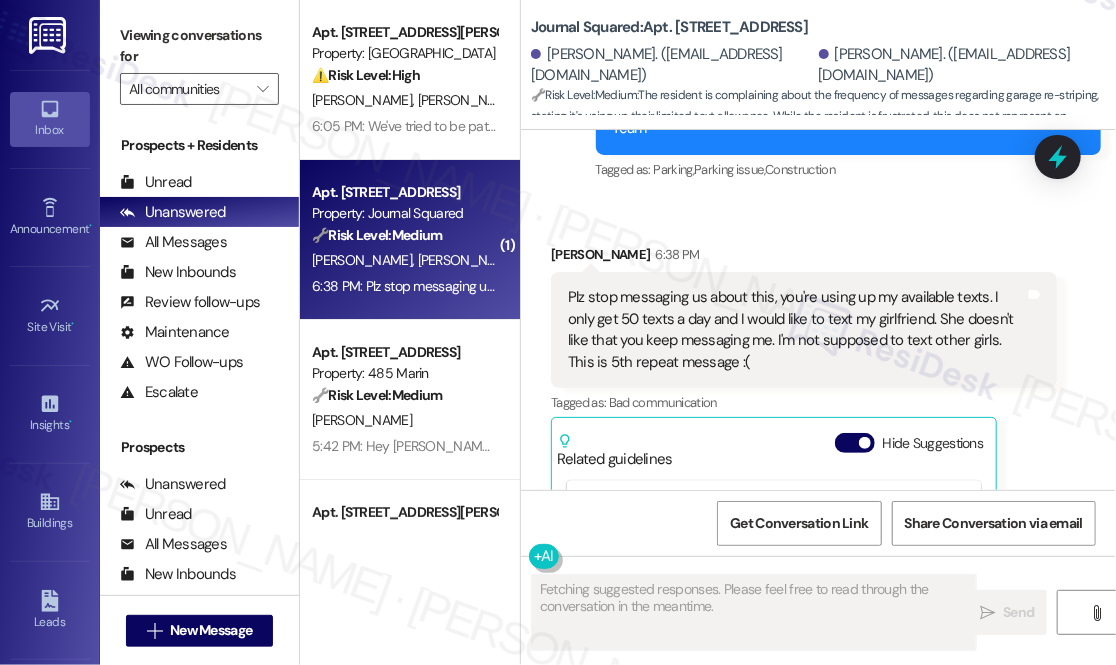 scroll, scrollTop: 13786, scrollLeft: 0, axis: vertical 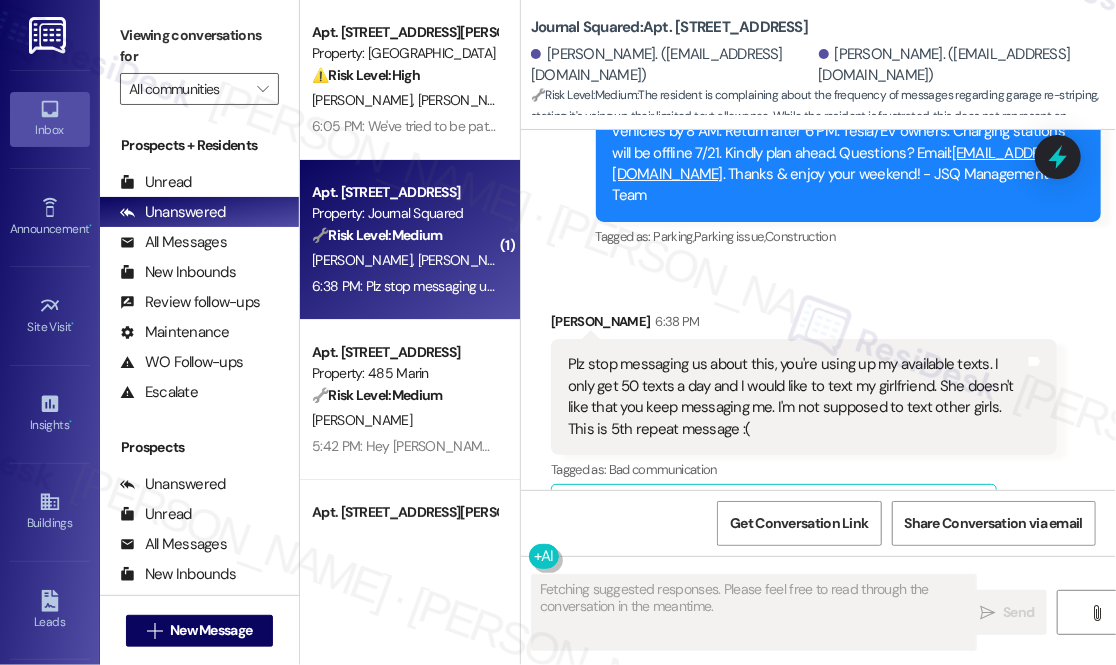click on "Plz stop messaging us about this, you're using up my available texts. I only get 50 texts a day and I would like to text my girlfriend. She doesn't like that you keep messaging me. I'm not supposed to text other girls. This is 5th repeat message :(" at bounding box center (796, 397) 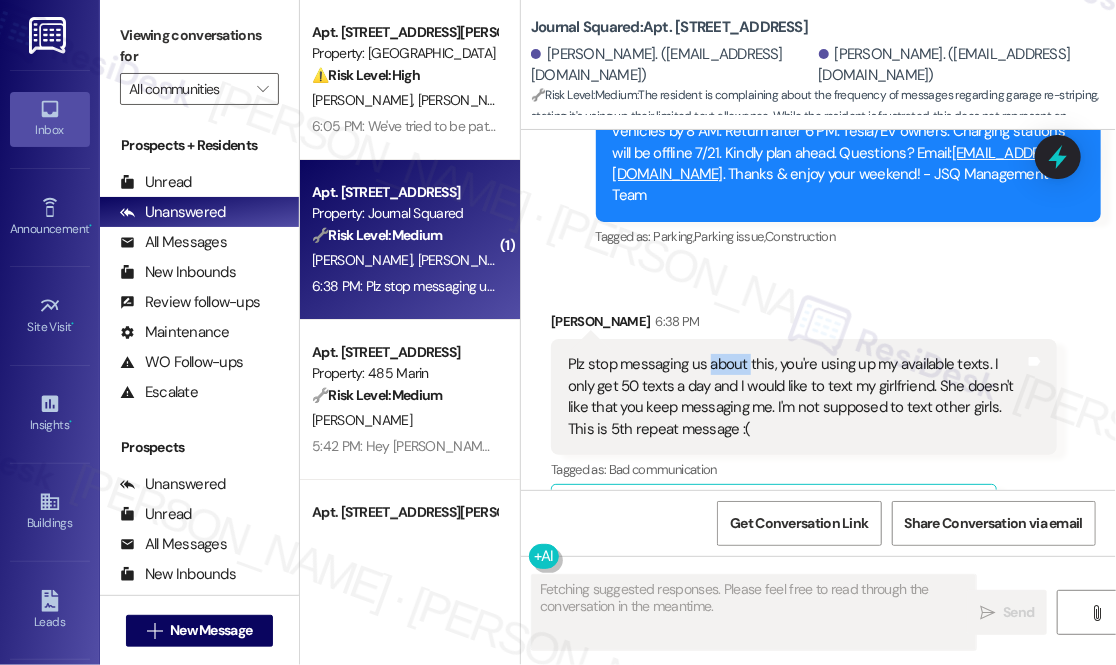 click on "Plz stop messaging us about this, you're using up my available texts. I only get 50 texts a day and I would like to text my girlfriend. She doesn't like that you keep messaging me. I'm not supposed to text other girls. This is 5th repeat message :(" at bounding box center (796, 397) 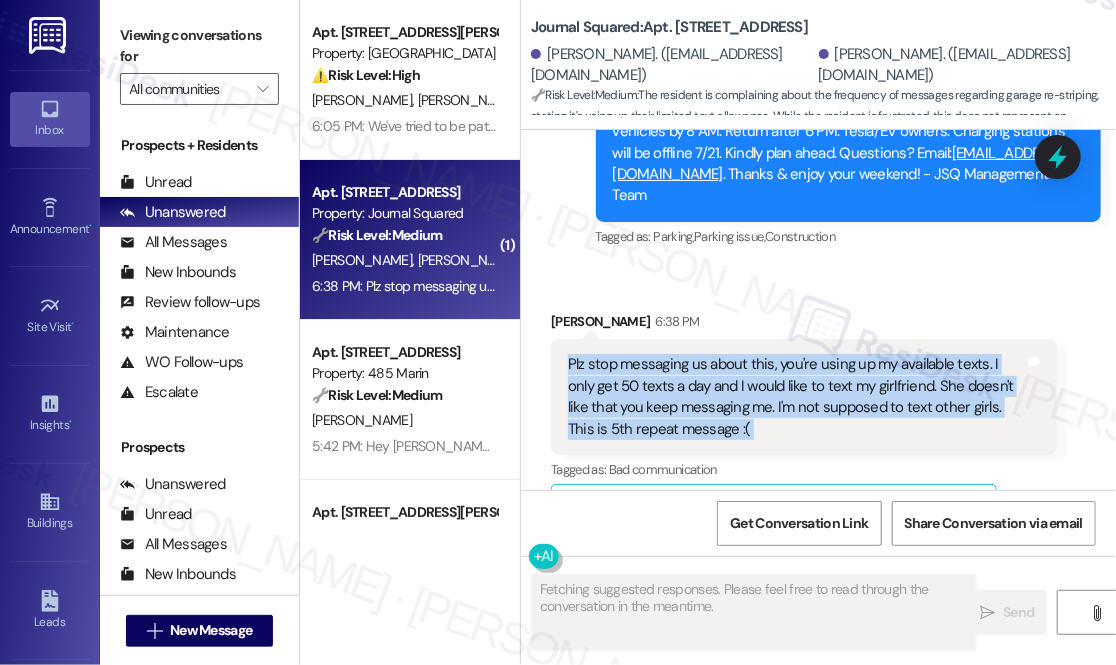 click on "Plz stop messaging us about this, you're using up my available texts. I only get 50 texts a day and I would like to text my girlfriend. She doesn't like that you keep messaging me. I'm not supposed to text other girls. This is 5th repeat message :(" at bounding box center [796, 397] 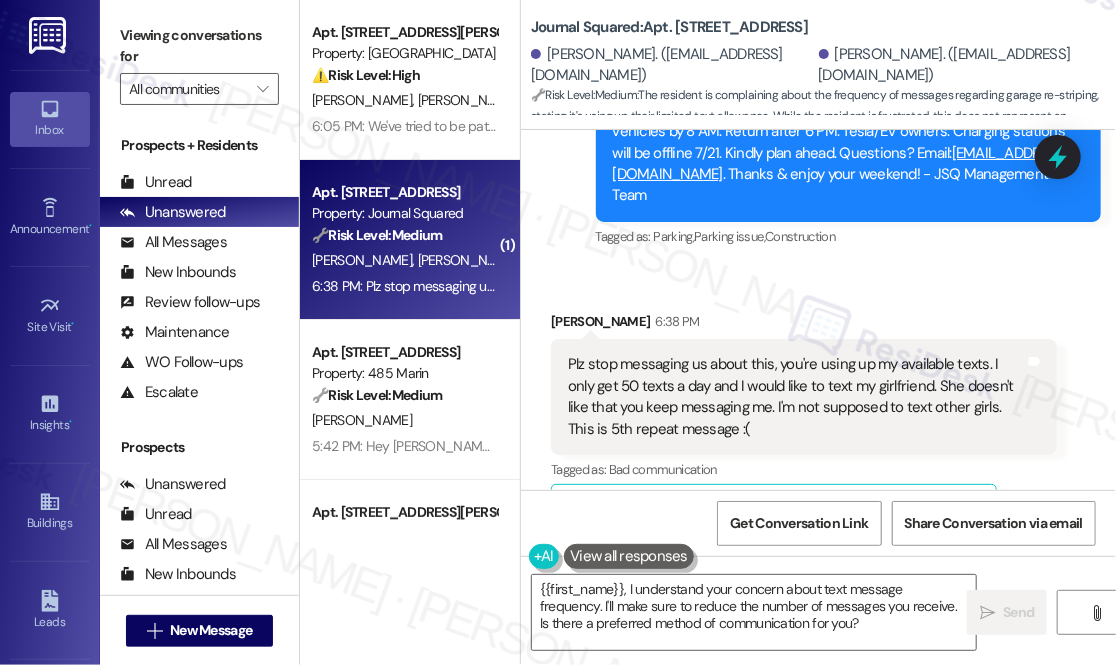 click on "Brandon Tong 6:38 PM" at bounding box center [804, 325] 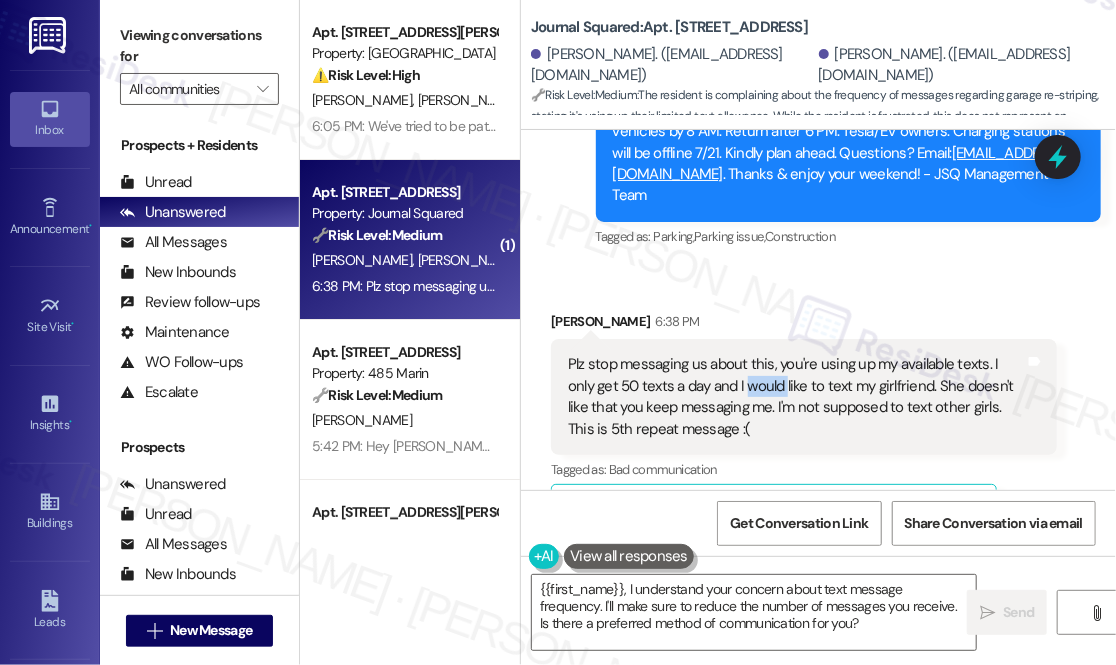click on "Plz stop messaging us about this, you're using up my available texts. I only get 50 texts a day and I would like to text my girlfriend. She doesn't like that you keep messaging me. I'm not supposed to text other girls. This is 5th repeat message :(" at bounding box center [796, 397] 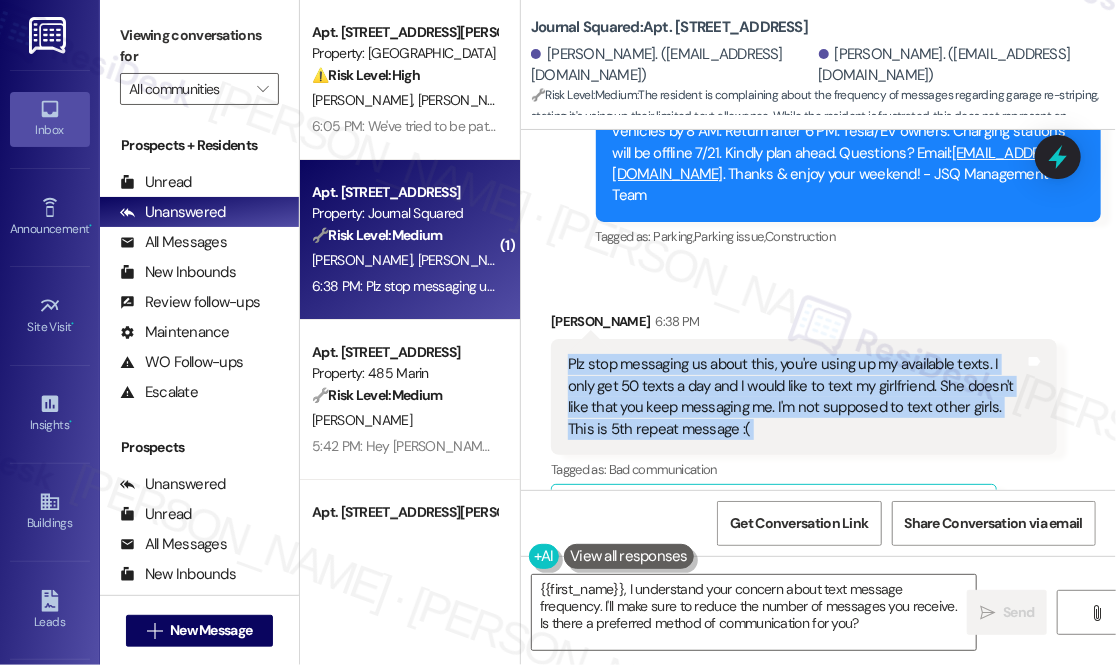 click on "Plz stop messaging us about this, you're using up my available texts. I only get 50 texts a day and I would like to text my girlfriend. She doesn't like that you keep messaging me. I'm not supposed to text other girls. This is 5th repeat message :(" at bounding box center (796, 397) 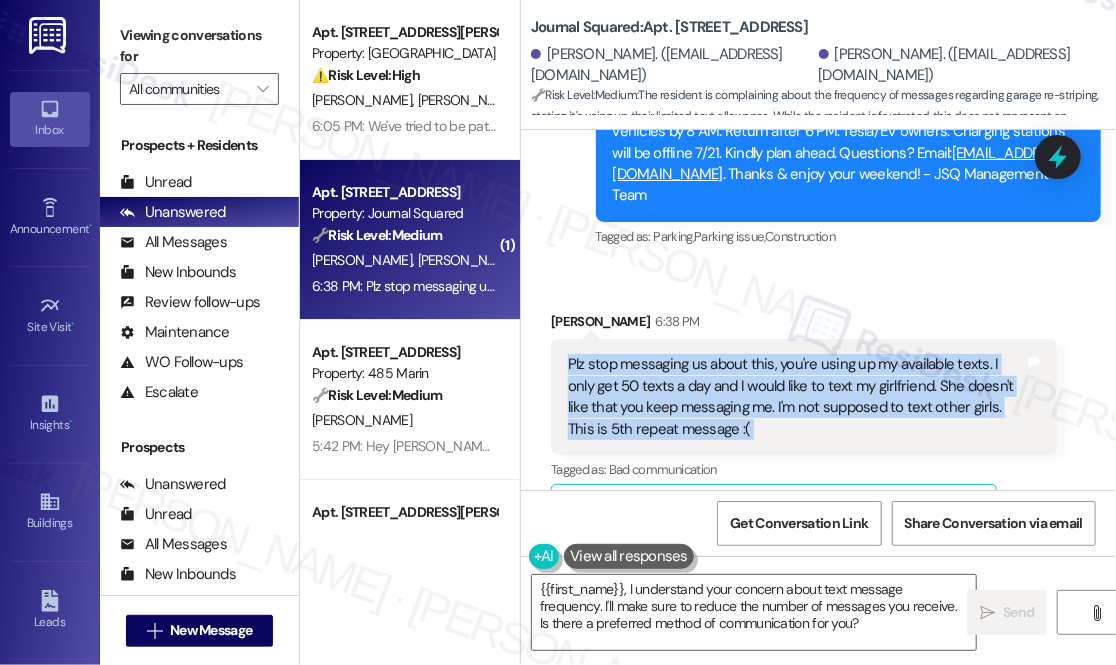 click on "Plz stop messaging us about this, you're using up my available texts. I only get 50 texts a day and I would like to text my girlfriend. She doesn't like that you keep messaging me. I'm not supposed to text other girls. This is 5th repeat message :(" at bounding box center (796, 397) 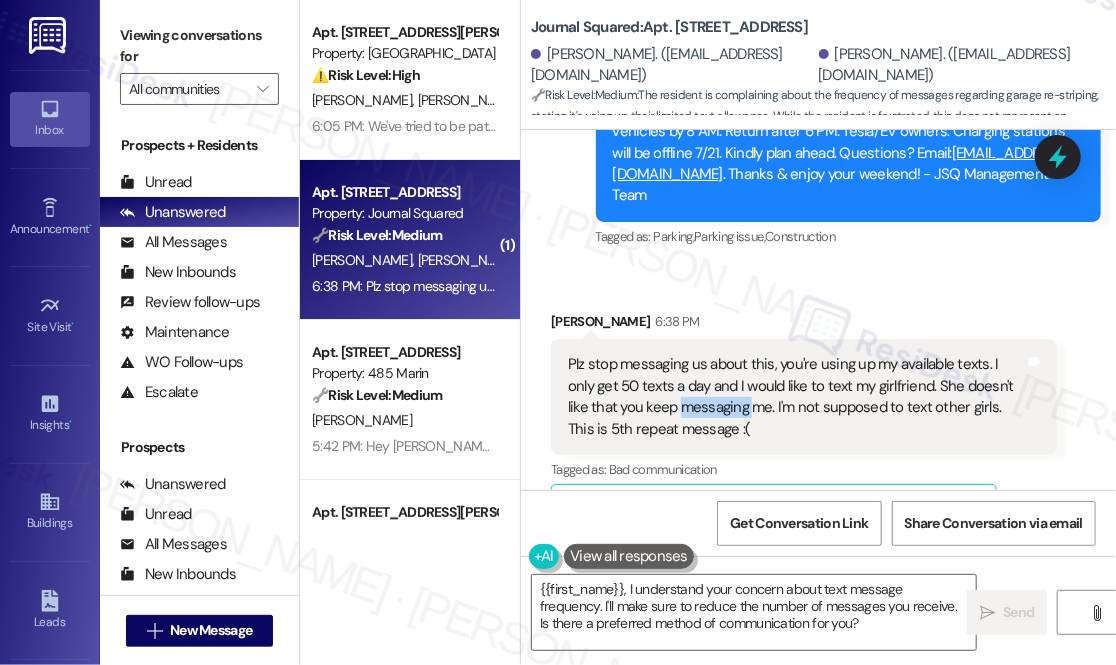 click on "Plz stop messaging us about this, you're using up my available texts. I only get 50 texts a day and I would like to text my girlfriend. She doesn't like that you keep messaging me. I'm not supposed to text other girls. This is 5th repeat message :(" at bounding box center (796, 397) 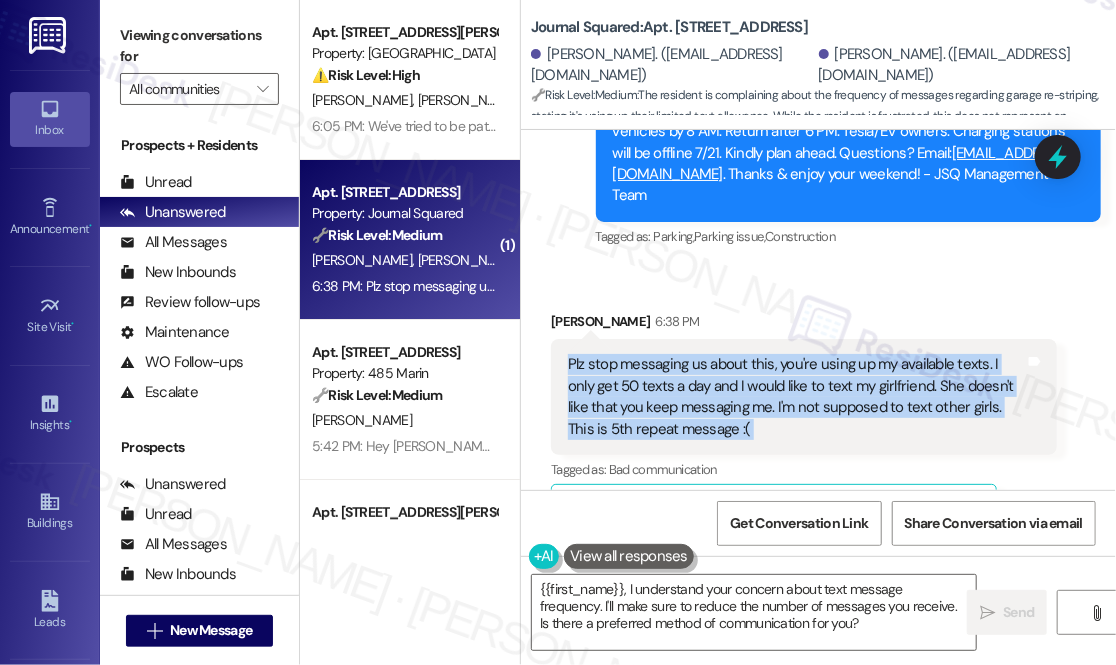 click on "Plz stop messaging us about this, you're using up my available texts. I only get 50 texts a day and I would like to text my girlfriend. She doesn't like that you keep messaging me. I'm not supposed to text other girls. This is 5th repeat message :(" at bounding box center [796, 397] 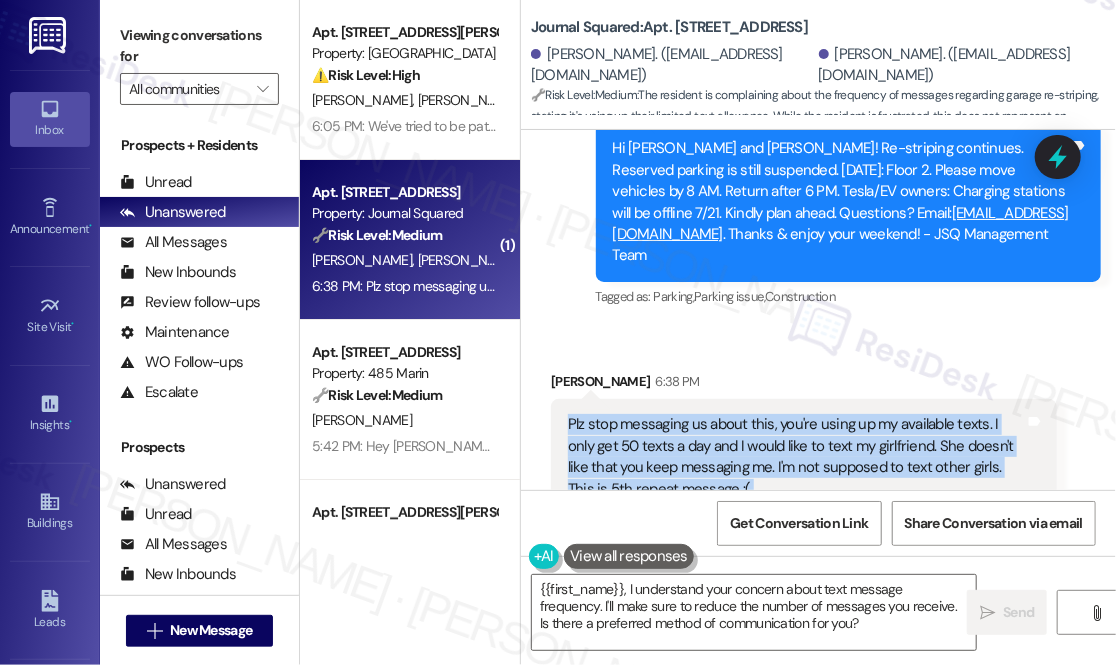 scroll, scrollTop: 13605, scrollLeft: 0, axis: vertical 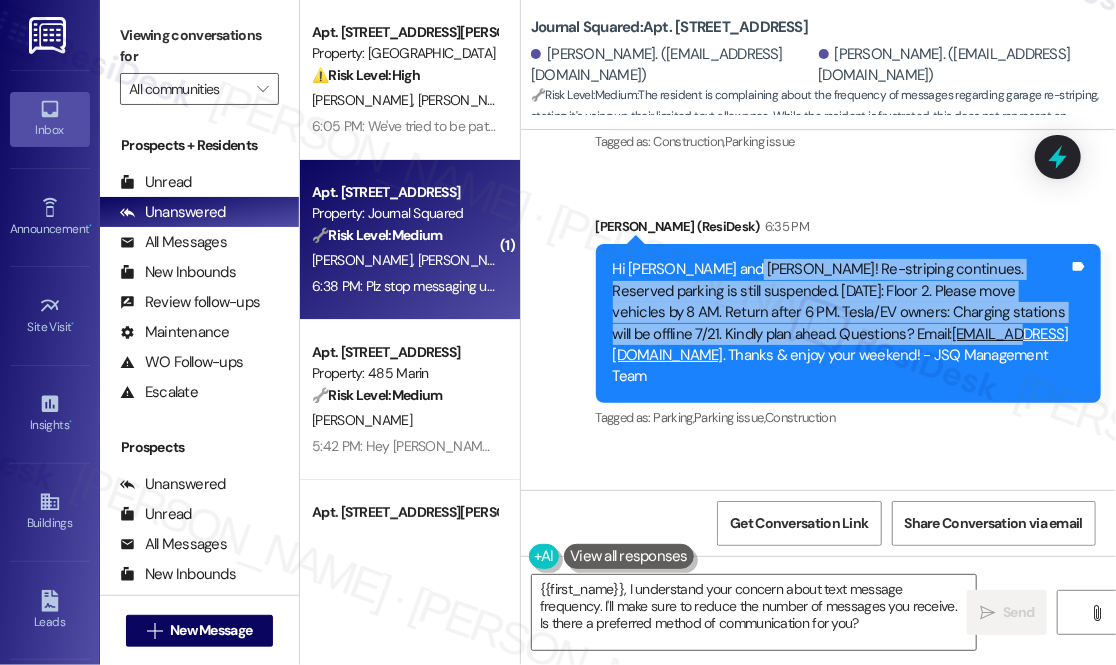 drag, startPoint x: 739, startPoint y: 239, endPoint x: 872, endPoint y: 303, distance: 147.59743 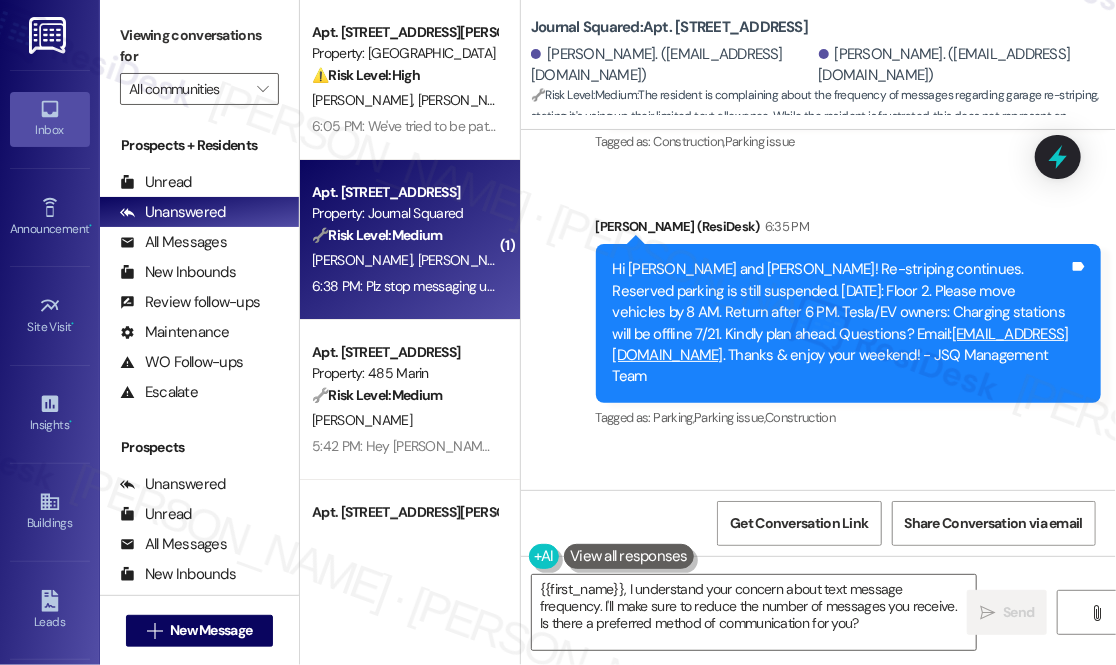 click on "Hi Brandon and Faith! Re-striping continues. Reserved parking is still suspended. Mon, 7/21: Floor 2. Please move vehicles by 8 AM. Return after 6 PM. Tesla/EV owners: Charging stations will be offline 7/21. Kindly plan ahead. Questions? Email:  mgmt@journalsquared.com . Thanks & enjoy your weekend! -  JSQ Management Team" at bounding box center [841, 323] 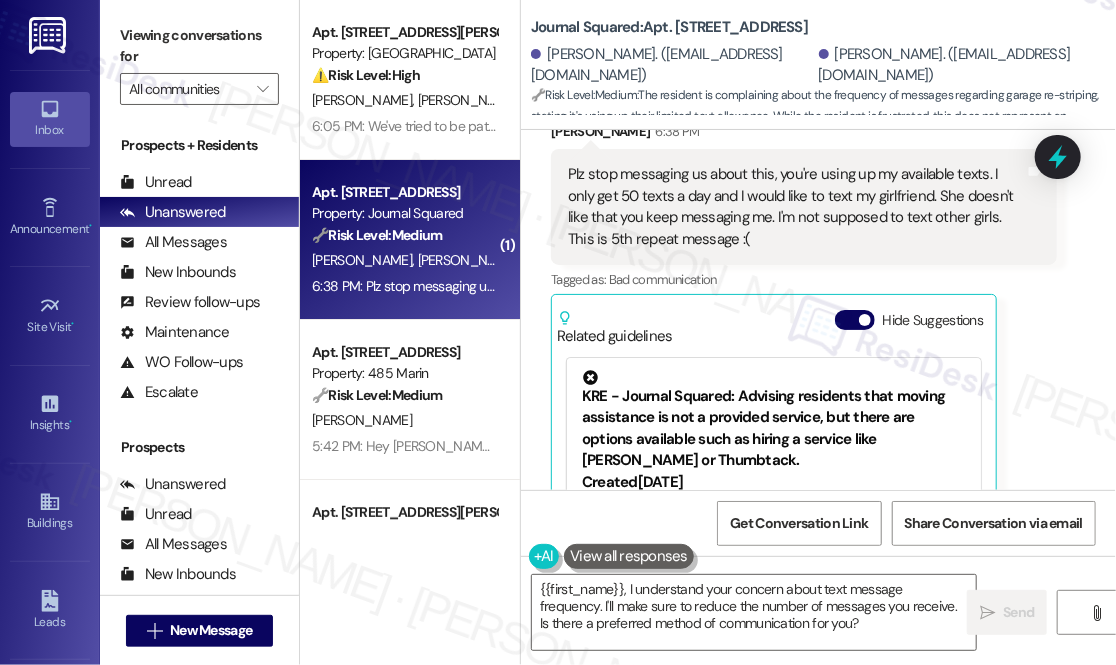 scroll, scrollTop: 14060, scrollLeft: 0, axis: vertical 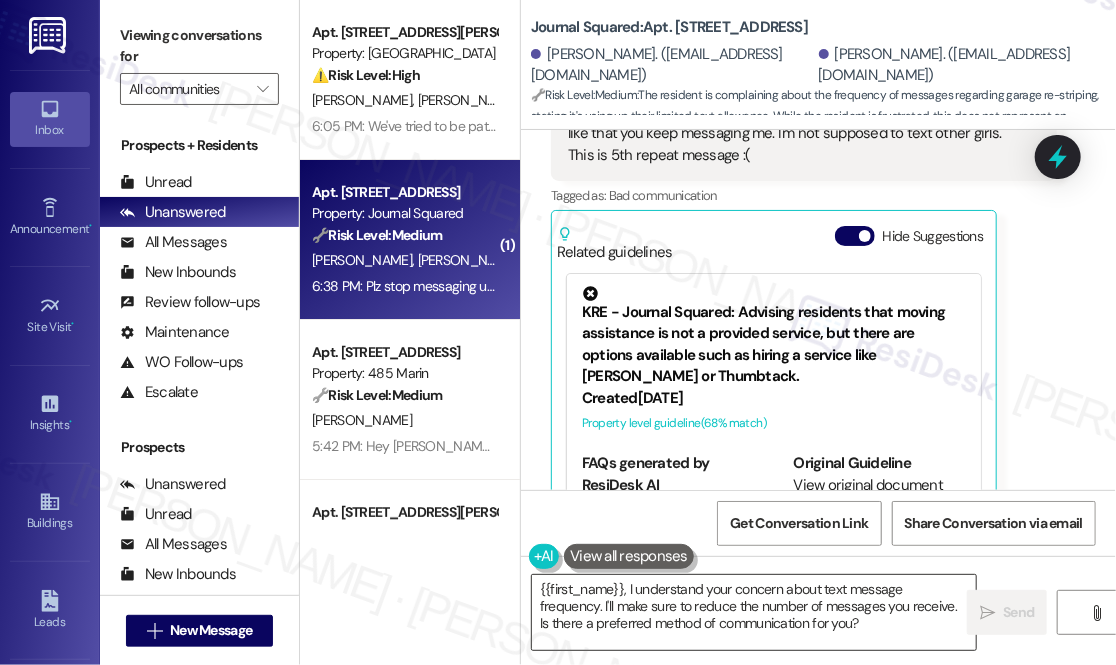 click on "{{first_name}}, I understand your concern about text message frequency. I'll make sure to reduce the number of messages you receive. Is there a preferred method of communication for you?" at bounding box center [754, 612] 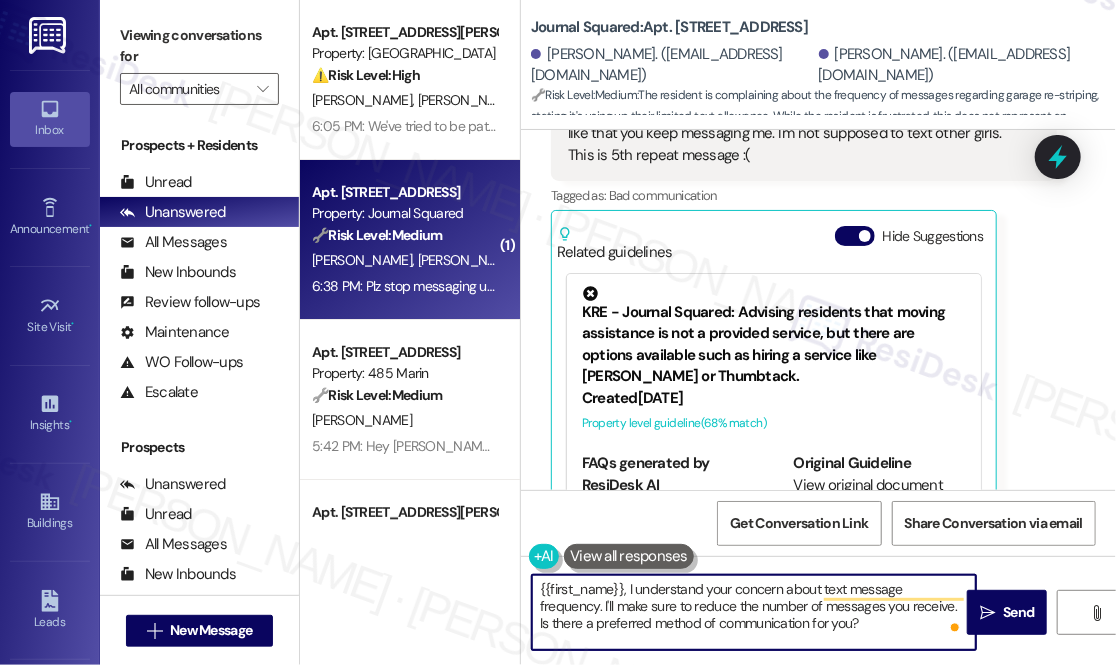 drag, startPoint x: 813, startPoint y: 625, endPoint x: 588, endPoint y: 603, distance: 226.073 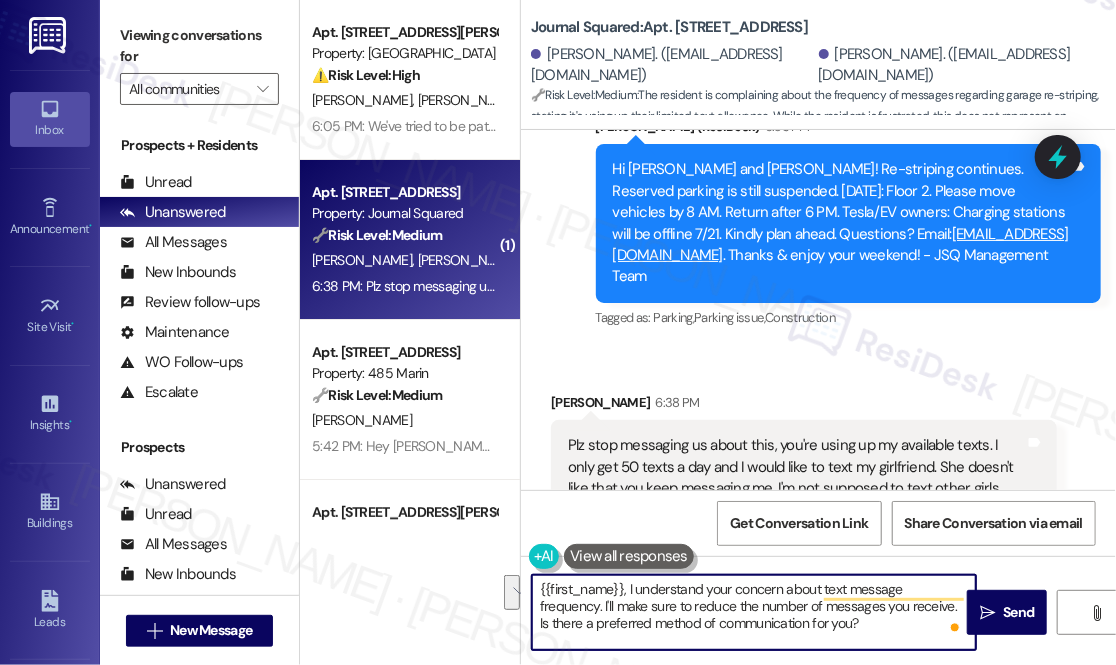 scroll, scrollTop: 14060, scrollLeft: 0, axis: vertical 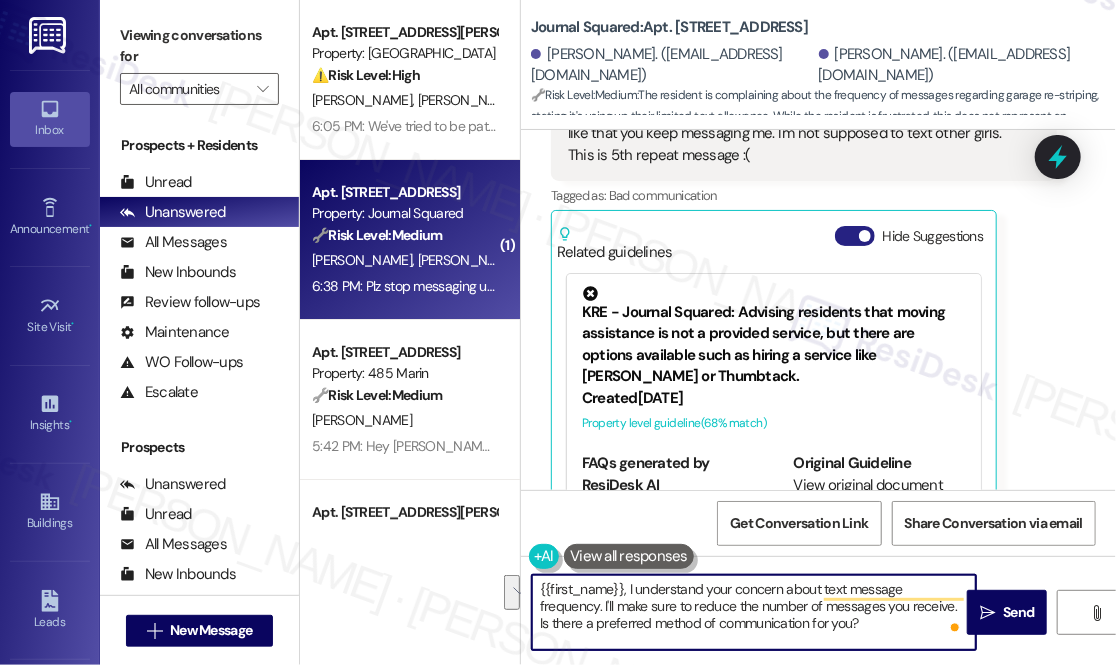 click on "Hide Suggestions" at bounding box center [855, 236] 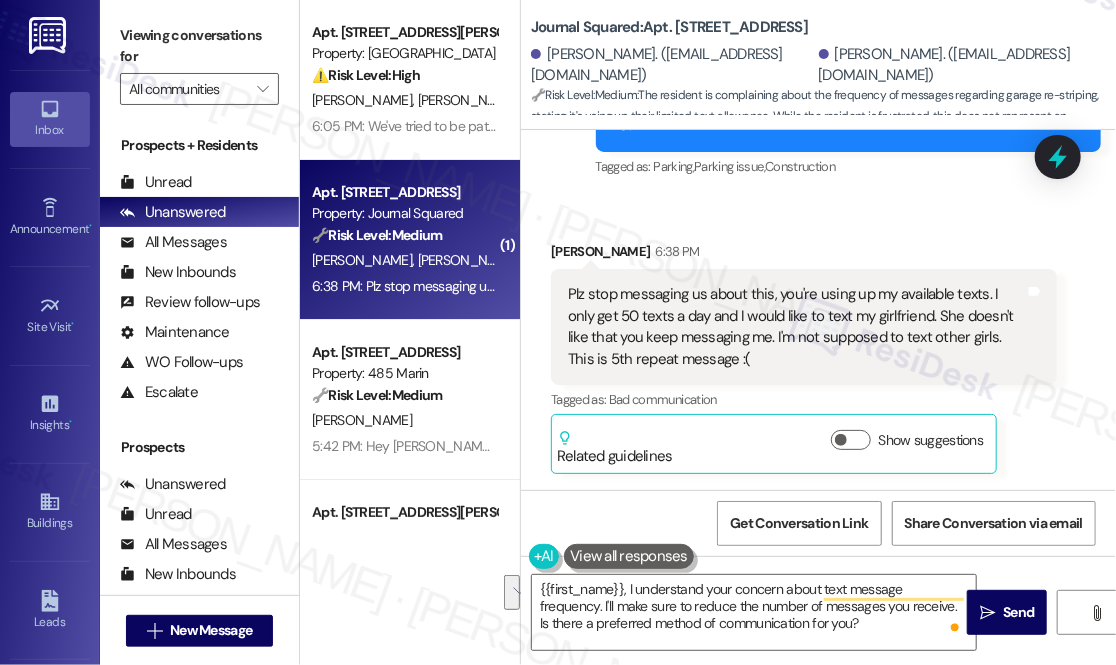 scroll, scrollTop: 13794, scrollLeft: 0, axis: vertical 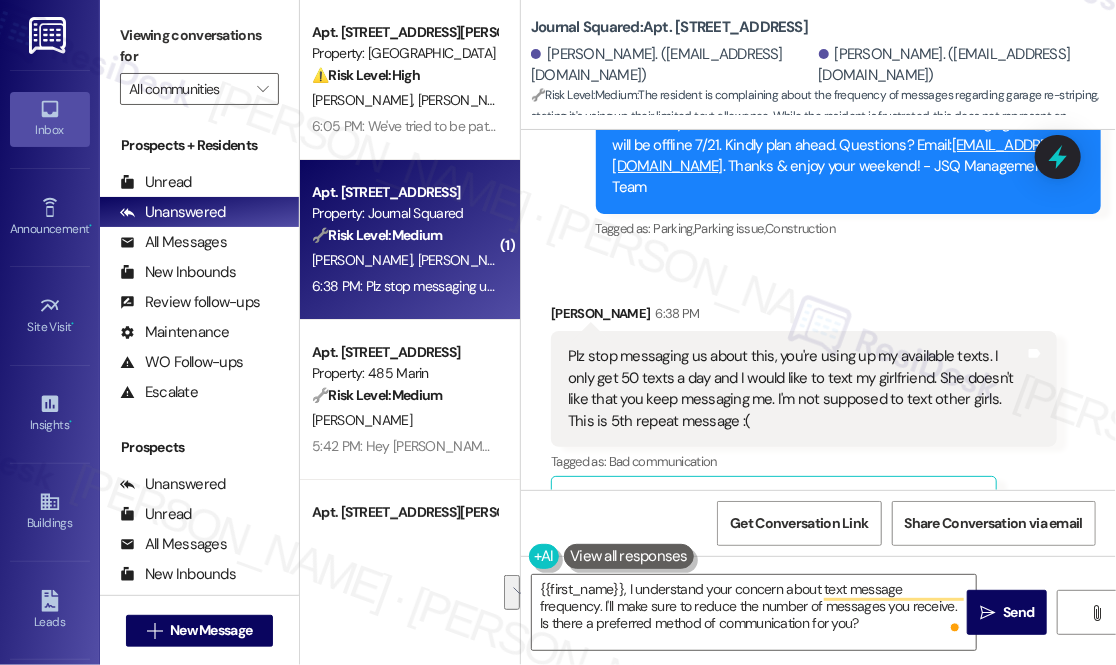 click on "Plz stop messaging us about this, you're using up my available texts. I only get 50 texts a day and I would like to text my girlfriend. She doesn't like that you keep messaging me. I'm not supposed to text other girls. This is 5th repeat message :(" at bounding box center (796, 389) 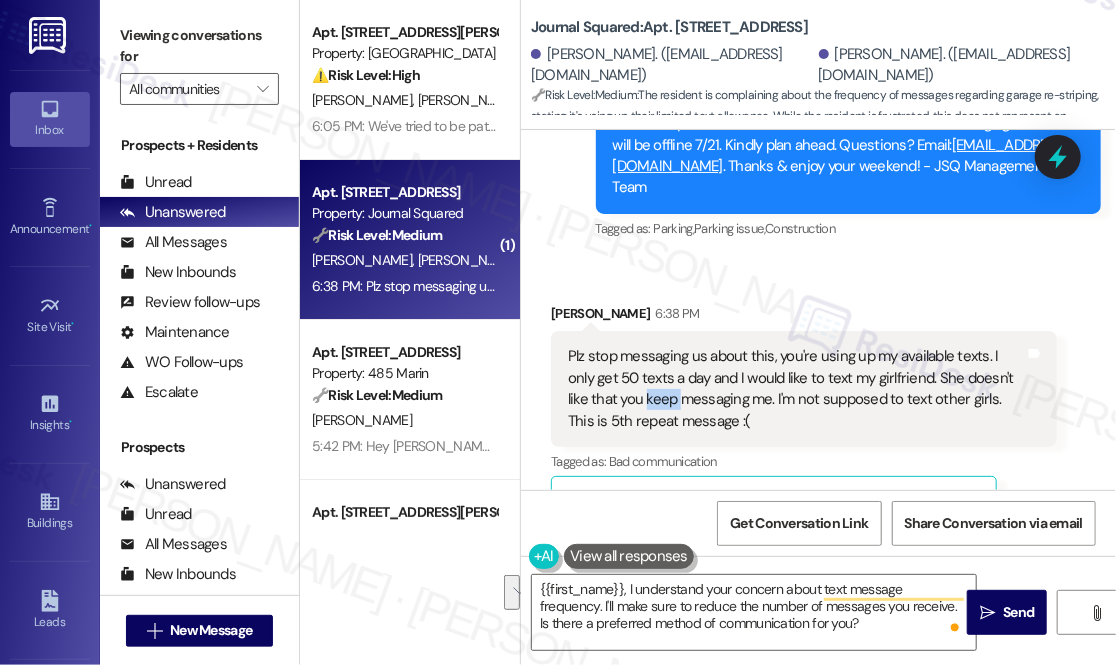 click on "Plz stop messaging us about this, you're using up my available texts. I only get 50 texts a day and I would like to text my girlfriend. She doesn't like that you keep messaging me. I'm not supposed to text other girls. This is 5th repeat message :(" at bounding box center (796, 389) 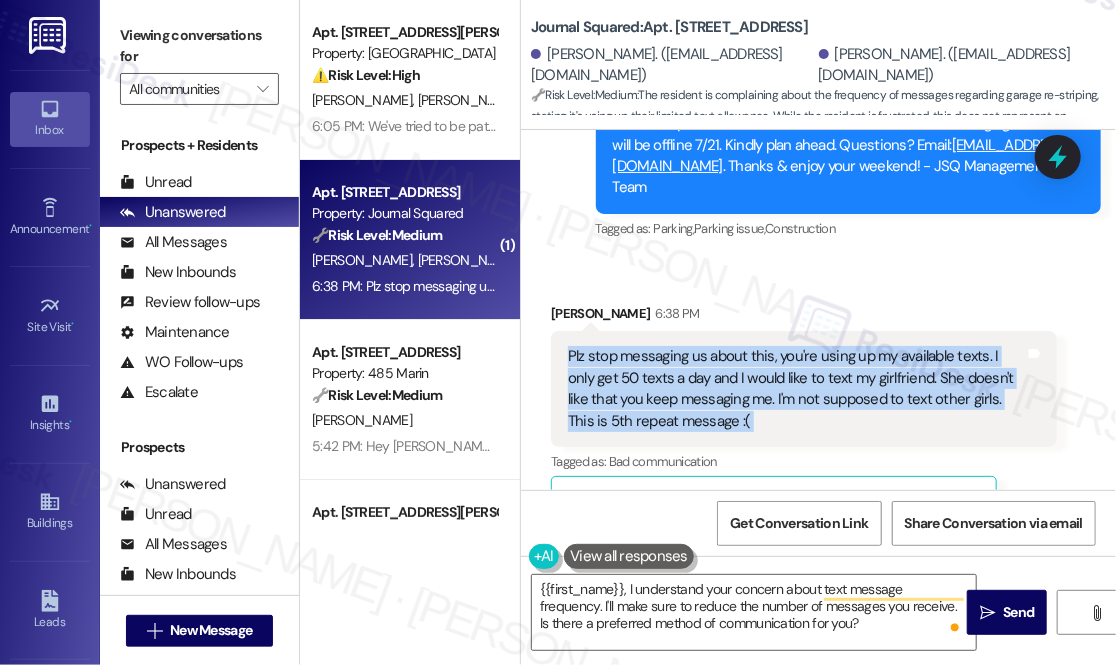 click on "Plz stop messaging us about this, you're using up my available texts. I only get 50 texts a day and I would like to text my girlfriend. She doesn't like that you keep messaging me. I'm not supposed to text other girls. This is 5th repeat message :(" at bounding box center (796, 389) 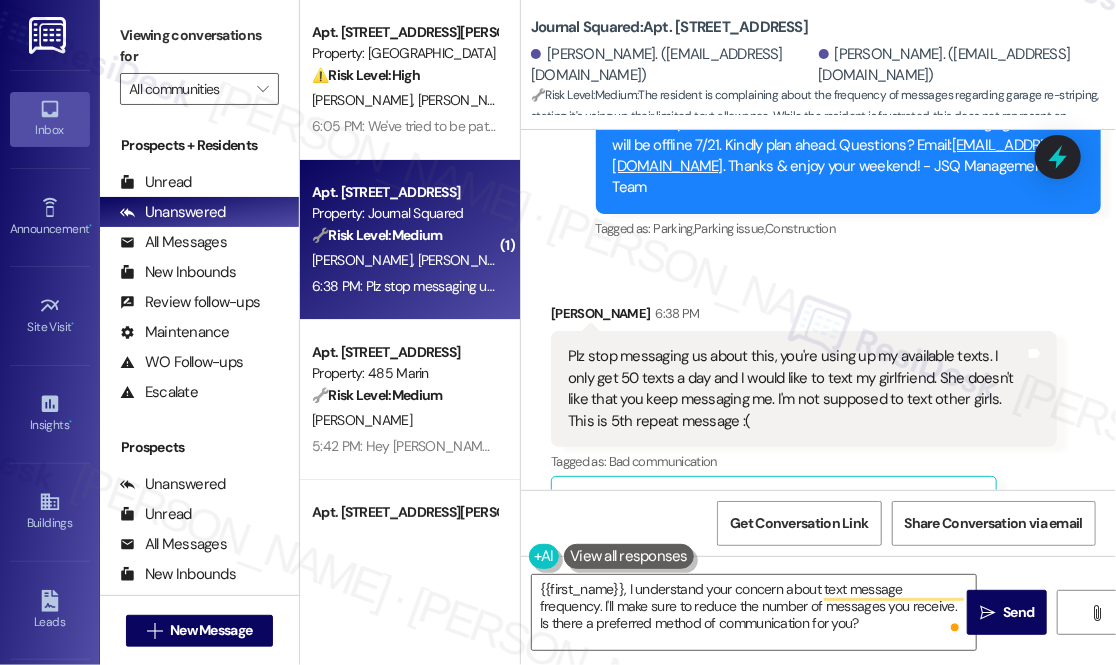 click on "Announcement, sent via SMS Jane  (ResiDesk) 6:35 PM Hi Brandon and Faith! Re-striping continues. Reserved parking is still suspended. Mon, 7/21: Floor 2. Please move vehicles by 8 AM. Return after 6 PM. Tesla/EV owners: Charging stations will be offline 7/21. Kindly plan ahead. Questions? Email:  mgmt@journalsquared.com . Thanks & enjoy your weekend! -  JSQ Management Team Tags and notes Tagged as:   Parking ,  Click to highlight conversations about Parking Parking issue ,  Click to highlight conversations about Parking issue Construction Click to highlight conversations about Construction" at bounding box center (849, 135) 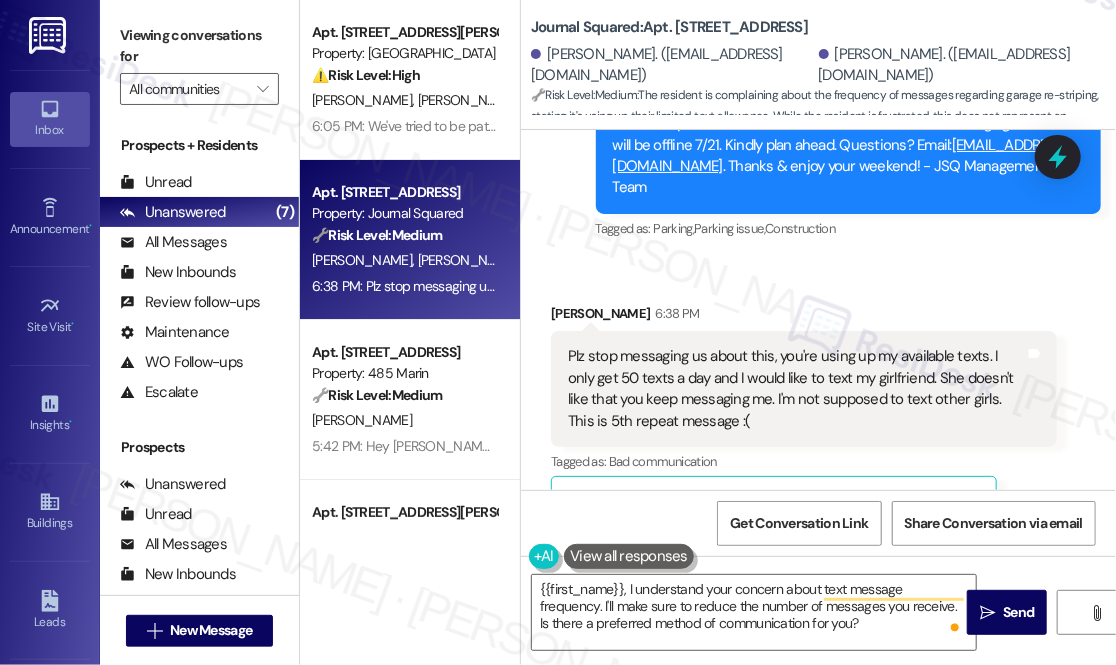 click on "Viewing conversations for" at bounding box center [199, 46] 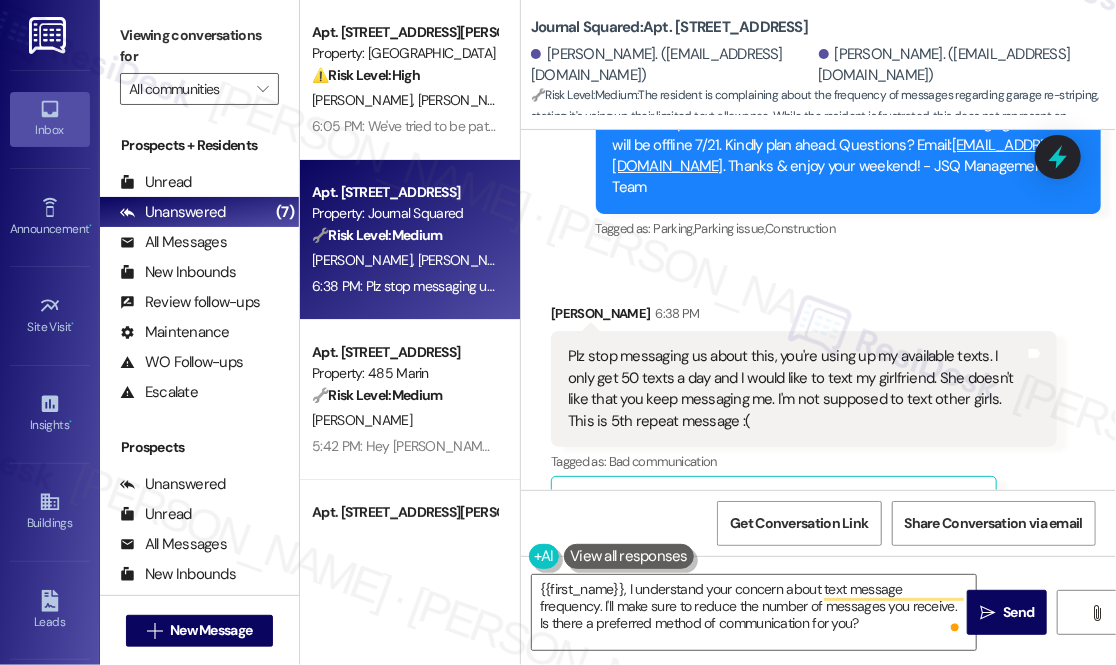 click on "Viewing conversations for" at bounding box center (199, 46) 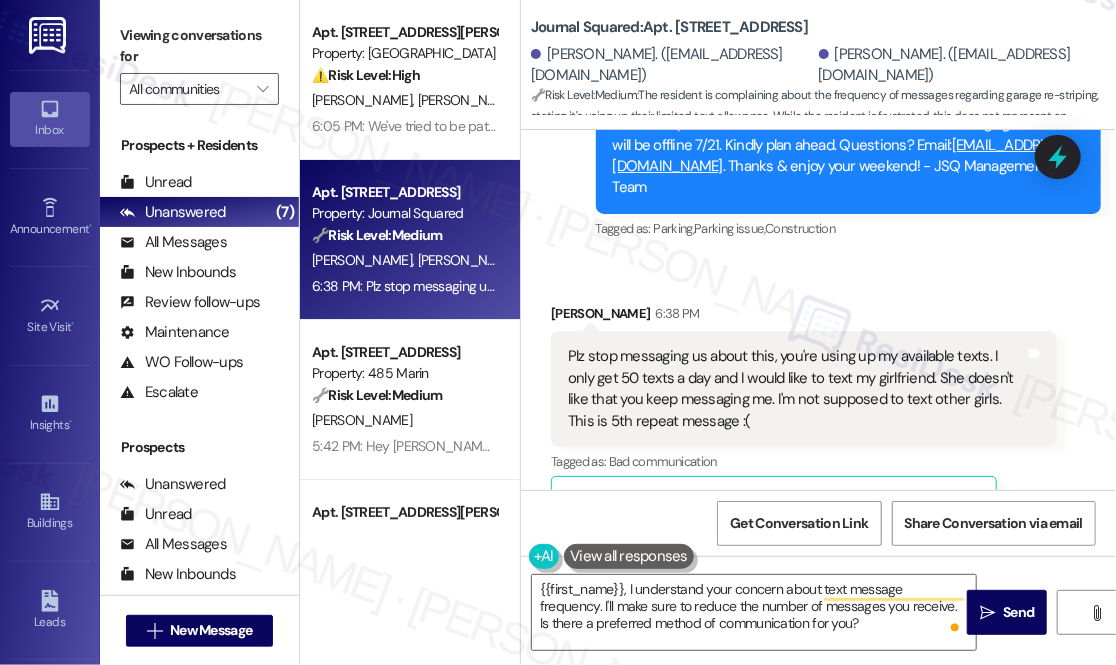 click on "Plz stop messaging us about this, you're using up my available texts. I only get 50 texts a day and I would like to text my girlfriend. She doesn't like that you keep messaging me. I'm not supposed to text other girls. This is 5th repeat message :(" at bounding box center (796, 389) 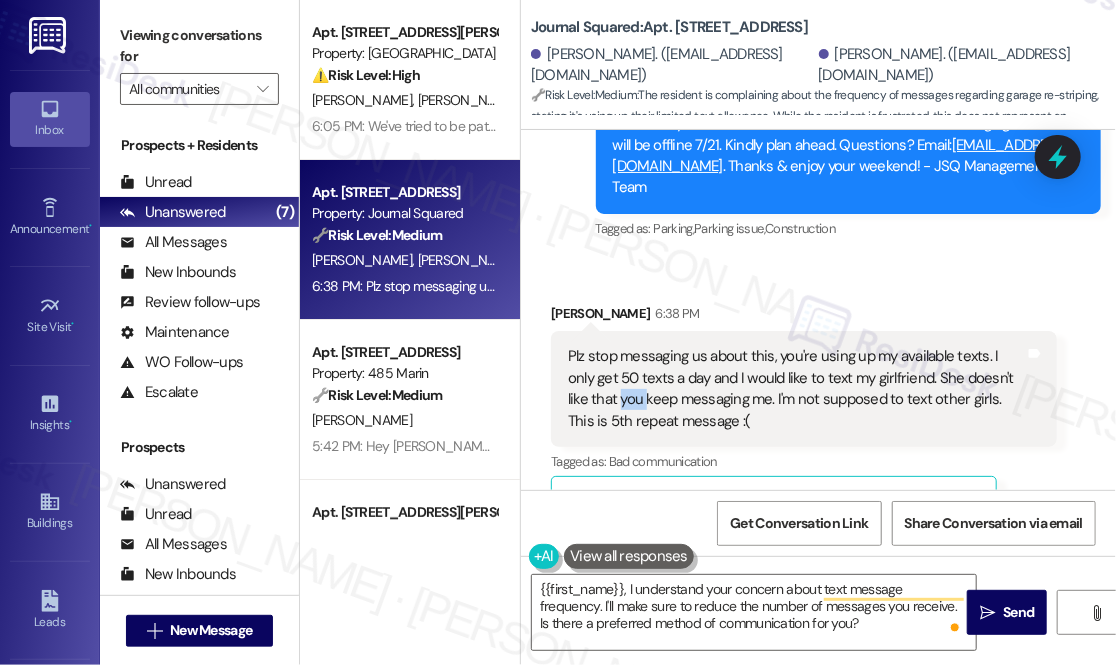click on "Plz stop messaging us about this, you're using up my available texts. I only get 50 texts a day and I would like to text my girlfriend. She doesn't like that you keep messaging me. I'm not supposed to text other girls. This is 5th repeat message :(" at bounding box center [796, 389] 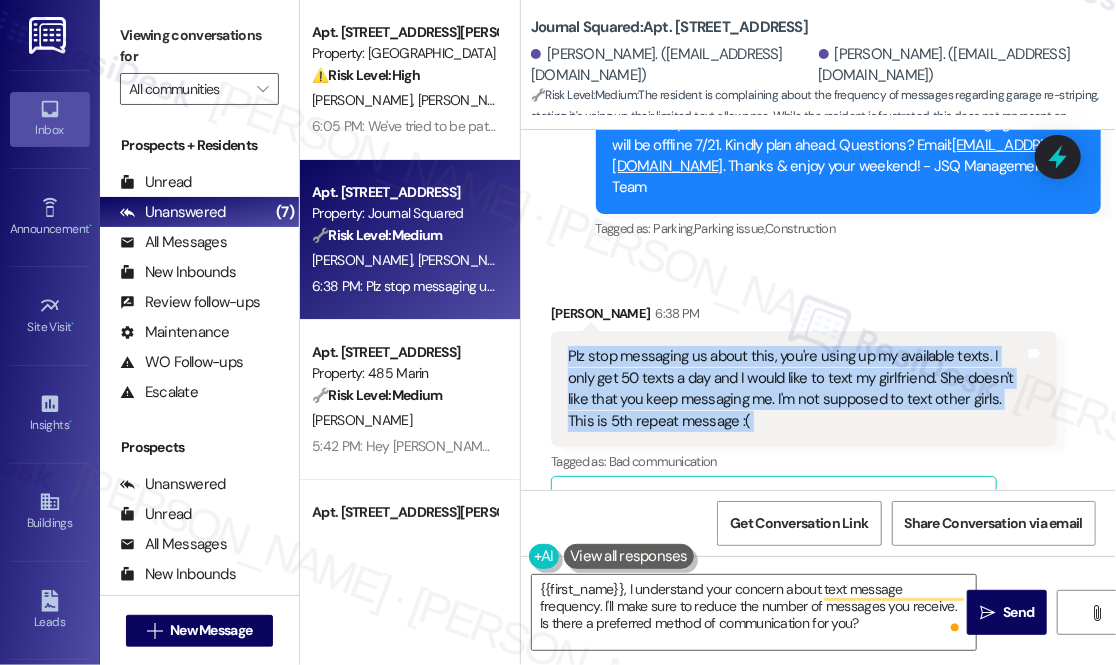 click on "Plz stop messaging us about this, you're using up my available texts. I only get 50 texts a day and I would like to text my girlfriend. She doesn't like that you keep messaging me. I'm not supposed to text other girls. This is 5th repeat message :(" at bounding box center [796, 389] 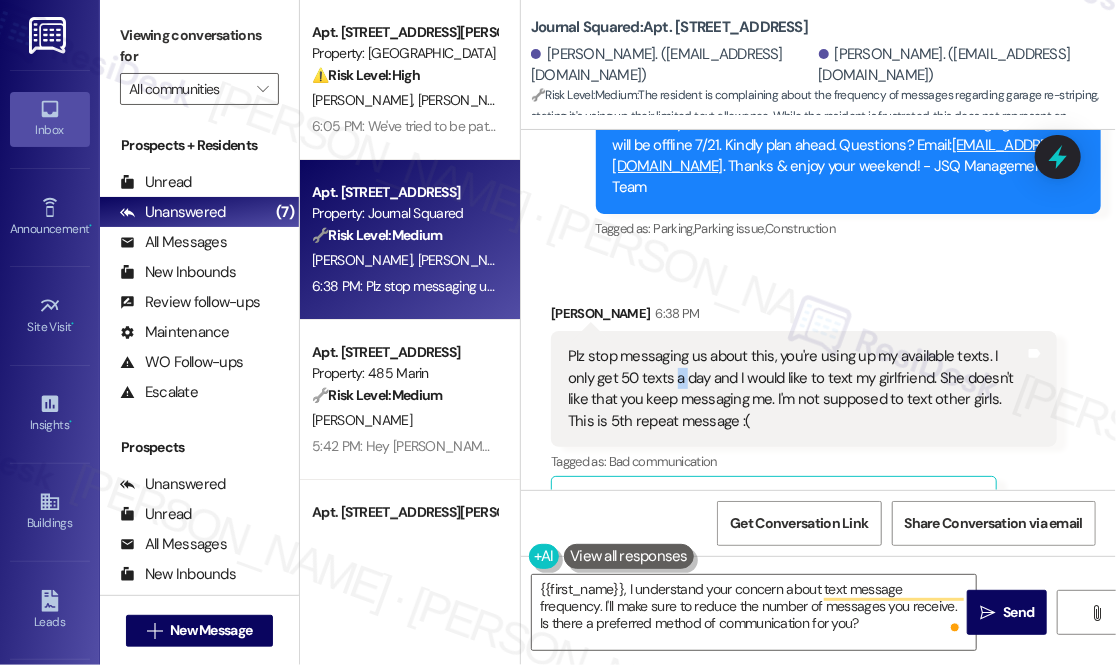 click on "Plz stop messaging us about this, you're using up my available texts. I only get 50 texts a day and I would like to text my girlfriend. She doesn't like that you keep messaging me. I'm not supposed to text other girls. This is 5th repeat message :(" at bounding box center (796, 389) 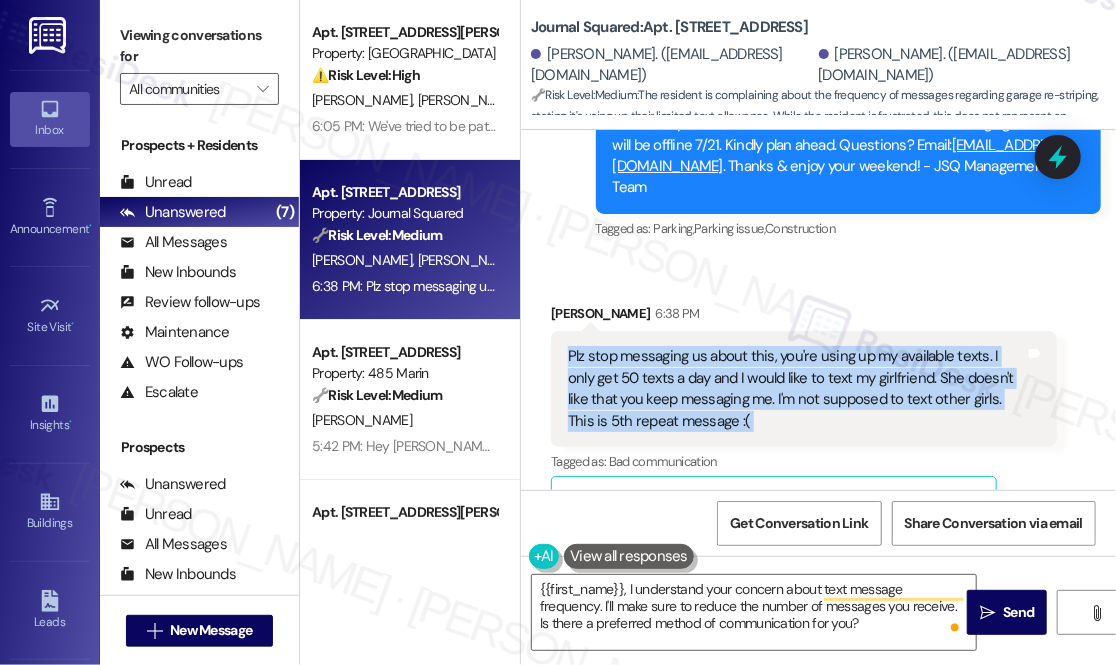 click on "Plz stop messaging us about this, you're using up my available texts. I only get 50 texts a day and I would like to text my girlfriend. She doesn't like that you keep messaging me. I'm not supposed to text other girls. This is 5th repeat message :(" at bounding box center [796, 389] 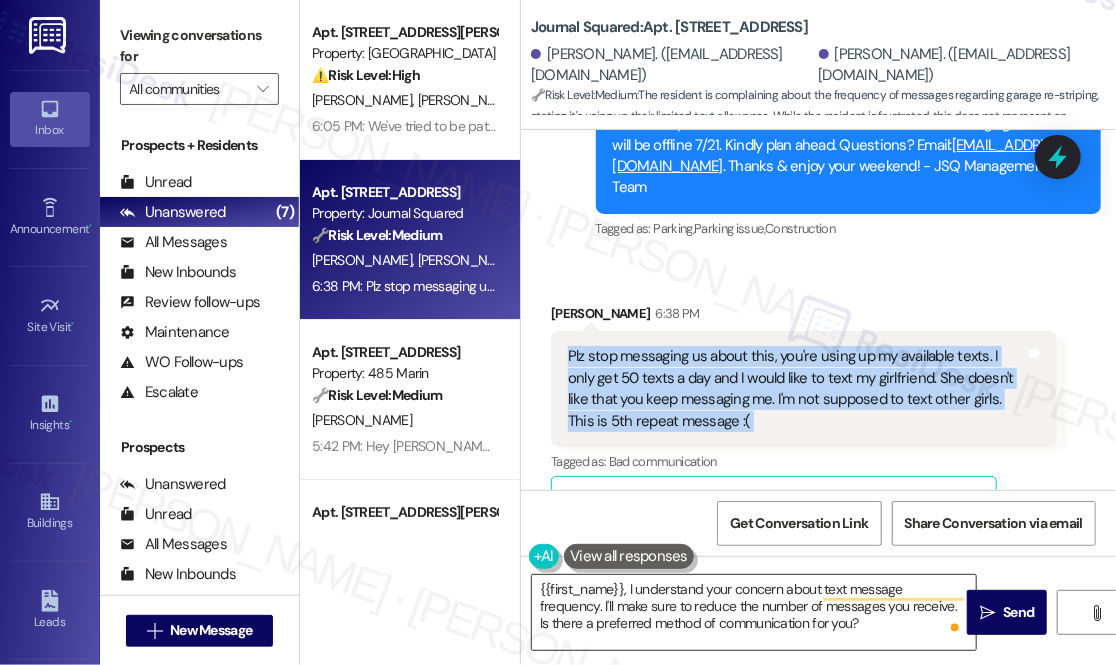 click on "{{first_name}}, I understand your concern about text message frequency. I'll make sure to reduce the number of messages you receive. Is there a preferred method of communication for you?" at bounding box center [754, 612] 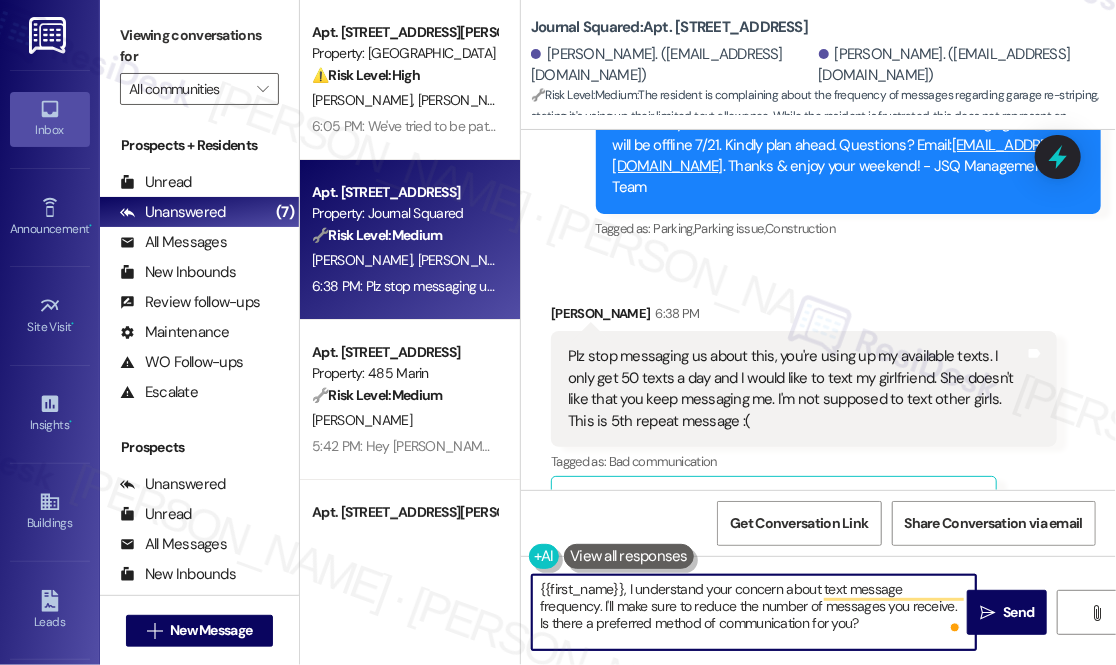 click on "{{first_name}}, I understand your concern about text message frequency. I'll make sure to reduce the number of messages you receive. Is there a preferred method of communication for you?" at bounding box center [754, 612] 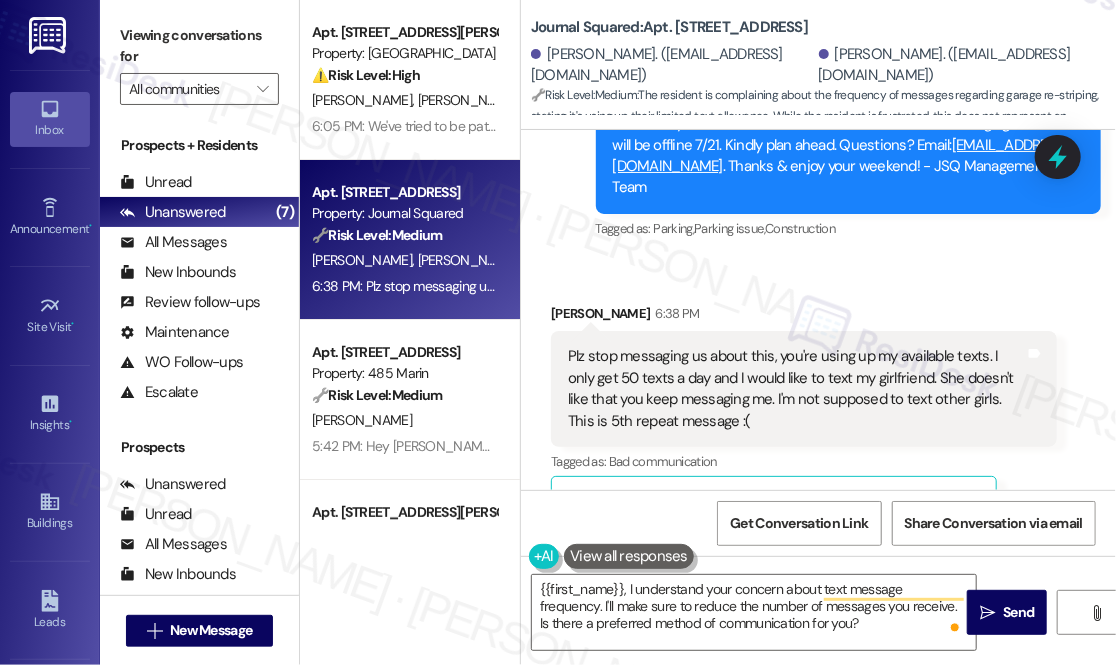 click on "Viewing conversations for" at bounding box center (199, 46) 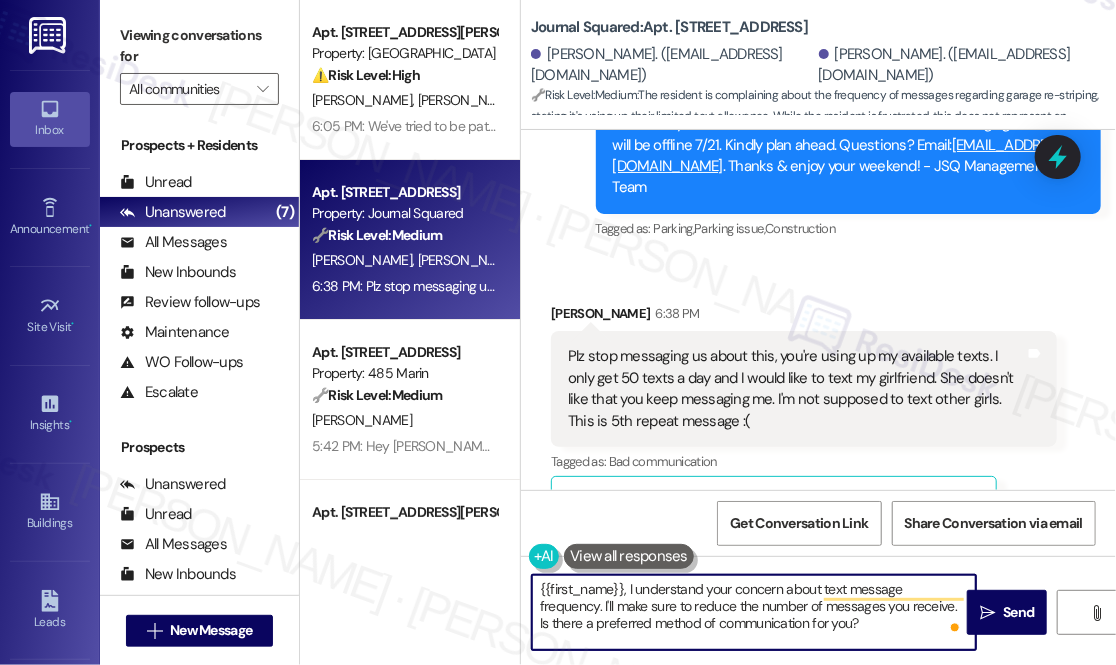 click on "{{first_name}}, I understand your concern about text message frequency. I'll make sure to reduce the number of messages you receive. Is there a preferred method of communication for you?" at bounding box center (754, 612) 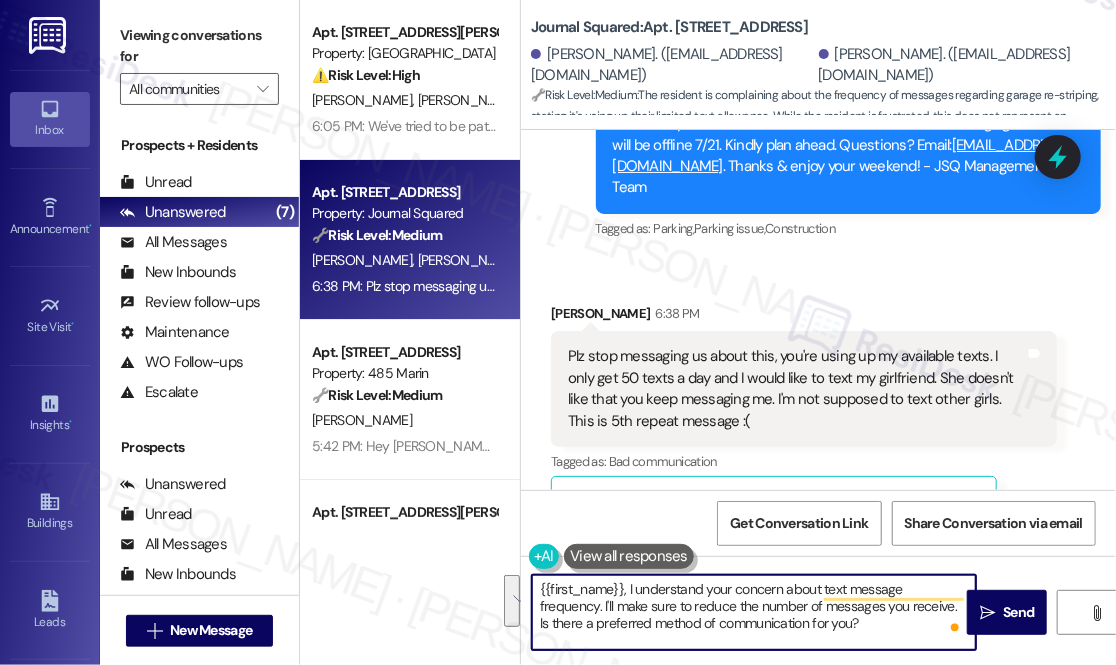 paste on "I'm so sorry to bother you! I'll take you off our distribution list. Would you mind replying STOP to this message? That will automatically take you off the list. Have a wonderful day!!" 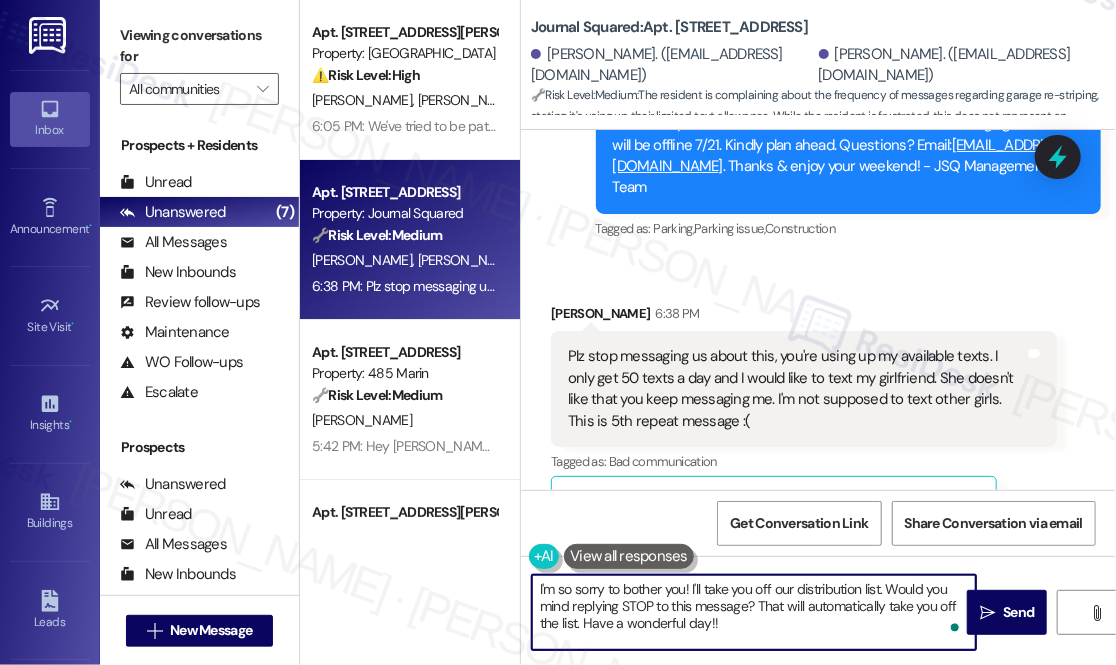 click on "I'm so sorry to bother you! I'll take you off our distribution list. Would you mind replying STOP to this message? That will automatically take you off the list. Have a wonderful day!!" at bounding box center [754, 612] 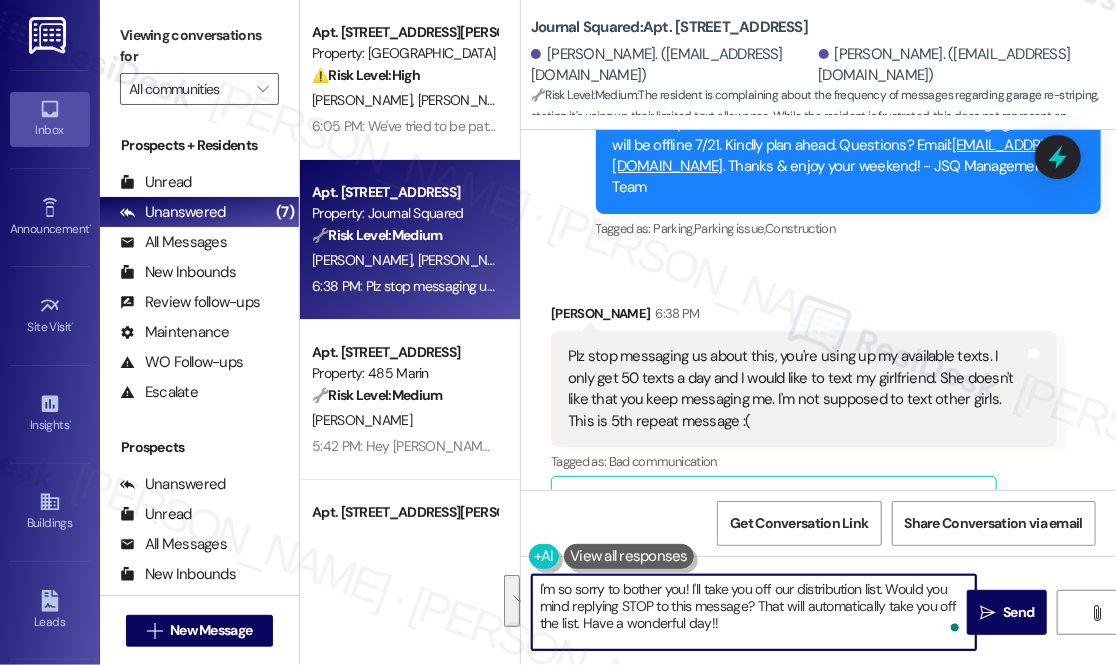 click on "I'm so sorry to bother you! I'll take you off our distribution list. Would you mind replying STOP to this message? That will automatically take you off the list. Have a wonderful day!!" at bounding box center [754, 612] 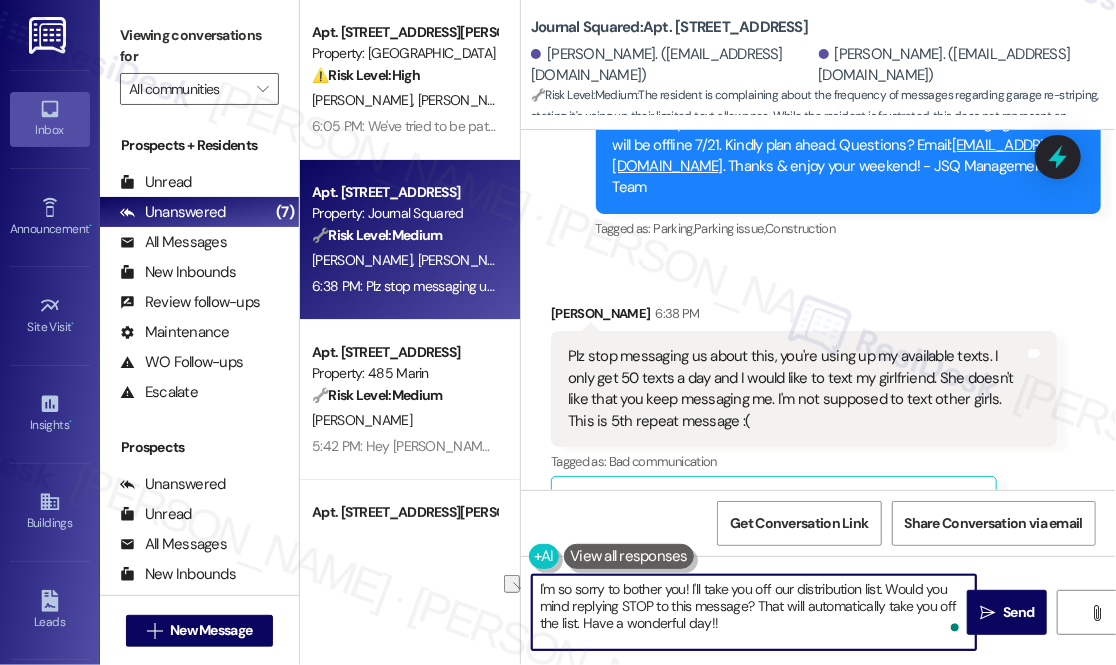 drag, startPoint x: 890, startPoint y: 587, endPoint x: 691, endPoint y: 588, distance: 199.00252 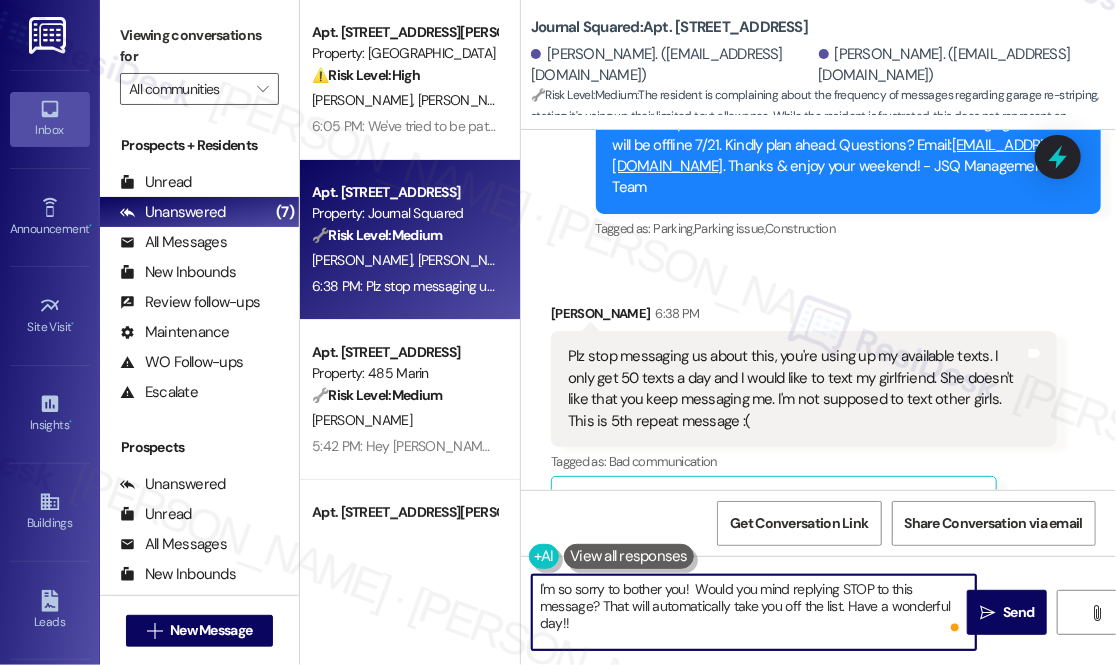click on "I'm so sorry to bother you!  Would you mind replying STOP to this message? That will automatically take you off the list. Have a wonderful day!!" at bounding box center (754, 612) 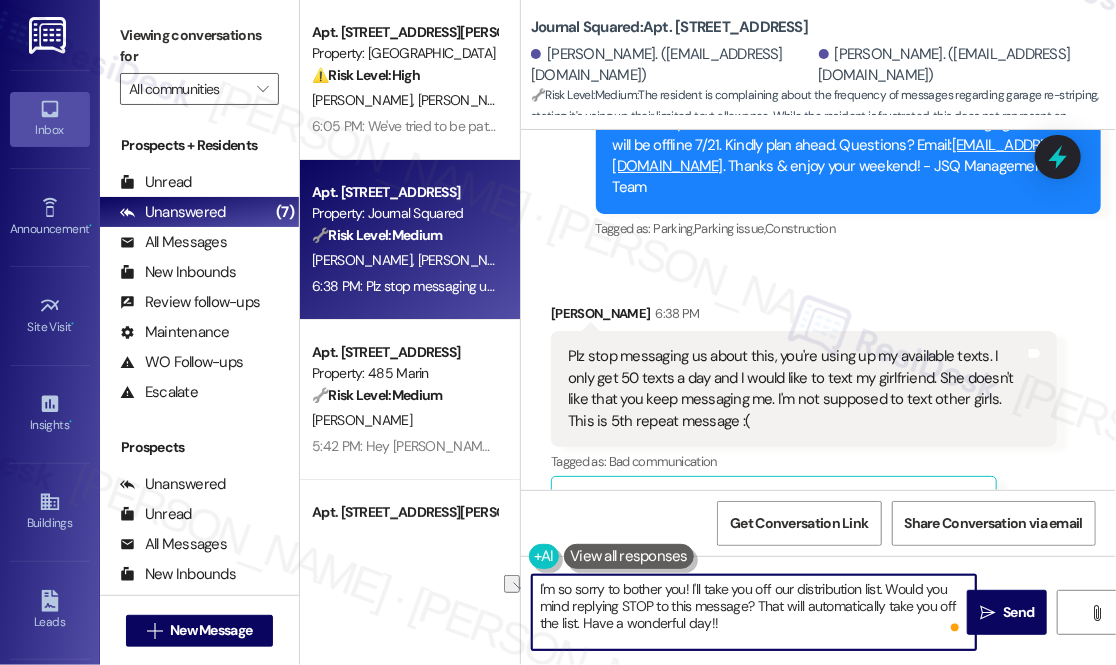 click on "I'm so sorry to bother you! I'll take you off our distribution list. Would you mind replying STOP to this message? That will automatically take you off the list. Have a wonderful day!!" at bounding box center (754, 612) 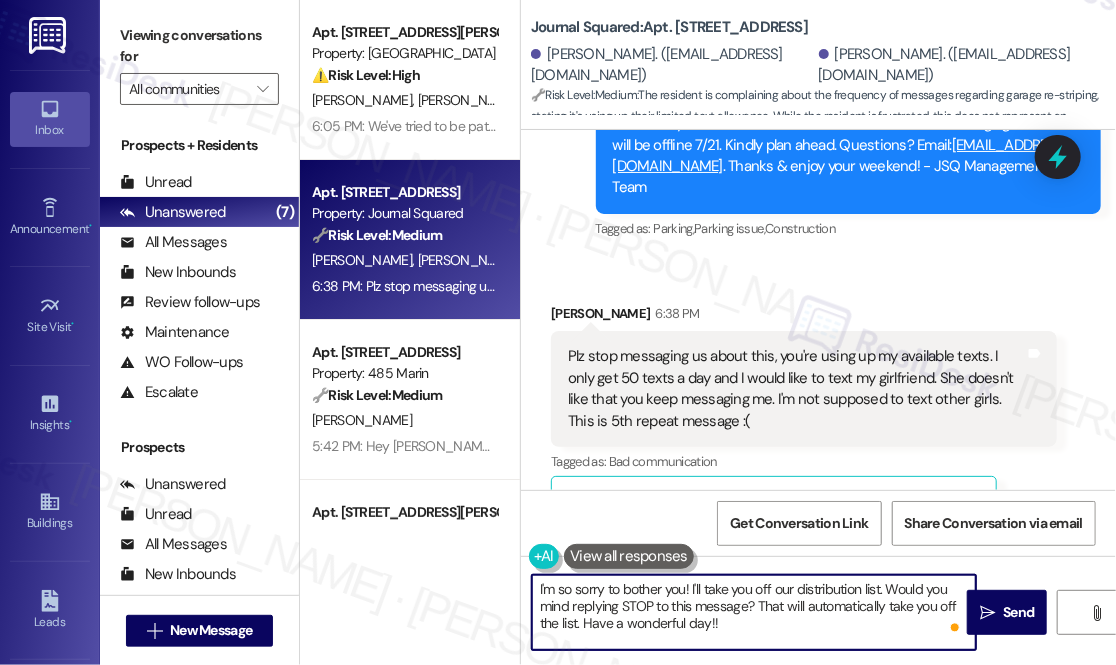 click on "I'm so sorry to bother you! I'll take you off our distribution list. Would you mind replying STOP to this message? That will automatically take you off the list. Have a wonderful day!!" at bounding box center [754, 612] 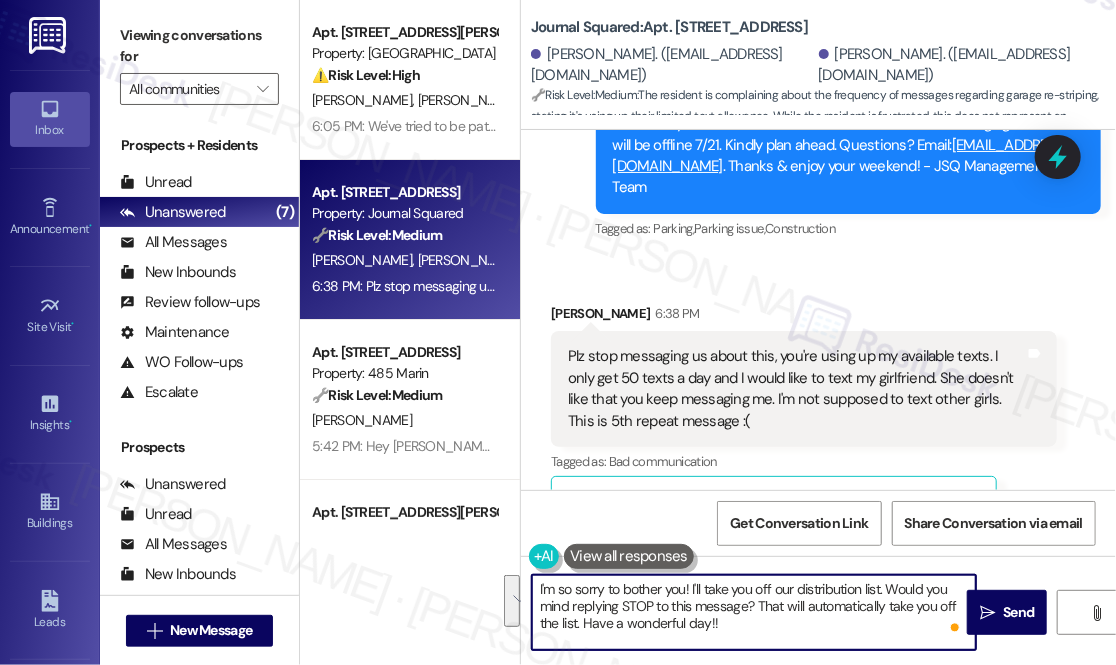 click on "I'm so sorry to bother you! I'll take you off our distribution list. Would you mind replying STOP to this message? That will automatically take you off the list. Have a wonderful day!!" at bounding box center (754, 612) 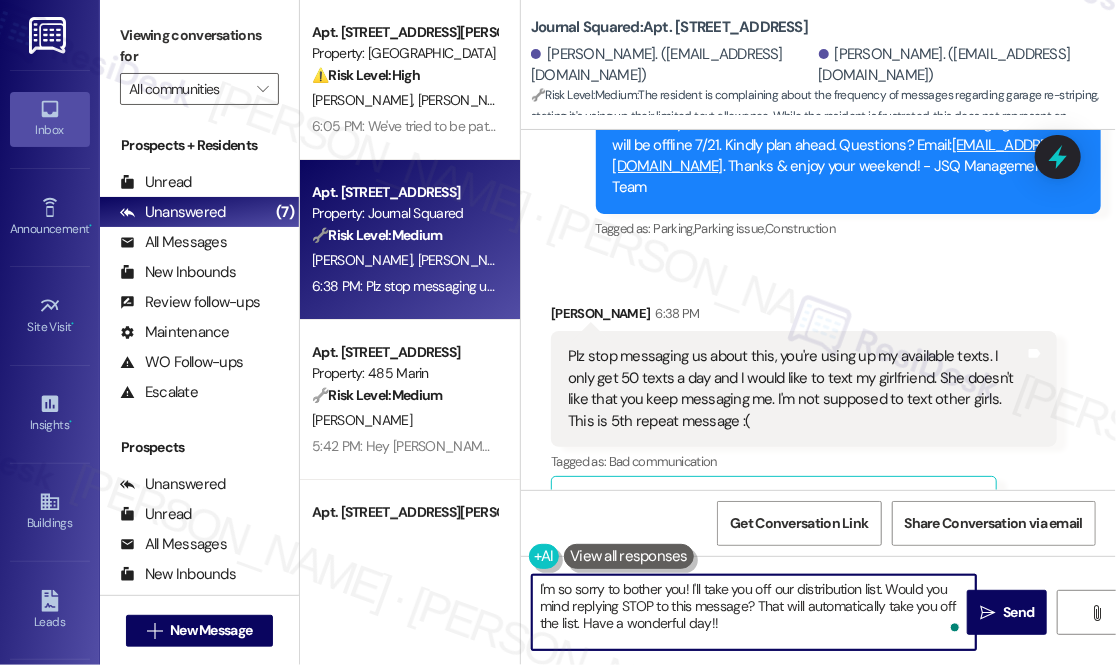 click on "I'm so sorry to bother you! I'll take you off our distribution list. Would you mind replying STOP to this message? That will automatically take you off the list. Have a wonderful day!!" at bounding box center [754, 612] 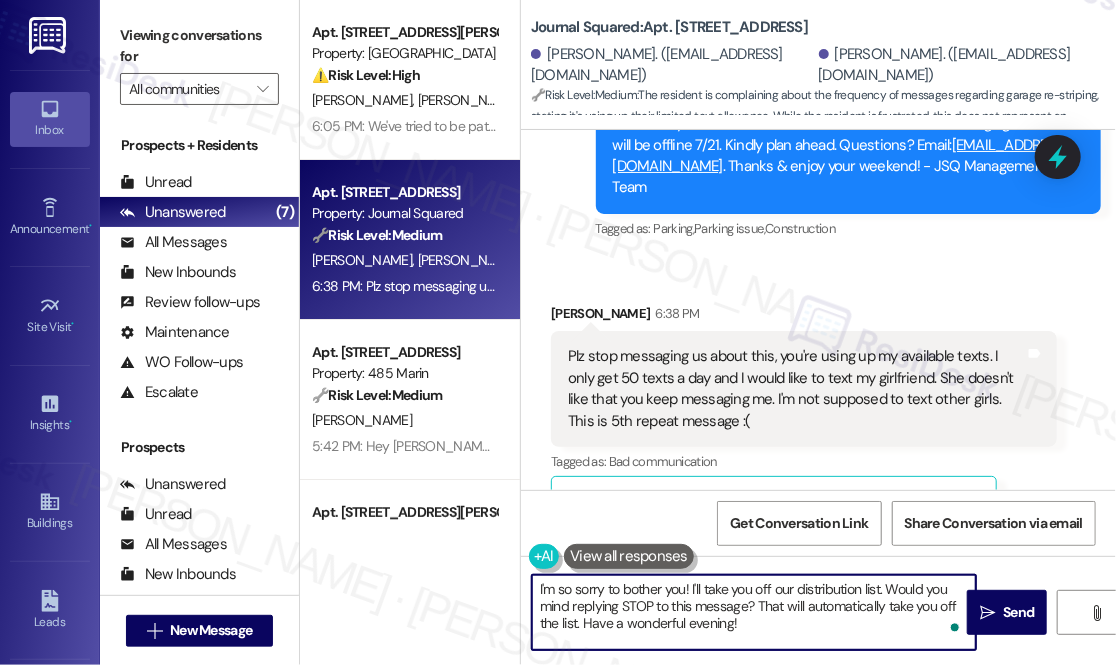 click on "I'm so sorry to bother you! I'll take you off our distribution list. Would you mind replying STOP to this message? That will automatically take you off the list. Have a wonderful evening!" at bounding box center [754, 612] 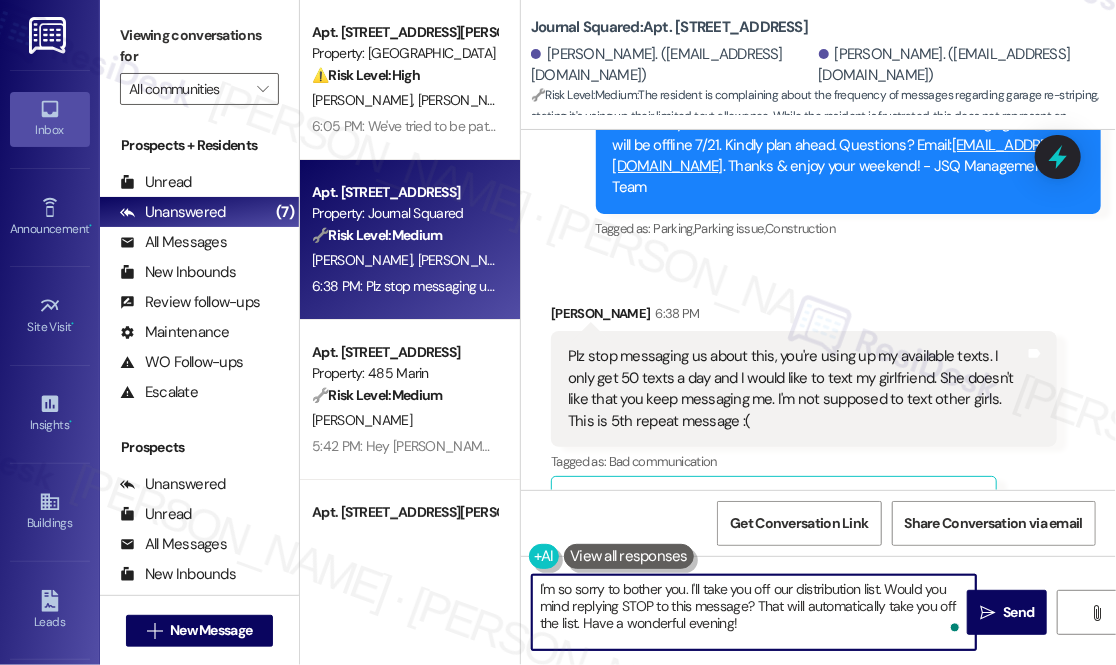 click on "I'm so sorry to bother you. I'll take you off our distribution list. Would you mind replying STOP to this message? That will automatically take you off the list. Have a wonderful evening!" at bounding box center [754, 612] 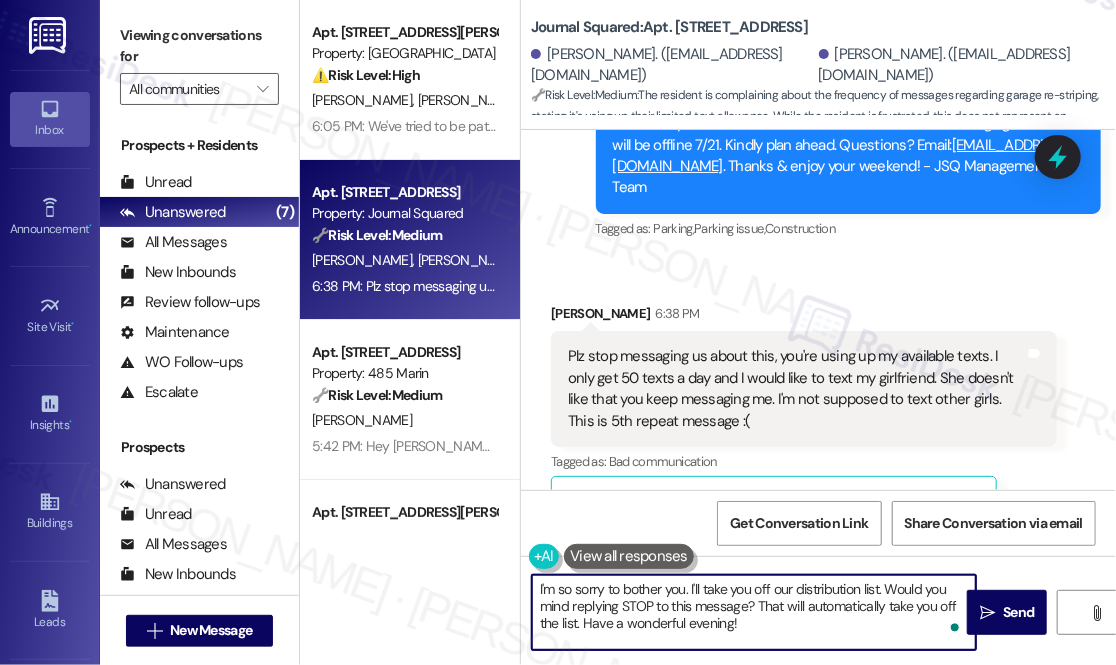 click on "I'm so sorry to bother you. I'll take you off our distribution list. Would you mind replying STOP to this message? That will automatically take you off the list. Have a wonderful evening!" at bounding box center (754, 612) 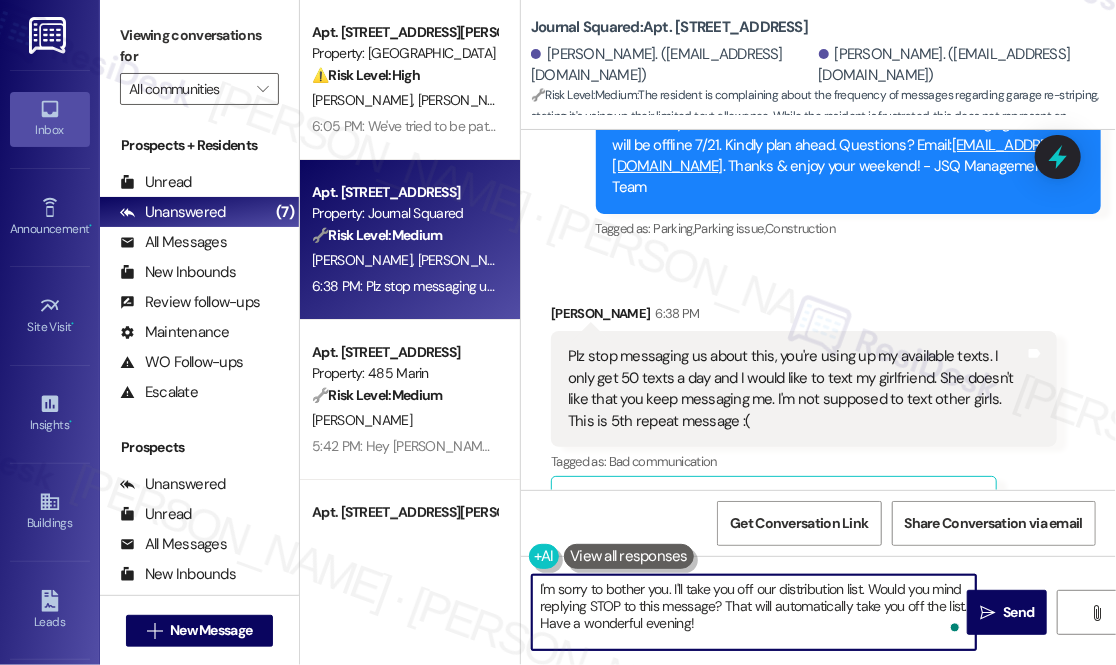 click on "I'm sorry to bother you. I'll take you off our distribution list. Would you mind replying STOP to this message? That will automatically take you off the list. Have a wonderful evening!" at bounding box center [754, 612] 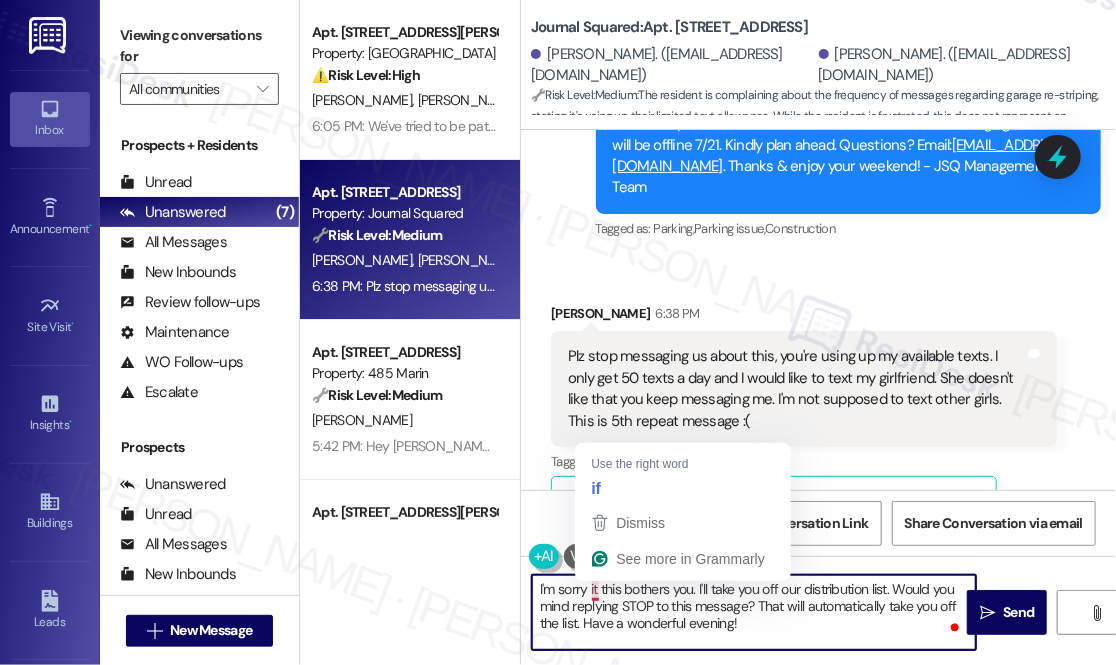 click on "I'm sorry it this bothers you. I'll take you off our distribution list. Would you mind replying STOP to this message? That will automatically take you off the list. Have a wonderful evening!" at bounding box center [754, 612] 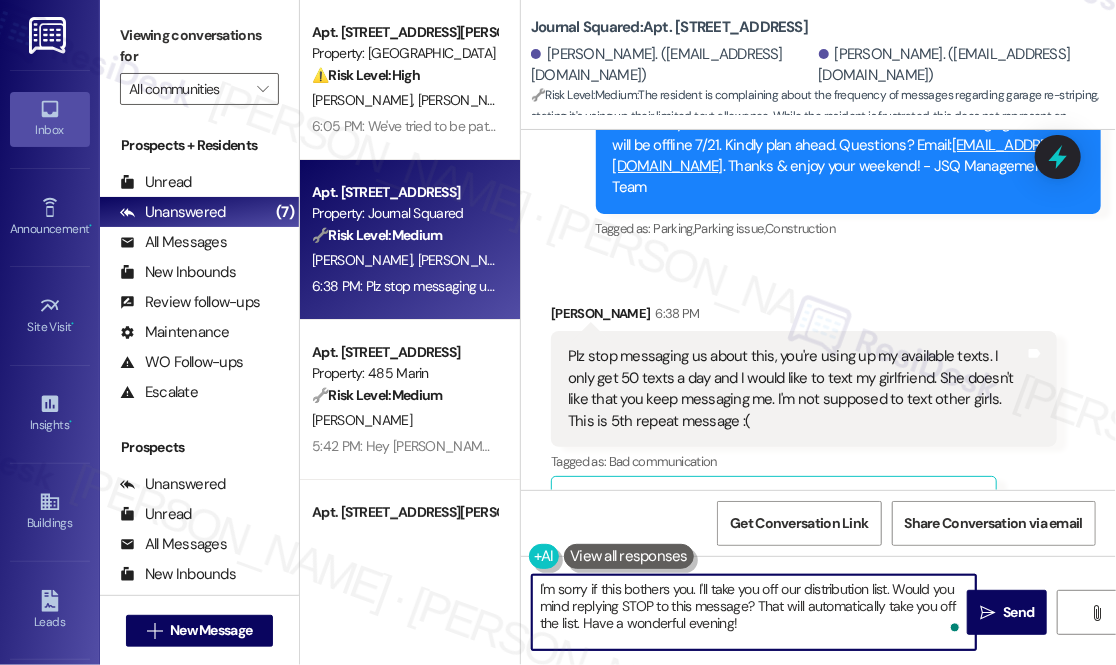 click on "I'm sorry if this bothers you. I'll take you off our distribution list. Would you mind replying STOP to this message? That will automatically take you off the list. Have a wonderful evening!" at bounding box center [754, 612] 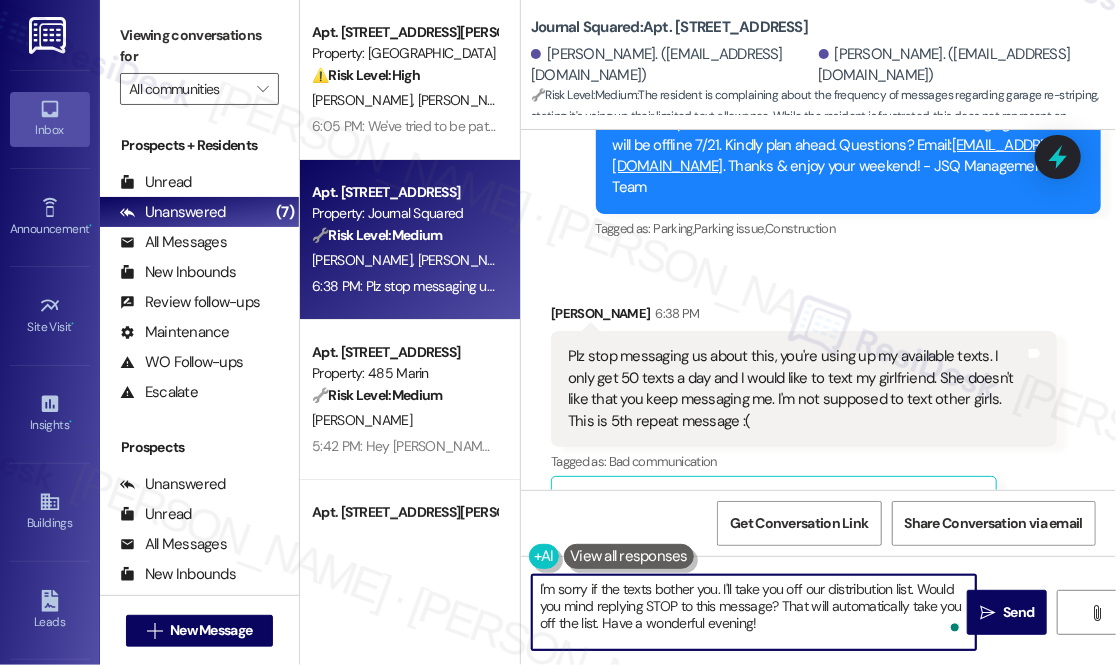 click on "I'm sorry if the texts bother you. I'll take you off our distribution list. Would you mind replying STOP to this message? That will automatically take you off the list. Have a wonderful evening!" at bounding box center (754, 612) 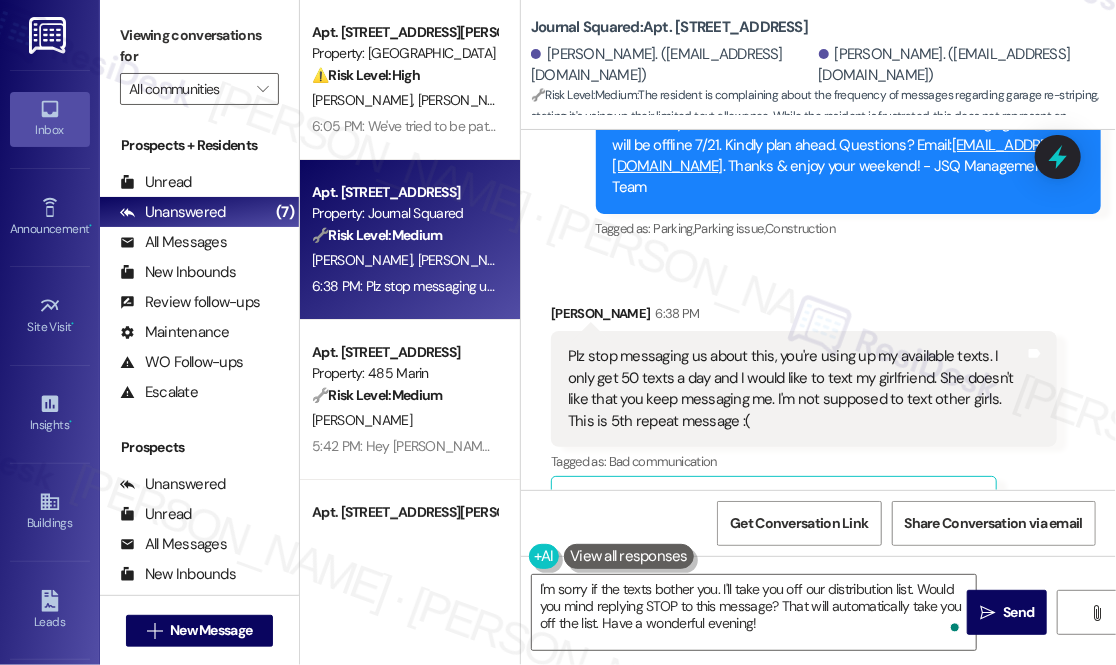 click on "Brandon Tong 6:38 PM" at bounding box center [804, 317] 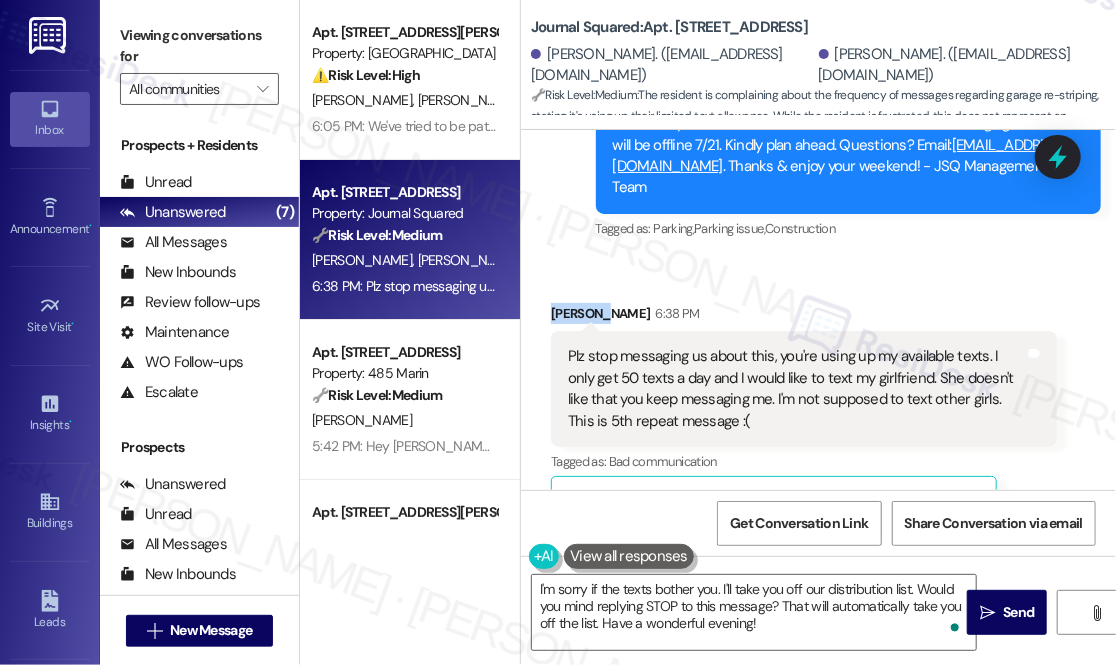 click on "Brandon Tong 6:38 PM" at bounding box center [804, 317] 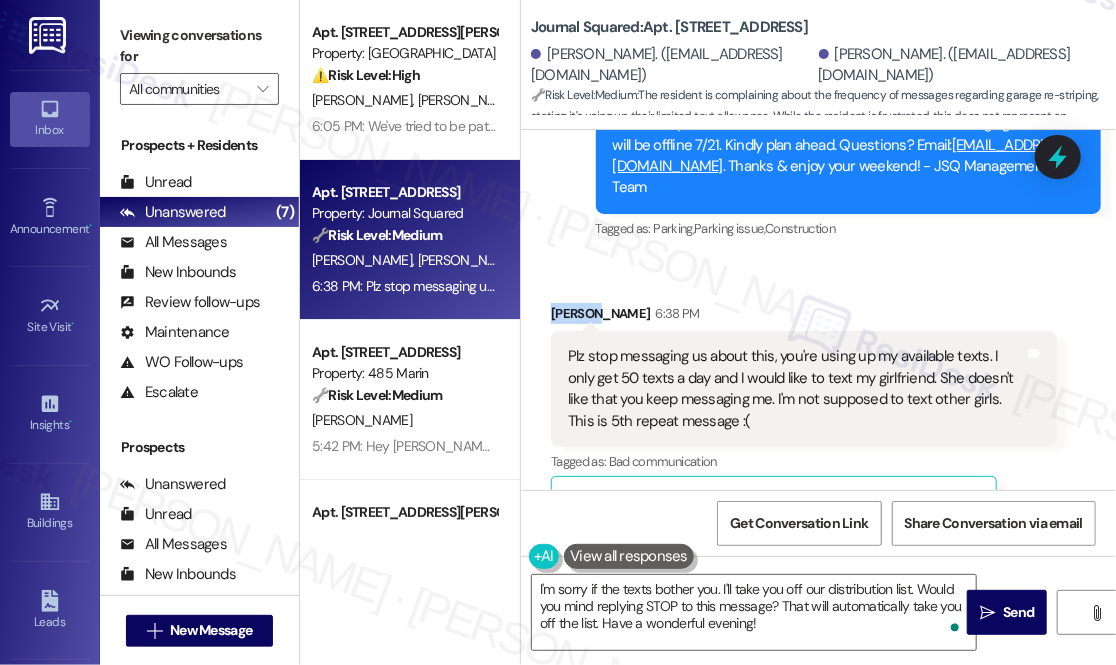 copy on "Brandon" 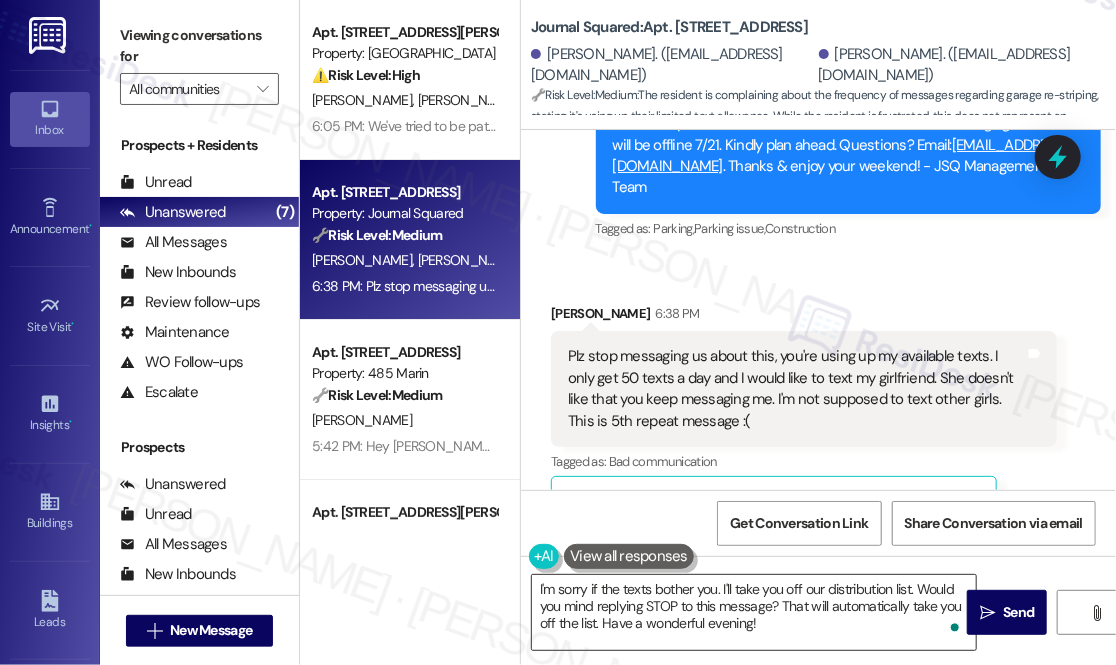 click on "I'm sorry if the texts bother you. I'll take you off our distribution list. Would you mind replying STOP to this message? That will automatically take you off the list. Have a wonderful evening!" at bounding box center (754, 612) 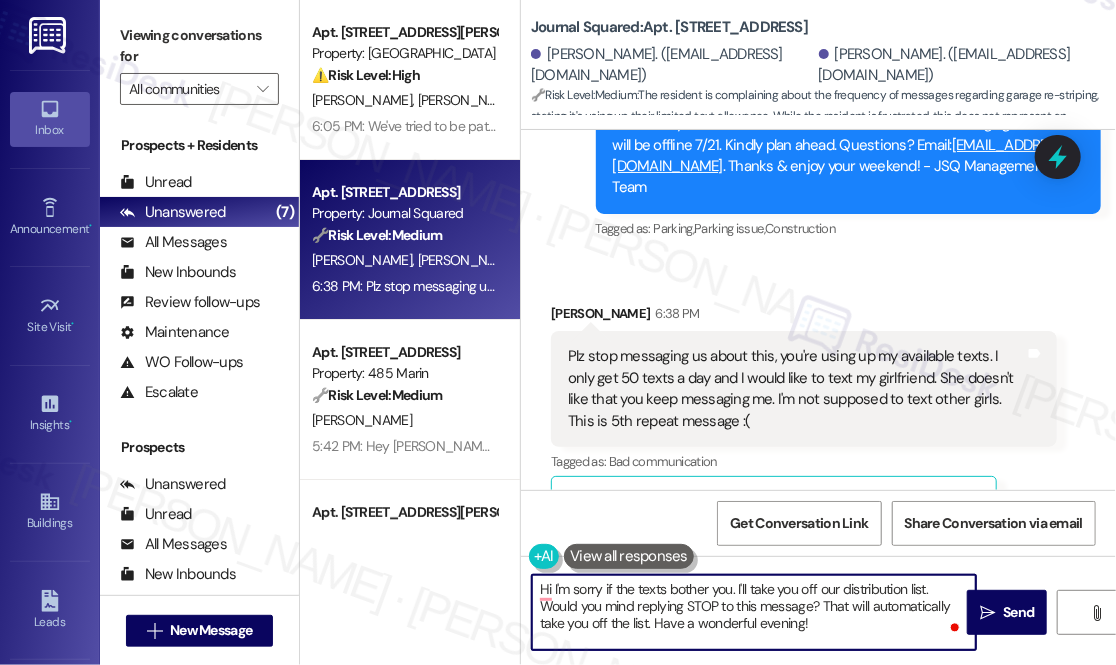 paste on "Brandon" 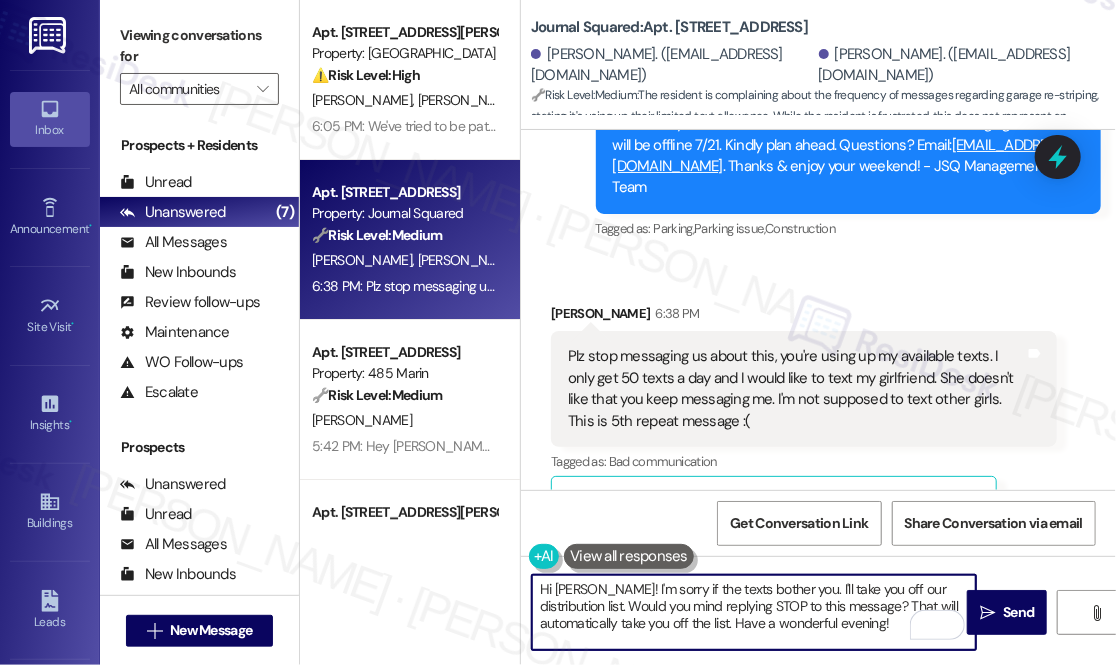 click on "Hi Brandon! I'm sorry if the texts bother you. I'll take you off our distribution list. Would you mind replying STOP to this message? That will automatically take you off the list. Have a wonderful evening!" at bounding box center [754, 612] 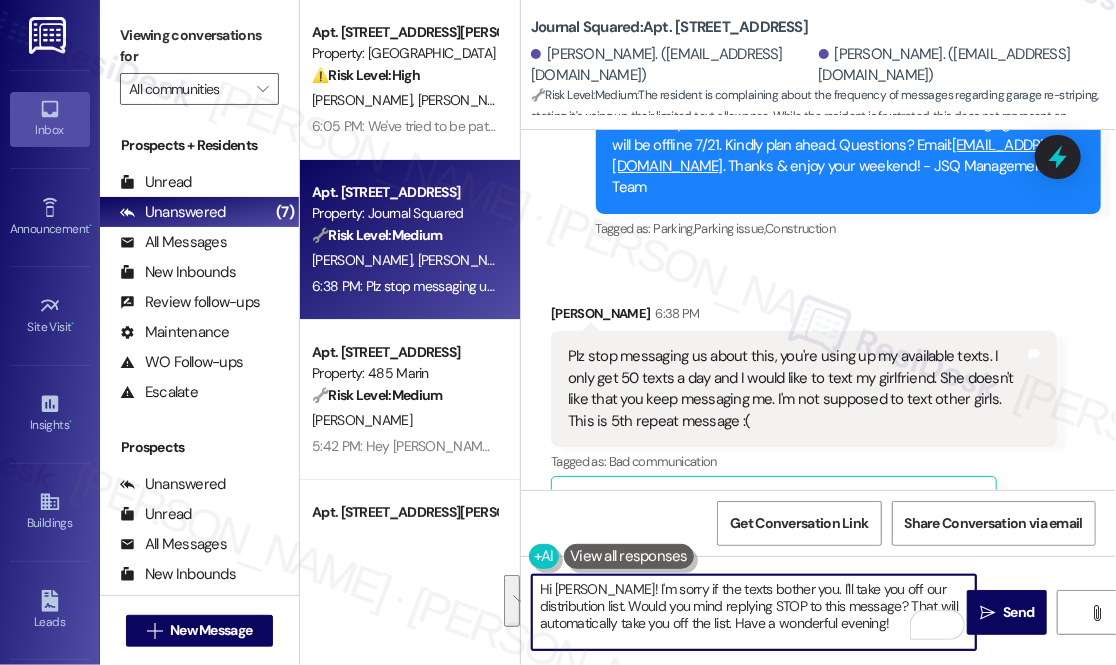 click on "Hi Brandon! I'm sorry if the texts bother you. I'll take you off our distribution list. Would you mind replying STOP to this message? That will automatically take you off the list. Have a wonderful evening!" at bounding box center (754, 612) 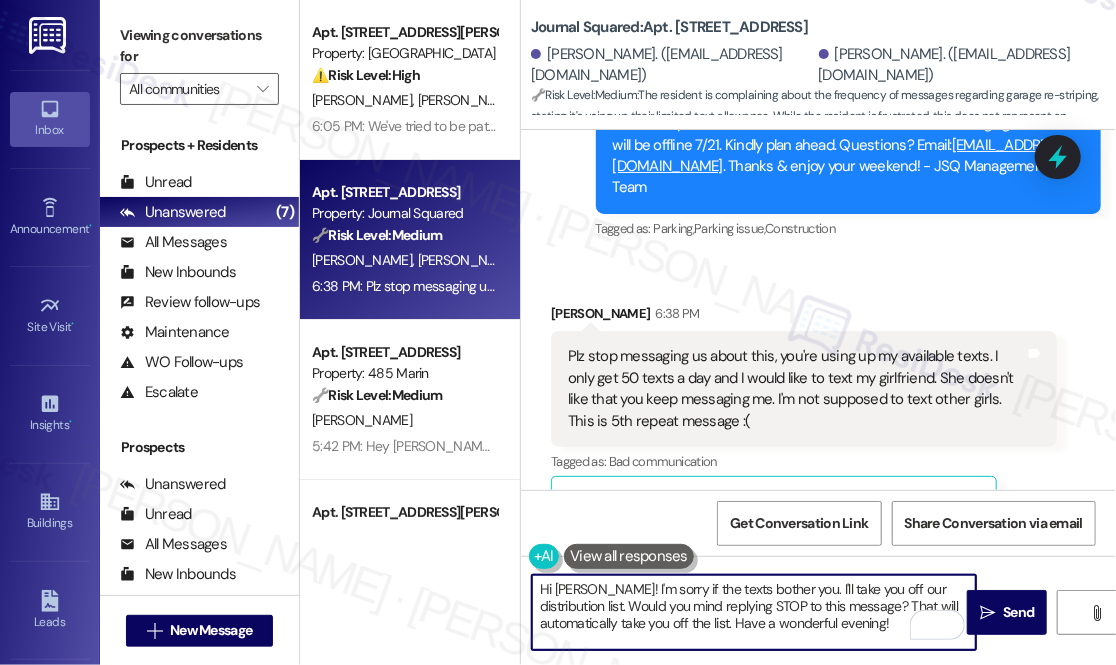click on "Hi Brandon! I'm sorry if the texts bother you. I'll take you off our distribution list. Would you mind replying STOP to this message? That will automatically take you off the list. Have a wonderful evening!" at bounding box center [754, 612] 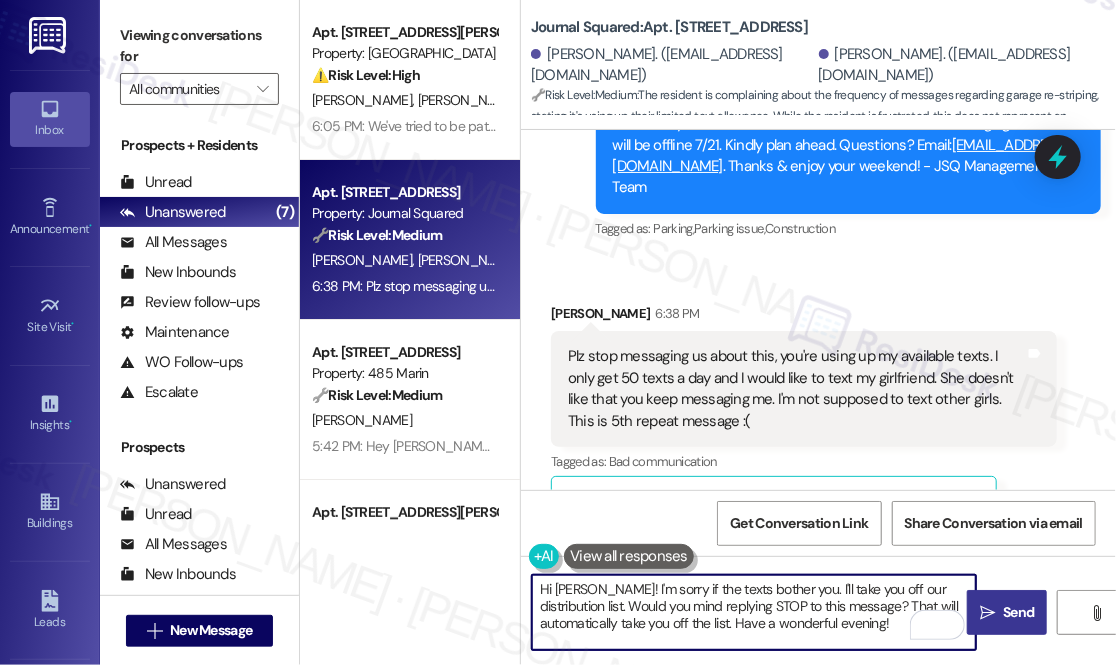 type on "Hi Brandon! I'm sorry if the texts bother you. I'll take you off our distribution list. Would you mind replying STOP to this message? That will automatically take you off the list. Have a wonderful evening!" 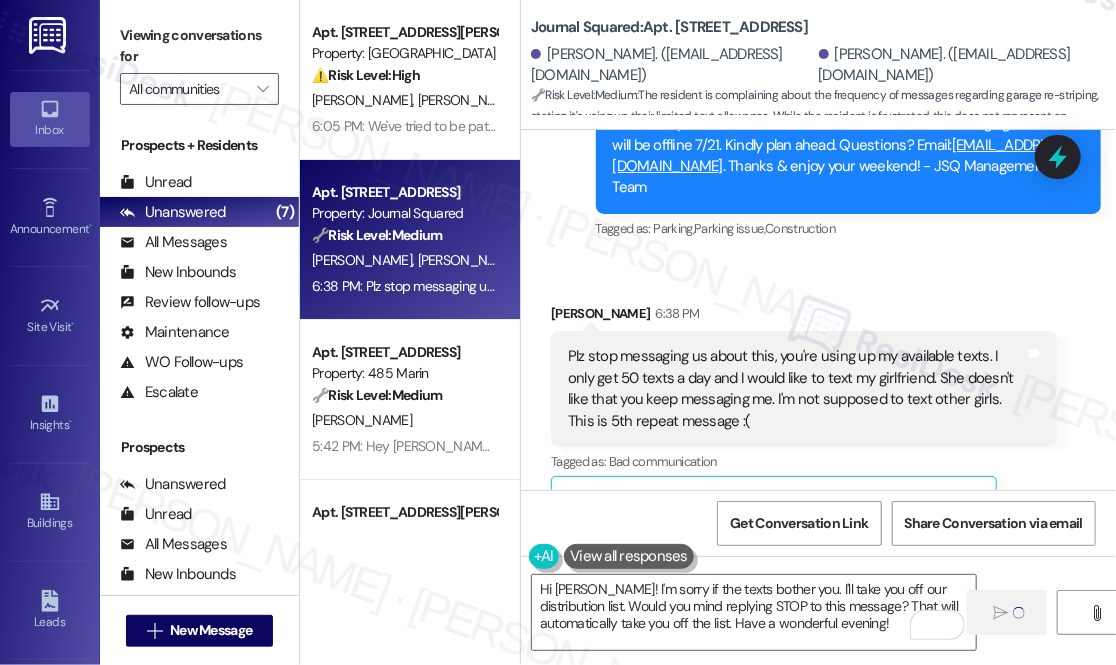 type 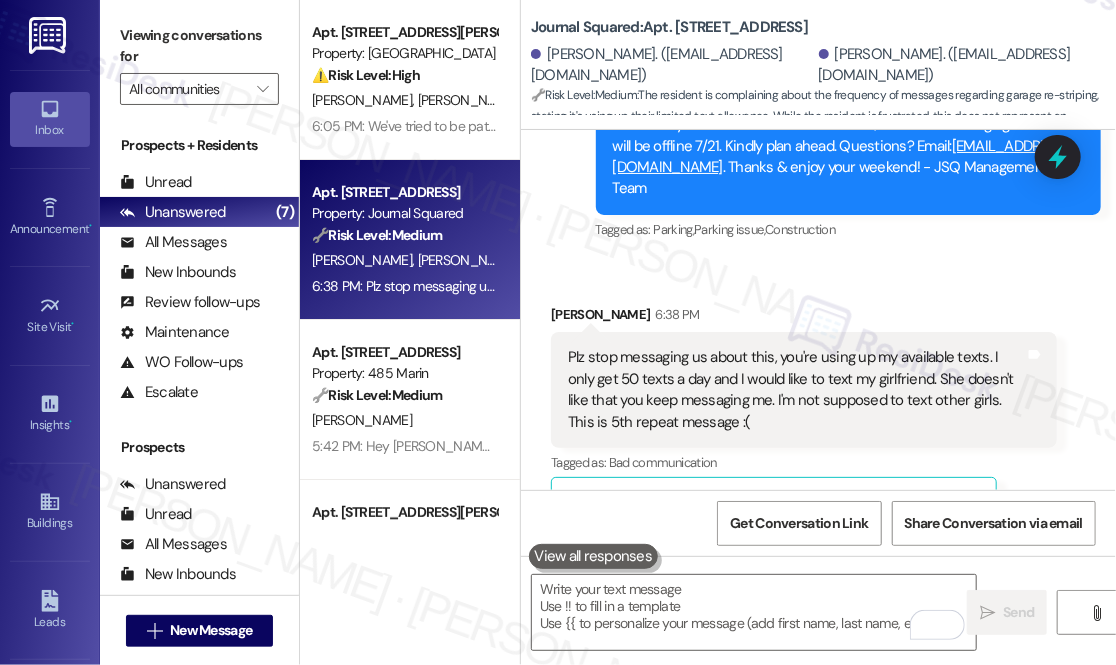 scroll, scrollTop: 13976, scrollLeft: 0, axis: vertical 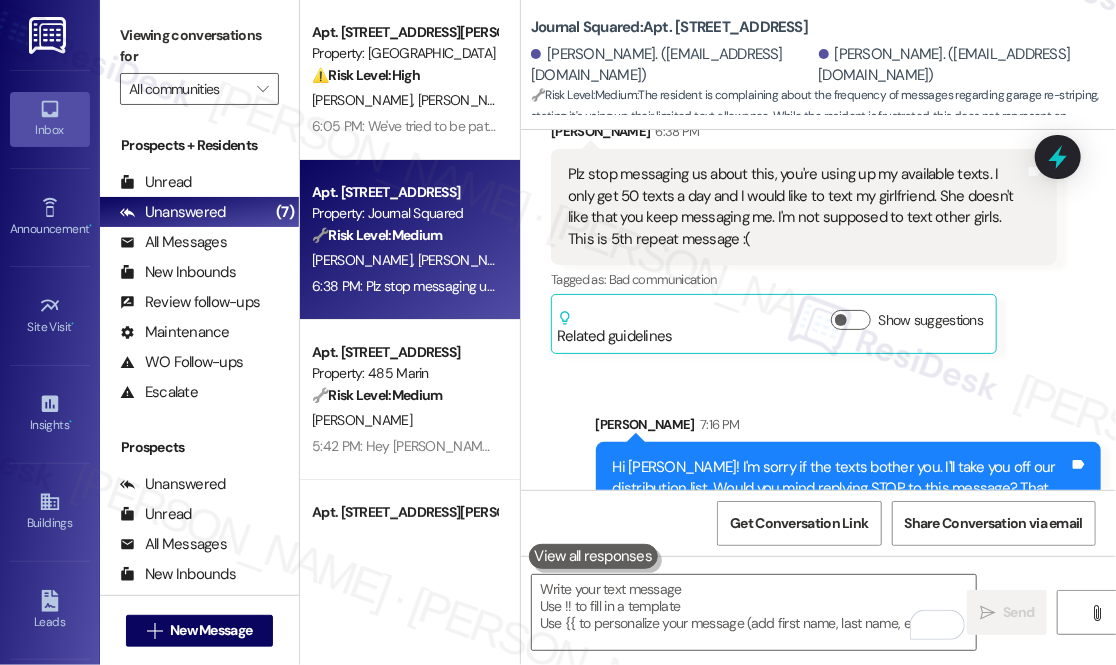 click on "Hi Brandon! I'm sorry if the texts bother you. I'll take you off our distribution list. Would you mind replying STOP to this message? That will automatically take you off the list. Have a wonderful evening!" at bounding box center (841, 489) 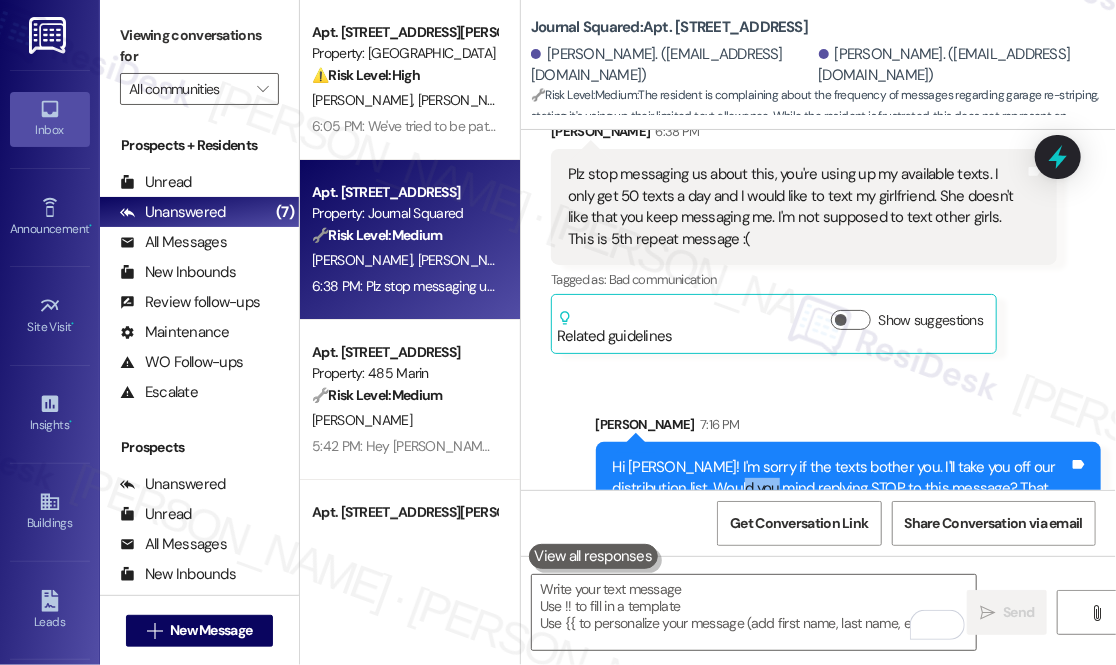 click on "Hi Brandon! I'm sorry if the texts bother you. I'll take you off our distribution list. Would you mind replying STOP to this message? That will automatically take you off the list. Have a wonderful evening!" at bounding box center (841, 489) 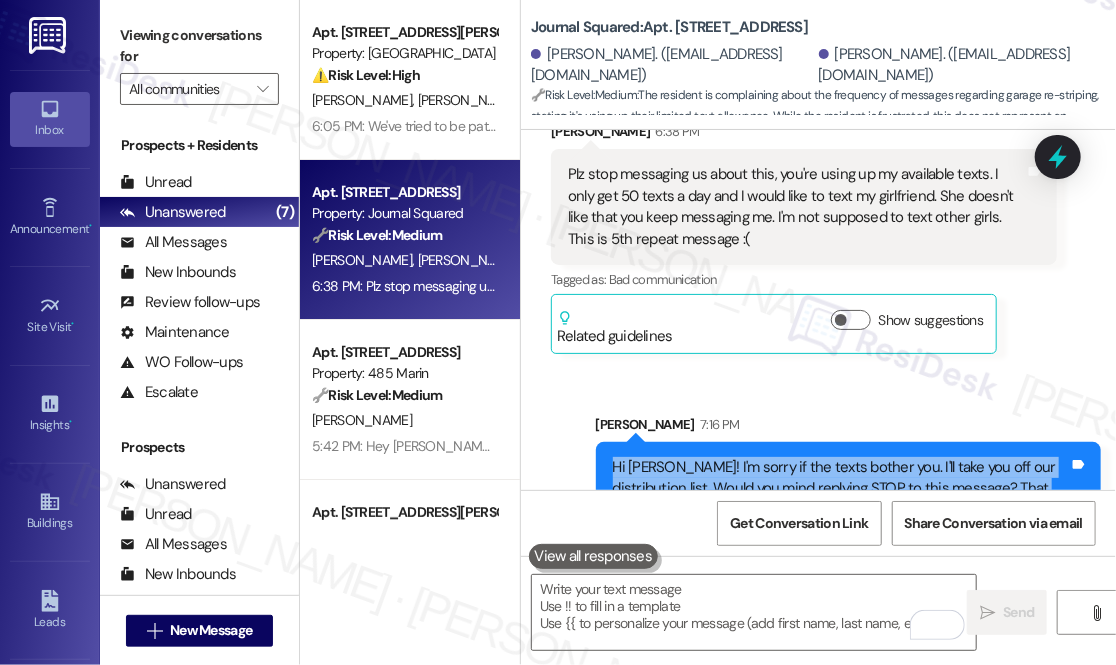 click on "Hi Brandon! I'm sorry if the texts bother you. I'll take you off our distribution list. Would you mind replying STOP to this message? That will automatically take you off the list. Have a wonderful evening!" at bounding box center (841, 489) 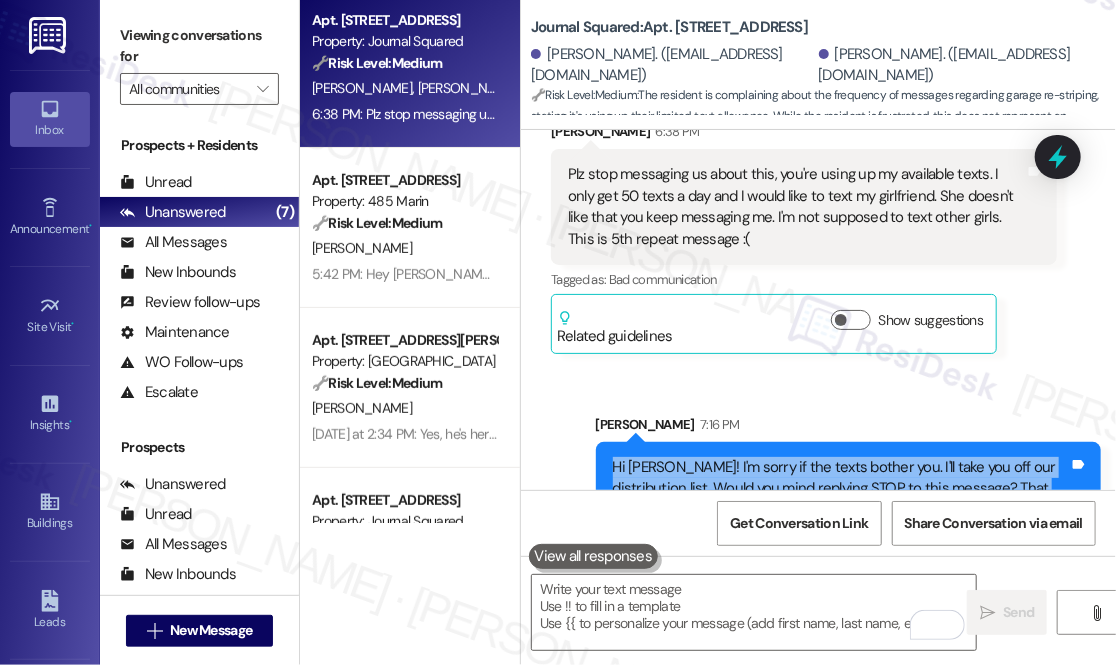 scroll, scrollTop: 181, scrollLeft: 0, axis: vertical 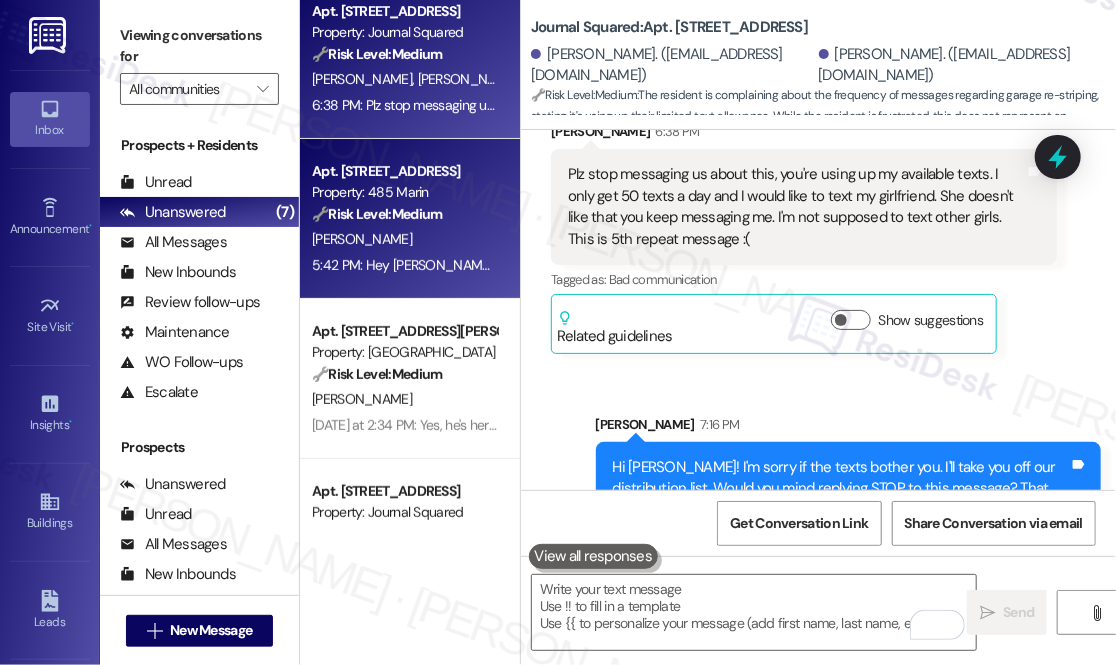 click on "[PERSON_NAME]" at bounding box center (404, 239) 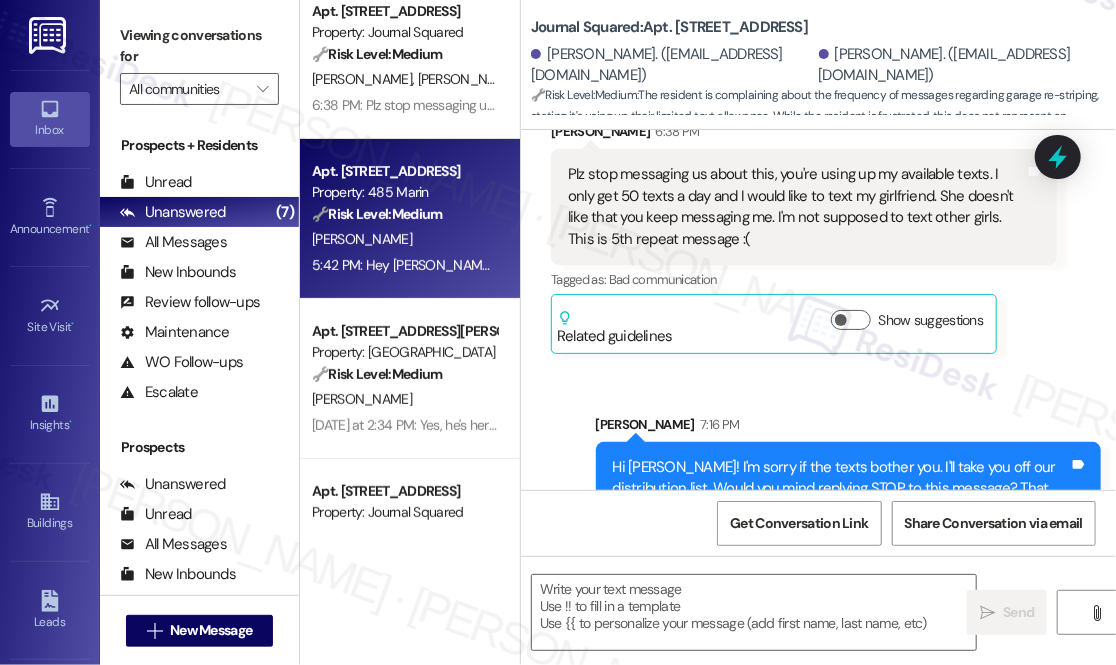 type on "Fetching suggested responses. Please feel free to read through the conversation in the meantime." 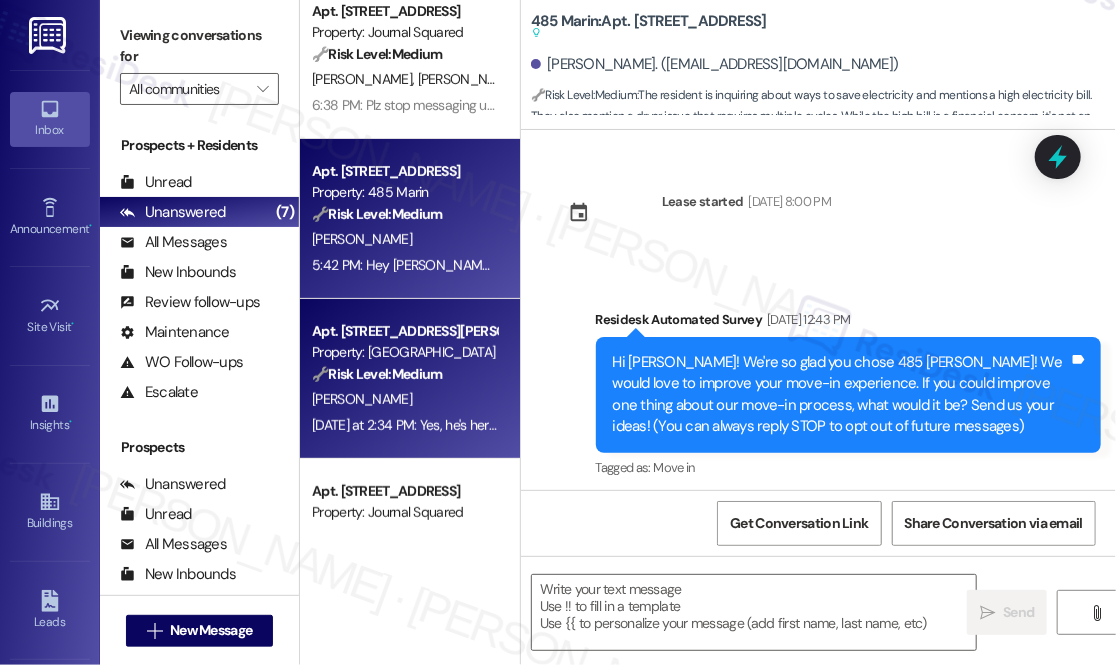 type on "Fetching suggested responses. Please feel free to read through the conversation in the meantime." 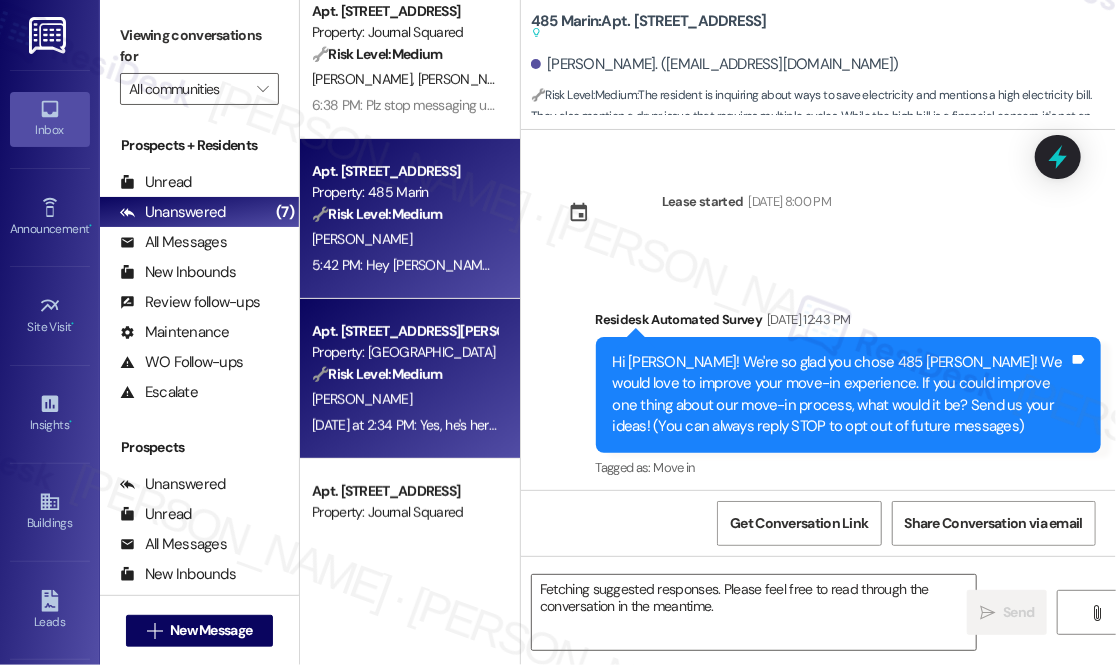 scroll, scrollTop: 24317, scrollLeft: 0, axis: vertical 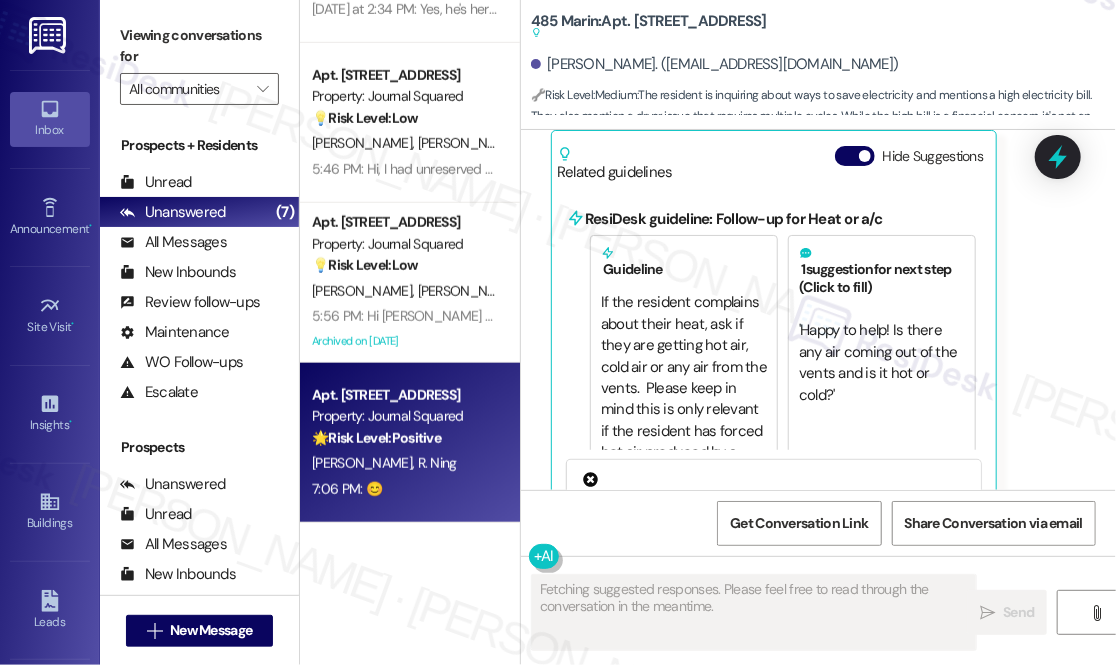 click on "🌟  Risk Level:  Positive" at bounding box center (376, 438) 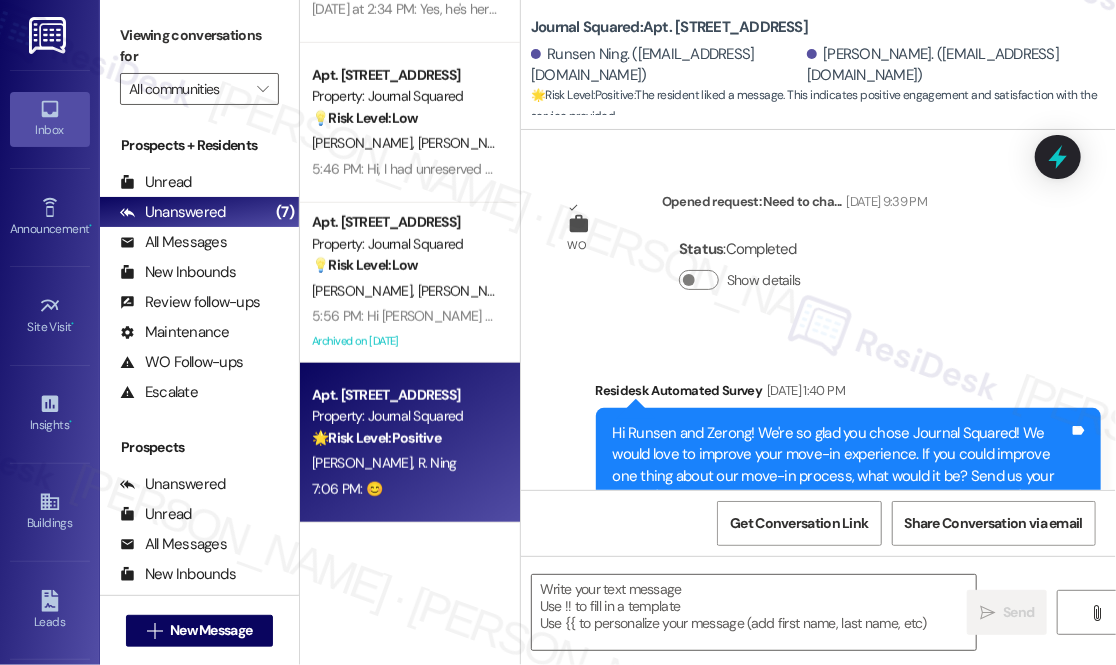 type on "Fetching suggested responses. Please feel free to read through the conversation in the meantime." 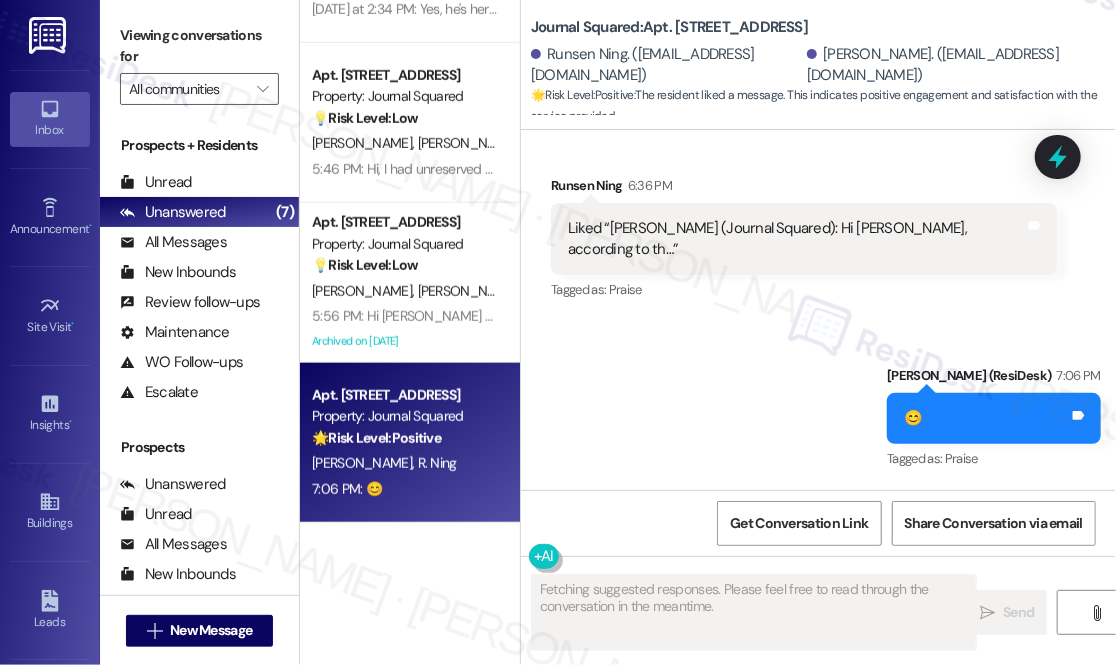 scroll, scrollTop: 21234, scrollLeft: 0, axis: vertical 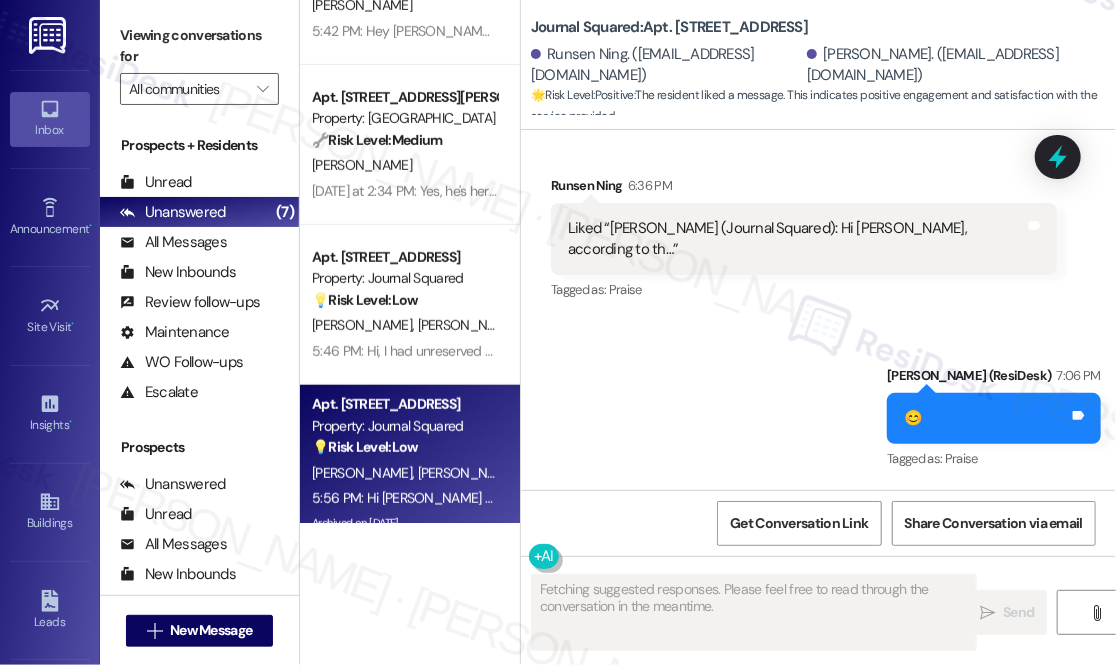 click on "Apt. [STREET_ADDRESS]" at bounding box center (404, 404) 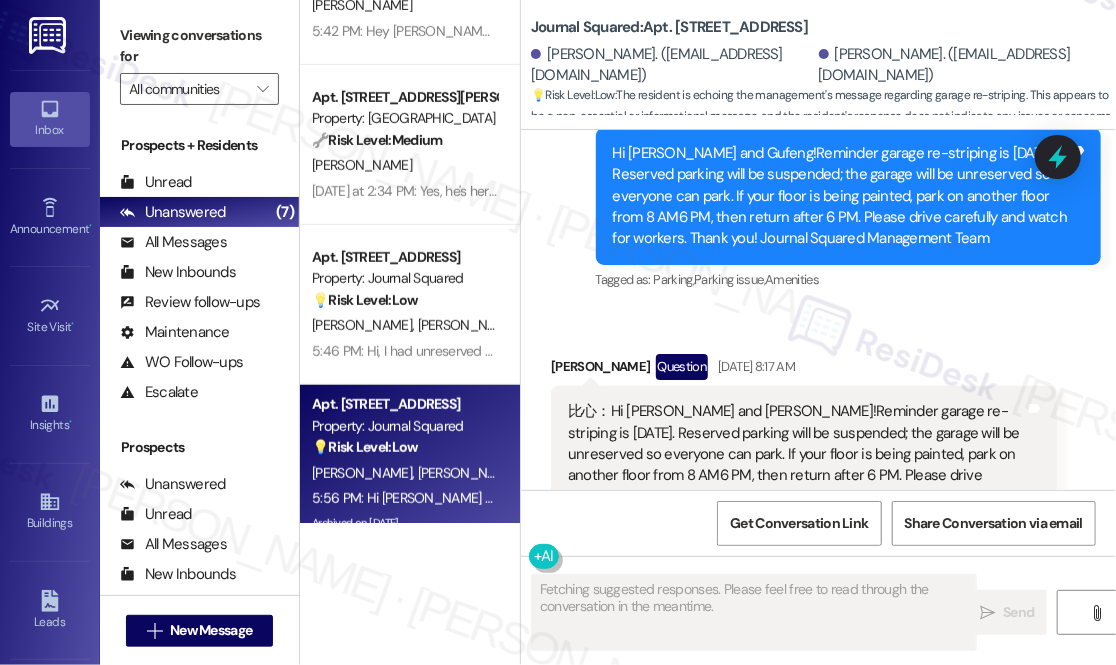 scroll, scrollTop: 9144, scrollLeft: 0, axis: vertical 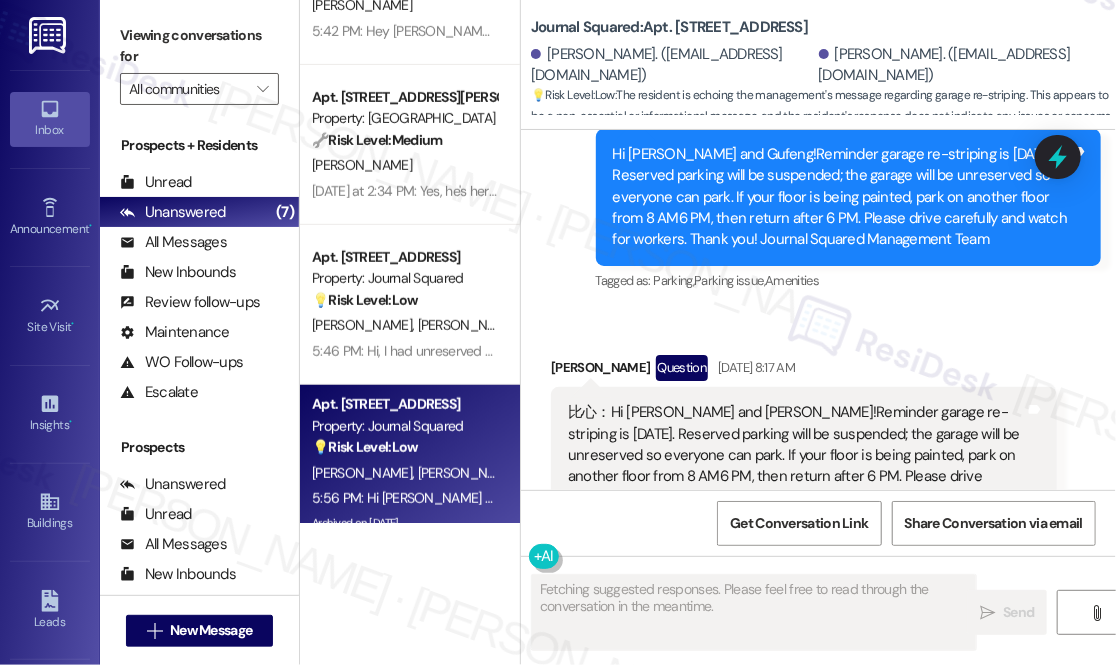 click on "比心：Hi Yifan and Gufeng!Reminder  garage re-striping is July 1421. Reserved parking will be suspended; the garage will be unreserved so everyone can park. If your floor is being painted, park on another floor from 8 AM6 PM, then return after 6 PM. Please drive carefully and watch for workers. Thank you!  Journal Squared Management Team" at bounding box center [796, 466] 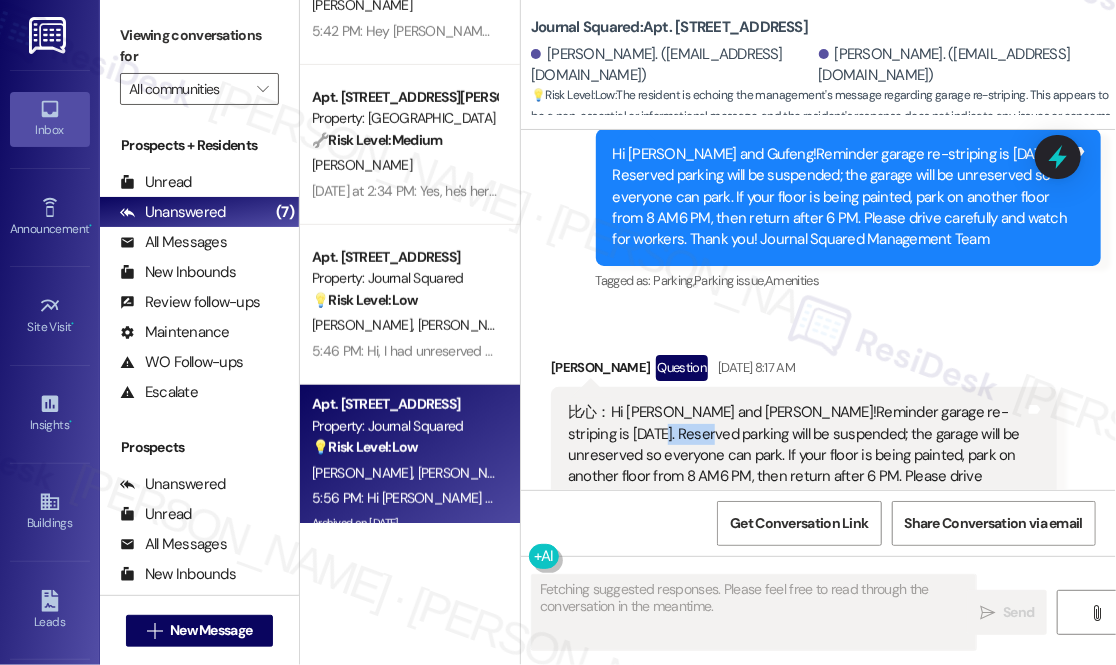 click on "比心：Hi Yifan and Gufeng!Reminder  garage re-striping is July 1421. Reserved parking will be suspended; the garage will be unreserved so everyone can park. If your floor is being painted, park on another floor from 8 AM6 PM, then return after 6 PM. Please drive carefully and watch for workers. Thank you!  Journal Squared Management Team" at bounding box center [796, 466] 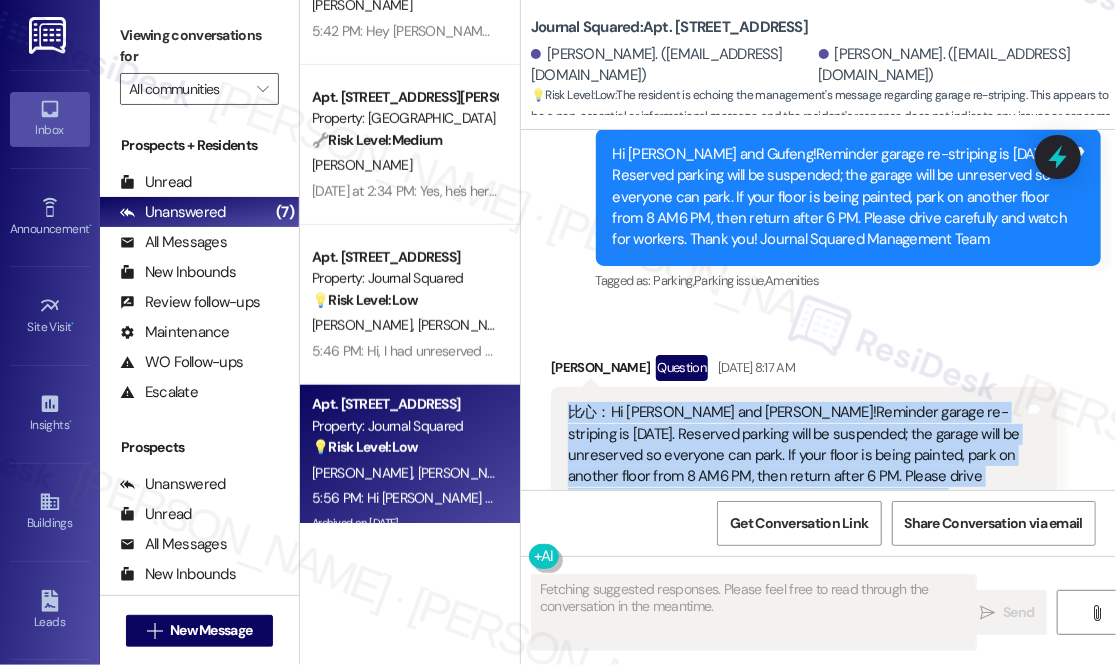 click on "比心：Hi Yifan and Gufeng!Reminder  garage re-striping is July 1421. Reserved parking will be suspended; the garage will be unreserved so everyone can park. If your floor is being painted, park on another floor from 8 AM6 PM, then return after 6 PM. Please drive carefully and watch for workers. Thank you!  Journal Squared Management Team" at bounding box center (796, 466) 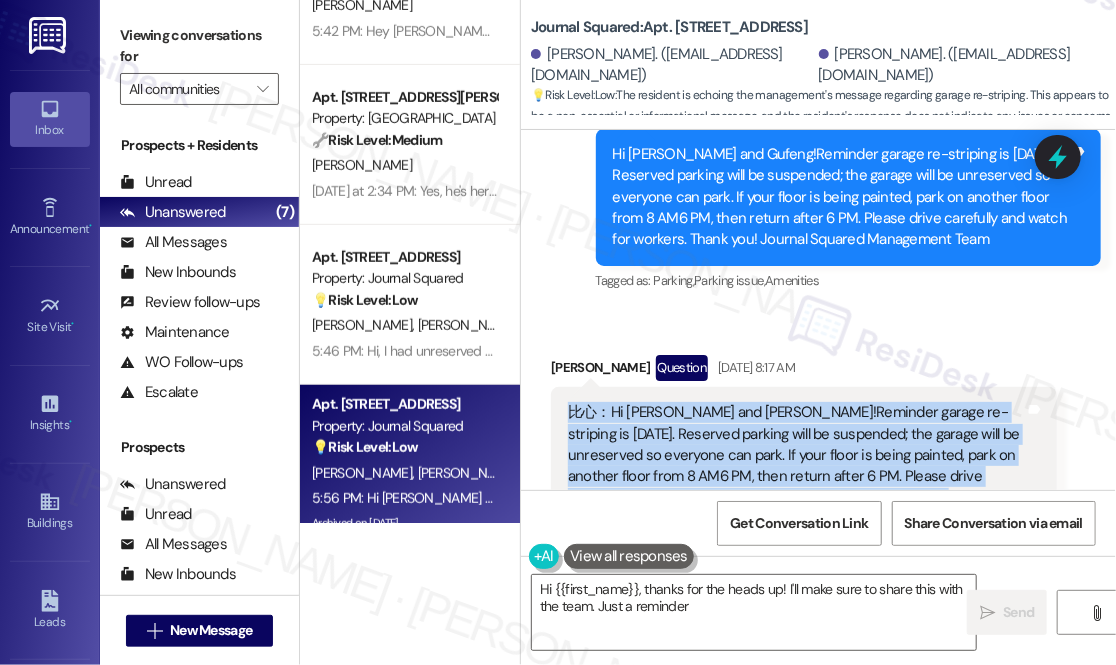 click on "比心：Hi Yifan and Gufeng!Reminder  garage re-striping is July 1421. Reserved parking will be suspended; the garage will be unreserved so everyone can park. If your floor is being painted, park on another floor from 8 AM6 PM, then return after 6 PM. Please drive carefully and watch for workers. Thank you!  Journal Squared Management Team" at bounding box center [796, 466] 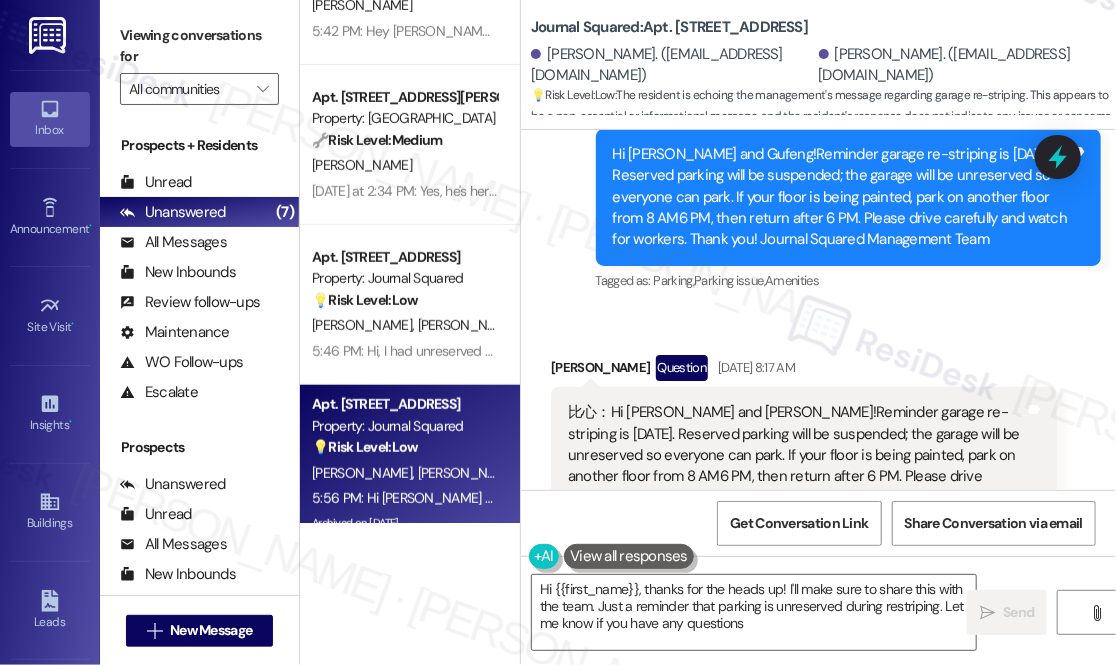 type on "Hi {{first_name}}, thanks for the heads up! I'll make sure to share this with the team. Just a reminder that parking is unreserved during restriping. Let me know if you have any questions!" 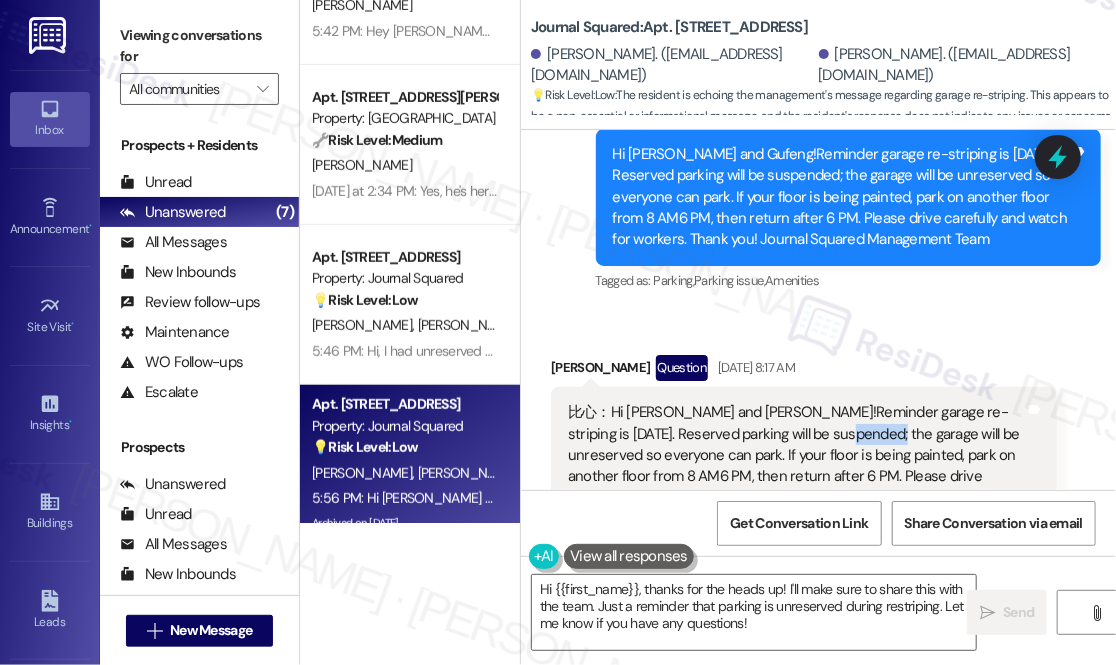 click on "比心：Hi Yifan and Gufeng!Reminder  garage re-striping is July 1421. Reserved parking will be suspended; the garage will be unreserved so everyone can park. If your floor is being painted, park on another floor from 8 AM6 PM, then return after 6 PM. Please drive carefully and watch for workers. Thank you!  Journal Squared Management Team" at bounding box center (796, 466) 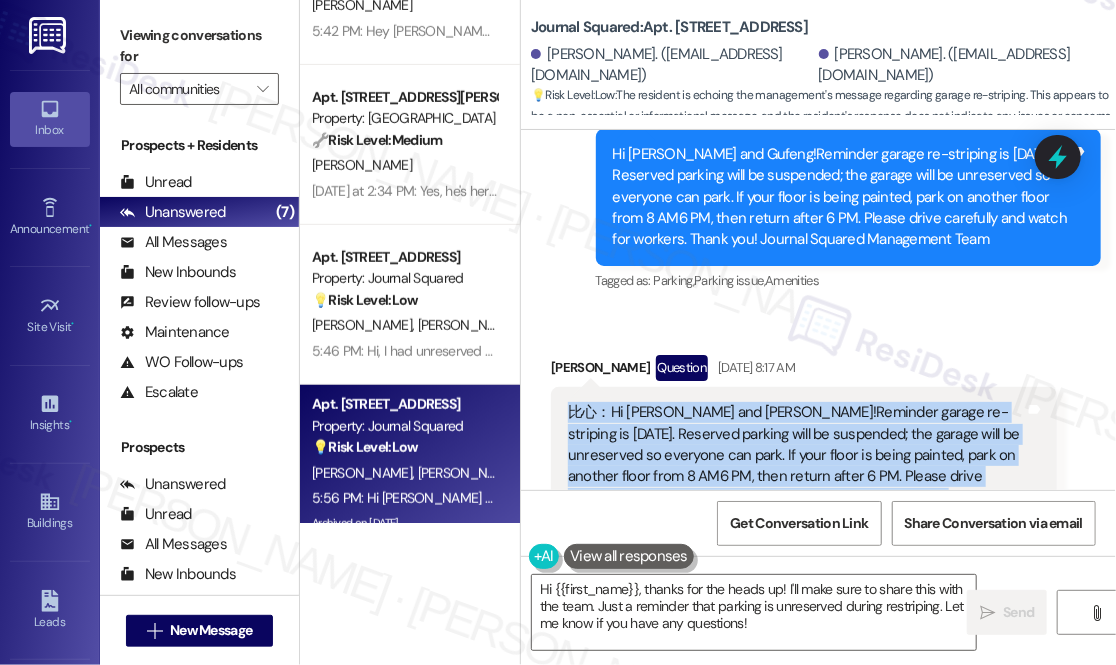 click on "比心：Hi Yifan and Gufeng!Reminder  garage re-striping is July 1421. Reserved parking will be suspended; the garage will be unreserved so everyone can park. If your floor is being painted, park on another floor from 8 AM6 PM, then return after 6 PM. Please drive carefully and watch for workers. Thank you!  Journal Squared Management Team" at bounding box center [796, 466] 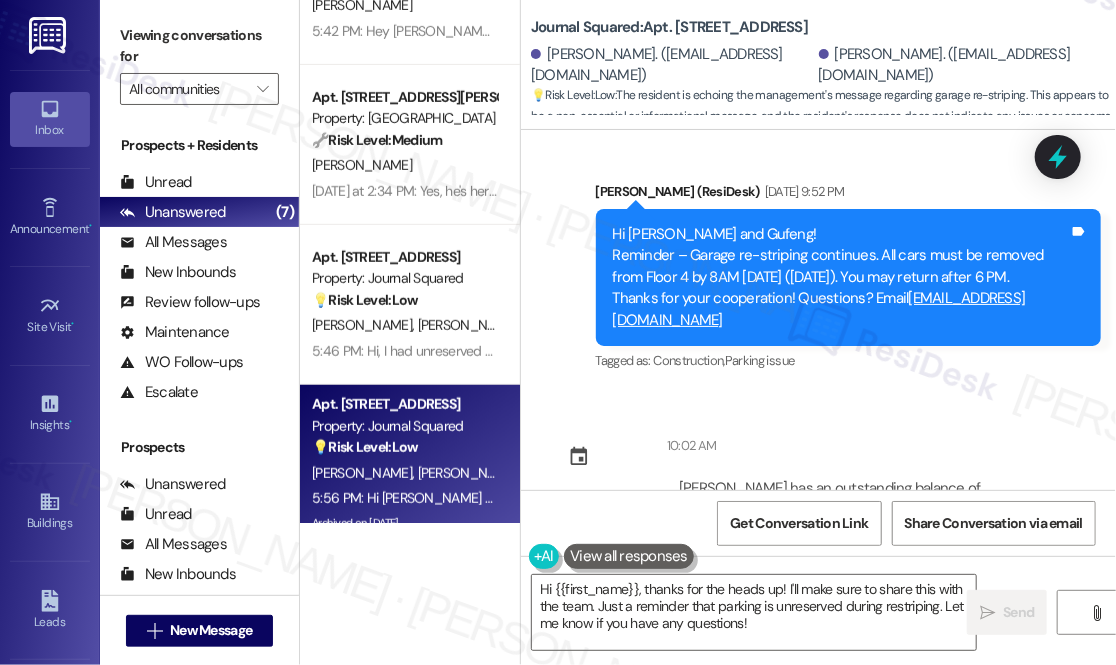 scroll, scrollTop: 10553, scrollLeft: 0, axis: vertical 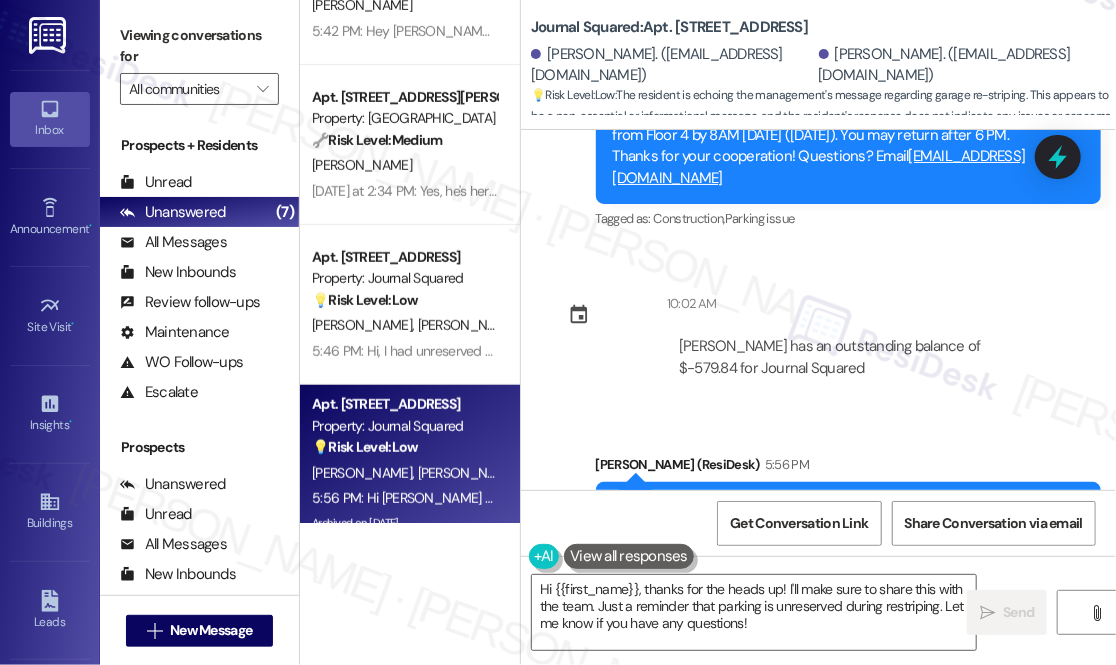 drag, startPoint x: 754, startPoint y: 330, endPoint x: 973, endPoint y: 422, distance: 237.53947 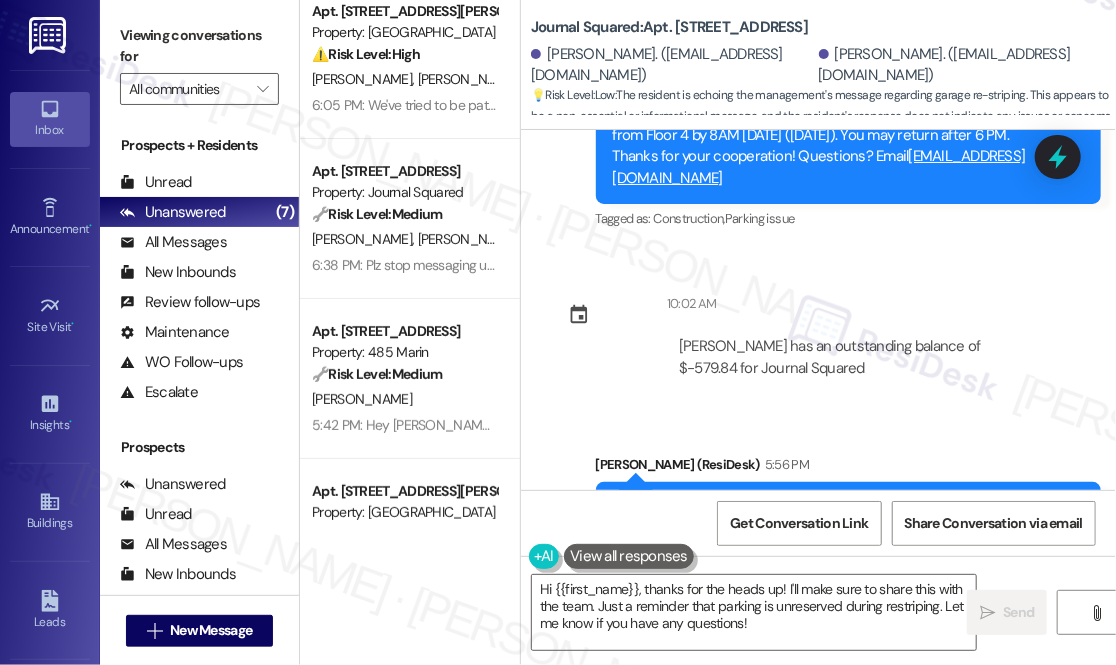 scroll, scrollTop: 0, scrollLeft: 0, axis: both 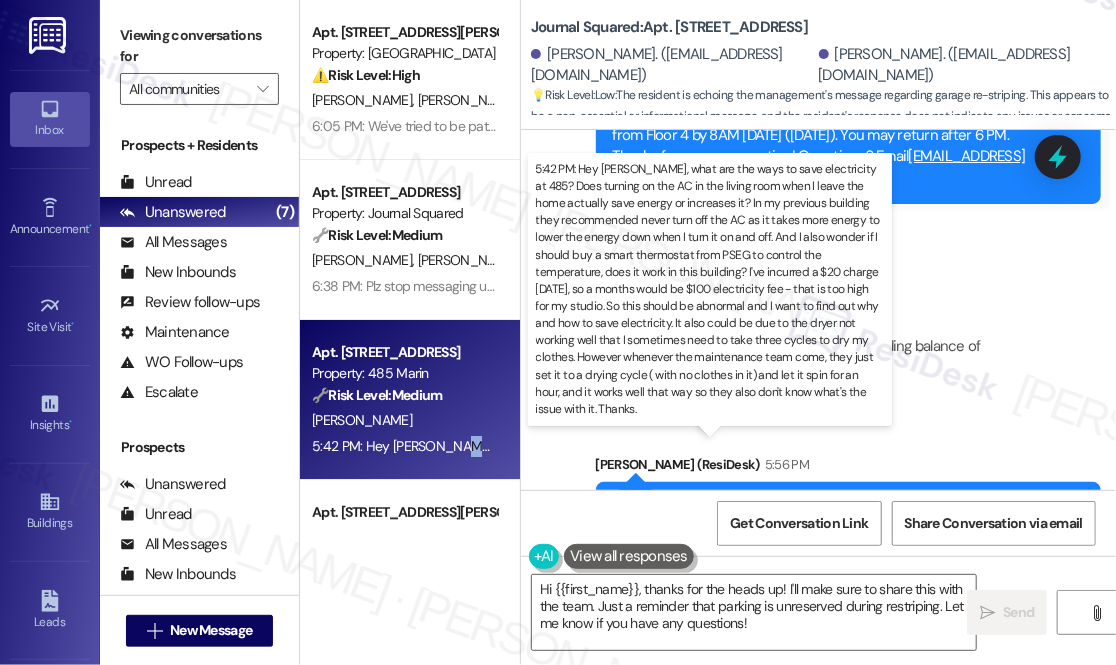click on "5:42 PM: Hey [PERSON_NAME], what are the ways to save electricity at 485? Does turning on the AC in the living room when I leave the home actually save energy or increases it? In my previous building they recommended never turn off the AC as it takes more energy to lower the energy down when I turn it on and off. And I also wonder if I should buy a smart thermostat from PSEG to control the temperature, does it work in this building? I've incurred a $20 charge [DATE], so a months would be $100 electricity fee - that is too high for my studio. So this should be abnormal and I want to find out why and how to save electricity. It also could be due to the dryer not working well that I sometimes need to take three cycles to dry my clothes. However whenever the maintenance team come, they just set it to a drying cycle ( with no clothes in it) and let it spin for an hour, and it works well that way so they also don't know what's the issue with it. Thanks." at bounding box center (3066, 446) 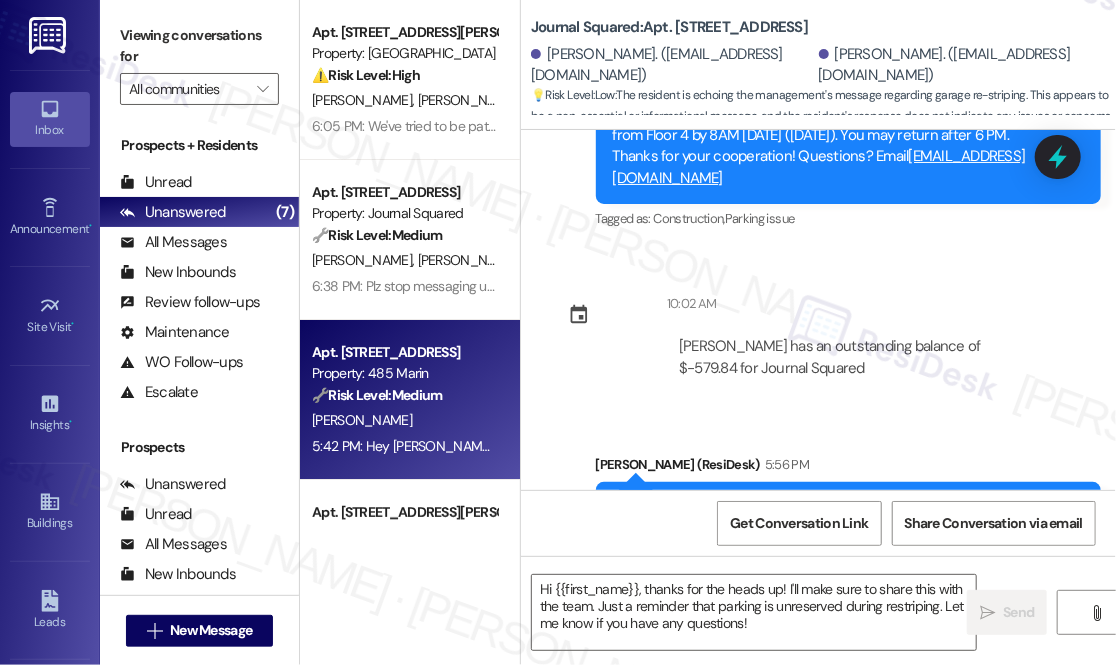 type on "Fetching suggested responses. Please feel free to read through the conversation in the meantime." 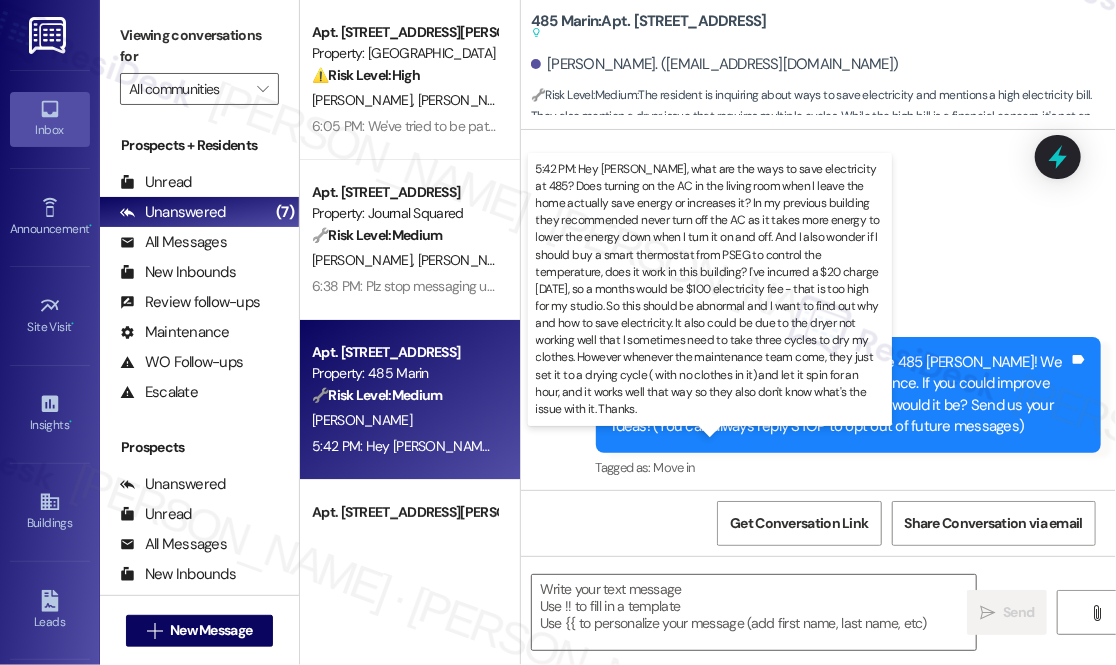 scroll, scrollTop: 24317, scrollLeft: 0, axis: vertical 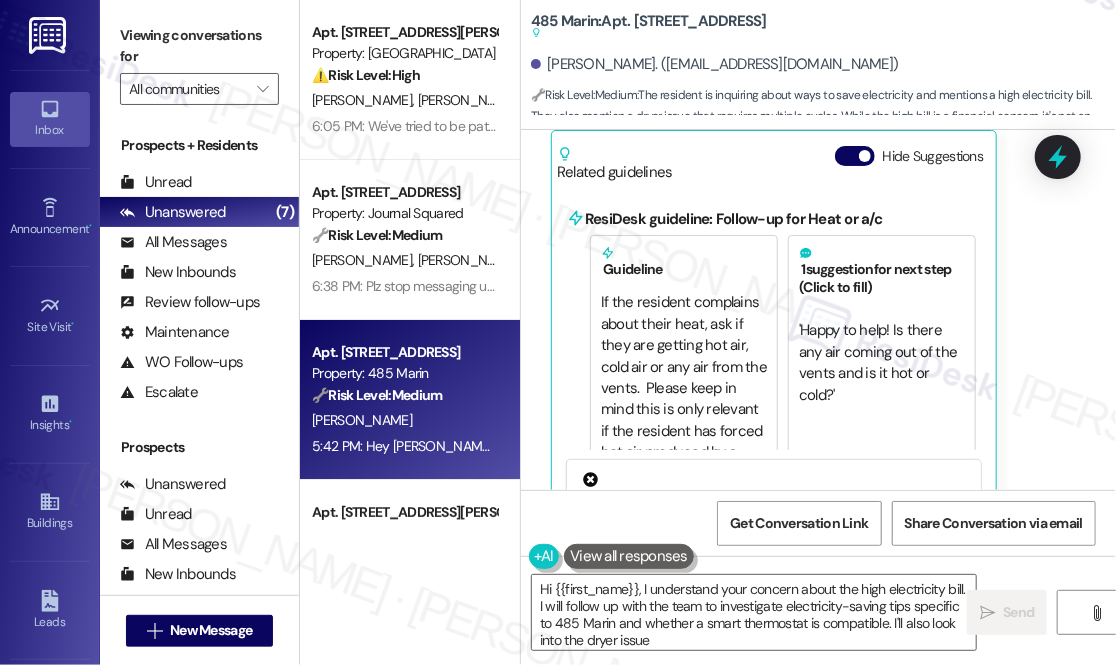 type on "Hi {{first_name}}, I understand your concern about the high electricity bill. I will follow up with the team to investigate electricity-saving tips specific to 485 Marin and whether a smart thermostat is compatible. I'll also look into the dryer issue." 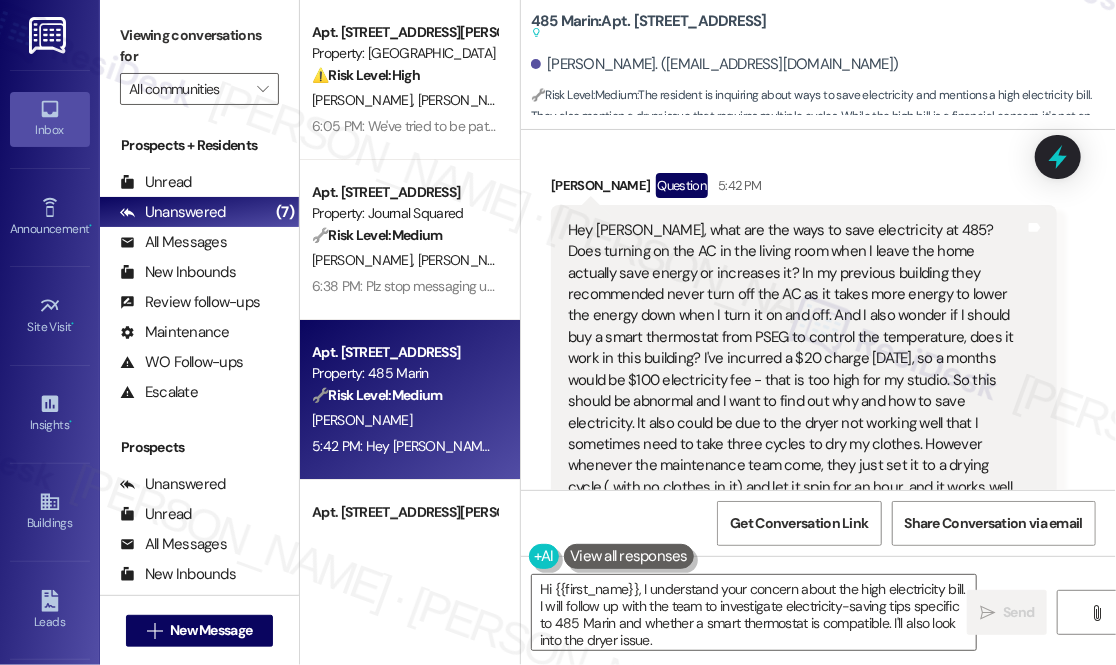 click on "Hide Suggestions" at bounding box center (855, 611) 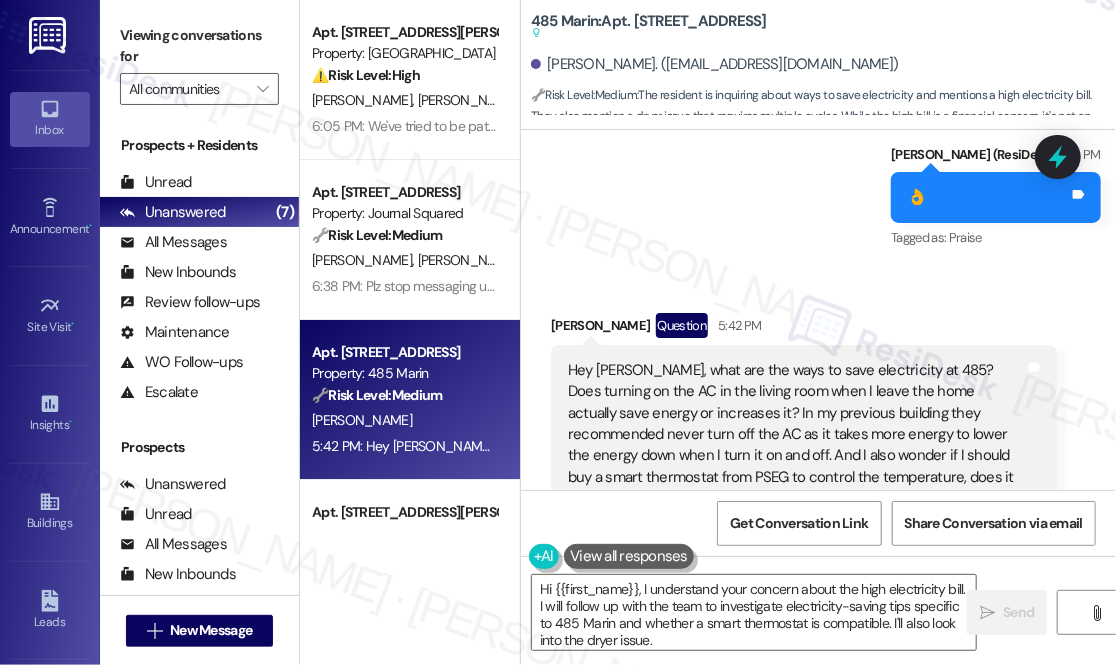 scroll, scrollTop: 23694, scrollLeft: 0, axis: vertical 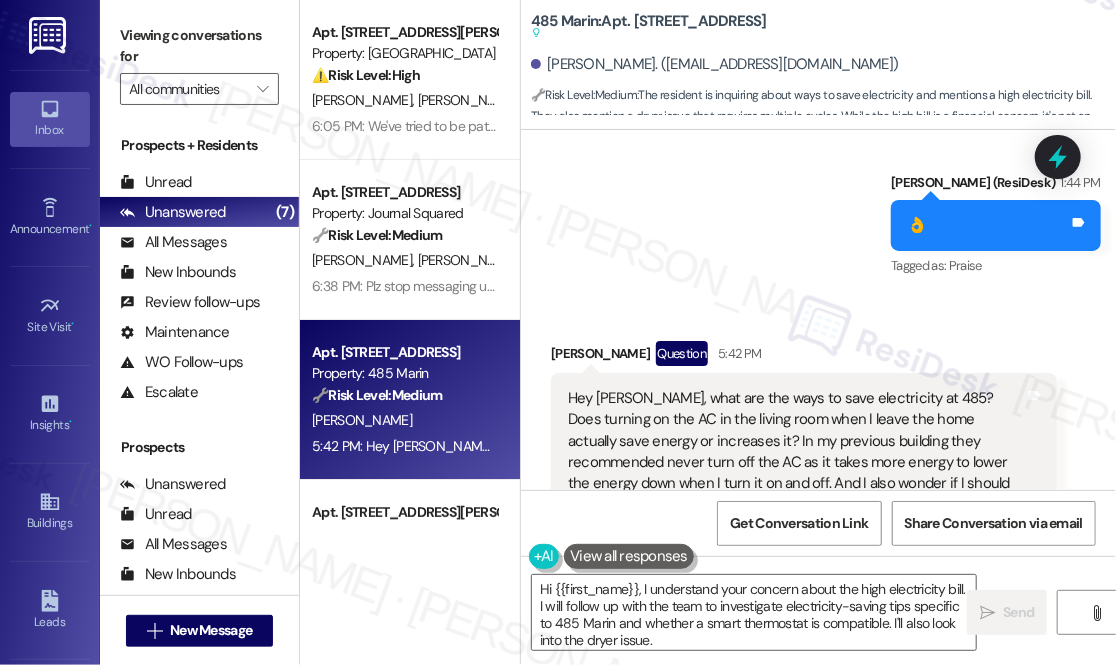 click on "Hey [PERSON_NAME], what are the ways to save electricity at 485? Does turning on the AC in the living room when I leave the home actually save energy or increases it? In my previous building they recommended never turn off the AC as it takes more energy to lower the energy down when I turn it on and off. And I also wonder if I should buy a smart thermostat from PSEG to control the temperature, does it work in this building? I've incurred a $20 charge [DATE], so a months would be $100 electricity fee - that is too high for my studio. So this should be abnormal and I want to find out why and how to save electricity. It also could be due to the dryer not working well that I sometimes need to take three cycles to dry my clothes. However whenever the maintenance team come, they just set it to a drying cycle ( with no clothes in it) and let it spin for an hour, and it works well that way so they also don't know what's the issue with it. Thanks." at bounding box center (796, 538) 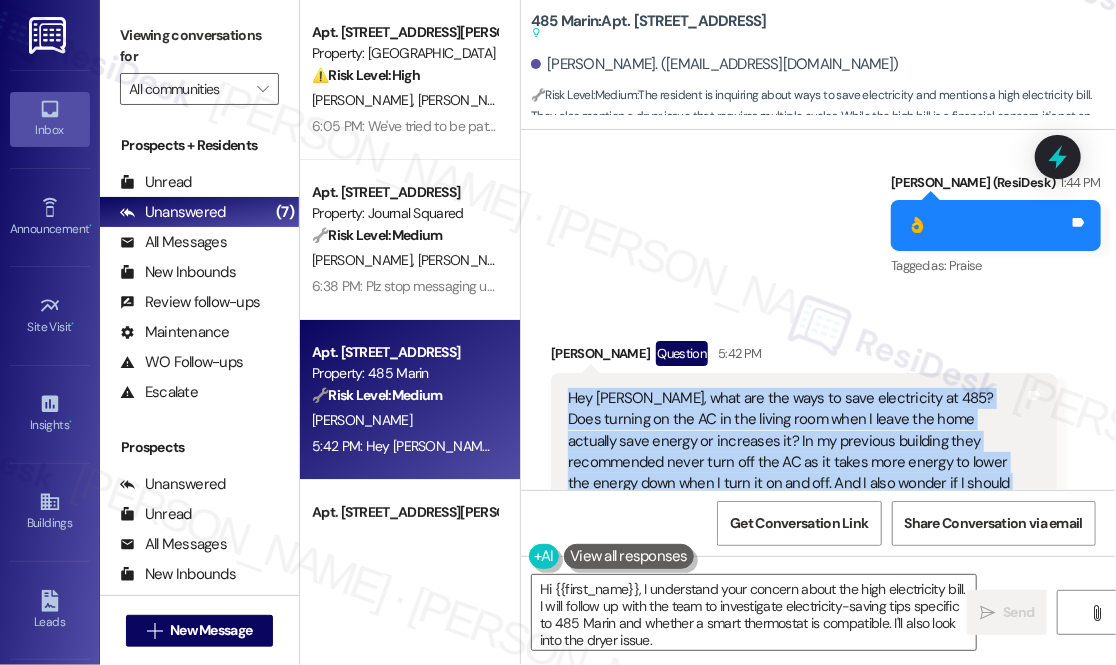 click on "Hey [PERSON_NAME], what are the ways to save electricity at 485? Does turning on the AC in the living room when I leave the home actually save energy or increases it? In my previous building they recommended never turn off the AC as it takes more energy to lower the energy down when I turn it on and off. And I also wonder if I should buy a smart thermostat from PSEG to control the temperature, does it work in this building? I've incurred a $20 charge [DATE], so a months would be $100 electricity fee - that is too high for my studio. So this should be abnormal and I want to find out why and how to save electricity. It also could be due to the dryer not working well that I sometimes need to take three cycles to dry my clothes. However whenever the maintenance team come, they just set it to a drying cycle ( with no clothes in it) and let it spin for an hour, and it works well that way so they also don't know what's the issue with it. Thanks." at bounding box center (796, 538) 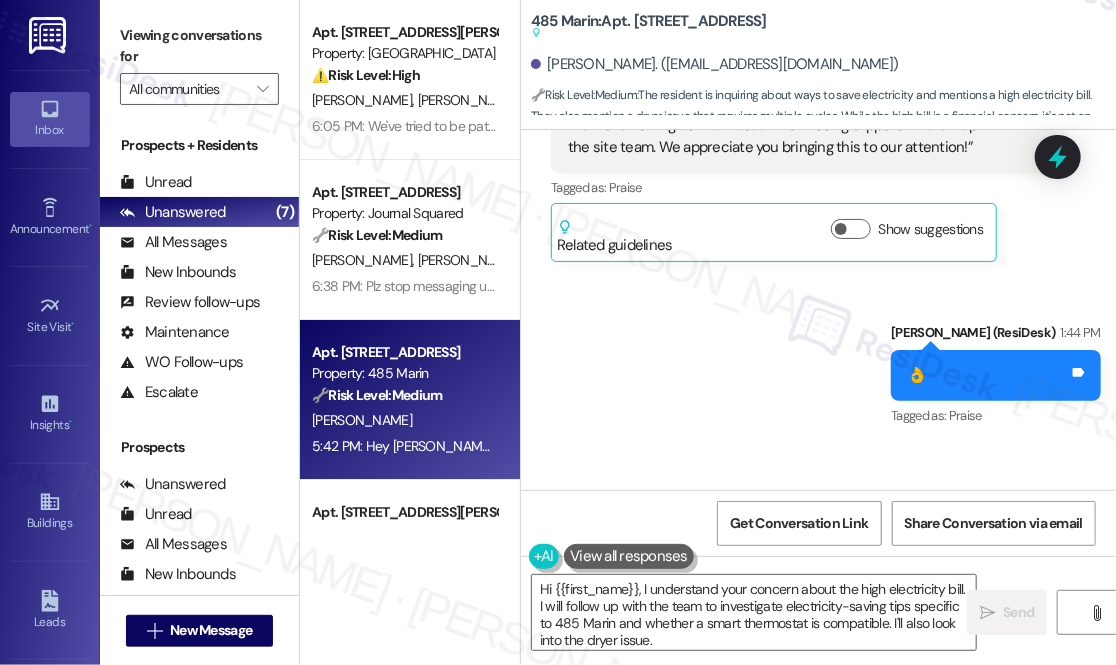 scroll, scrollTop: 23512, scrollLeft: 0, axis: vertical 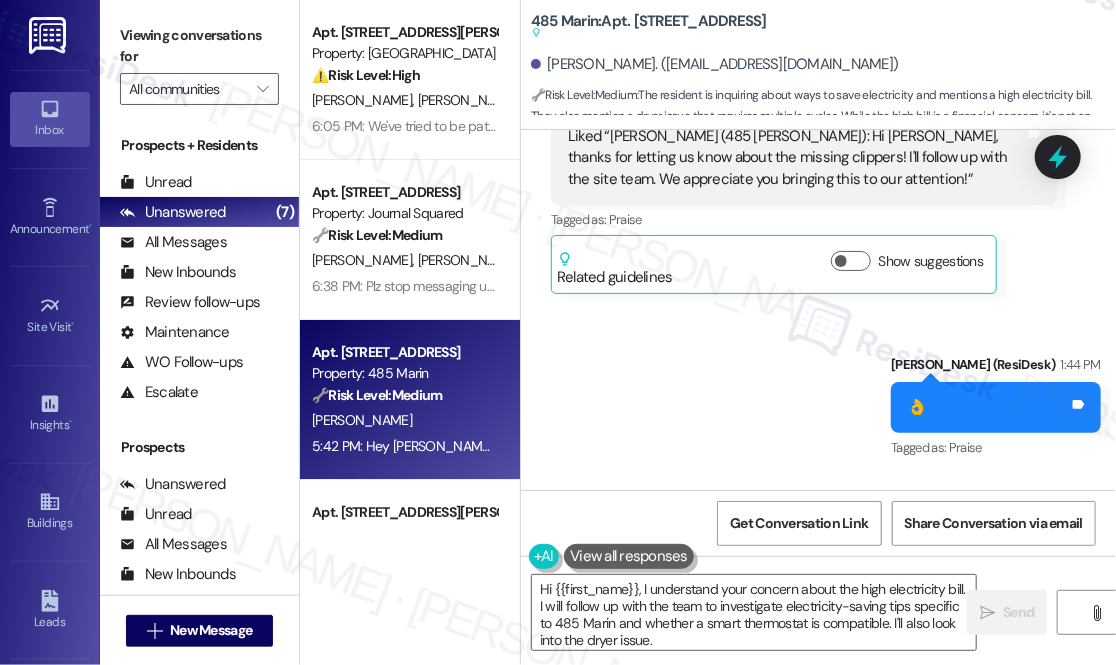 click on "Hey [PERSON_NAME], what are the ways to save electricity at 485? Does turning on the AC in the living room when I leave the home actually save energy or increases it? In my previous building they recommended never turn off the AC as it takes more energy to lower the energy down when I turn it on and off. And I also wonder if I should buy a smart thermostat from PSEG to control the temperature, does it work in this building? I've incurred a $20 charge [DATE], so a months would be $100 electricity fee - that is too high for my studio. So this should be abnormal and I want to find out why and how to save electricity. It also could be due to the dryer not working well that I sometimes need to take three cycles to dry my clothes. However whenever the maintenance team come, they just set it to a drying cycle ( with no clothes in it) and let it spin for an hour, and it works well that way so they also don't know what's the issue with it. Thanks." at bounding box center (796, 720) 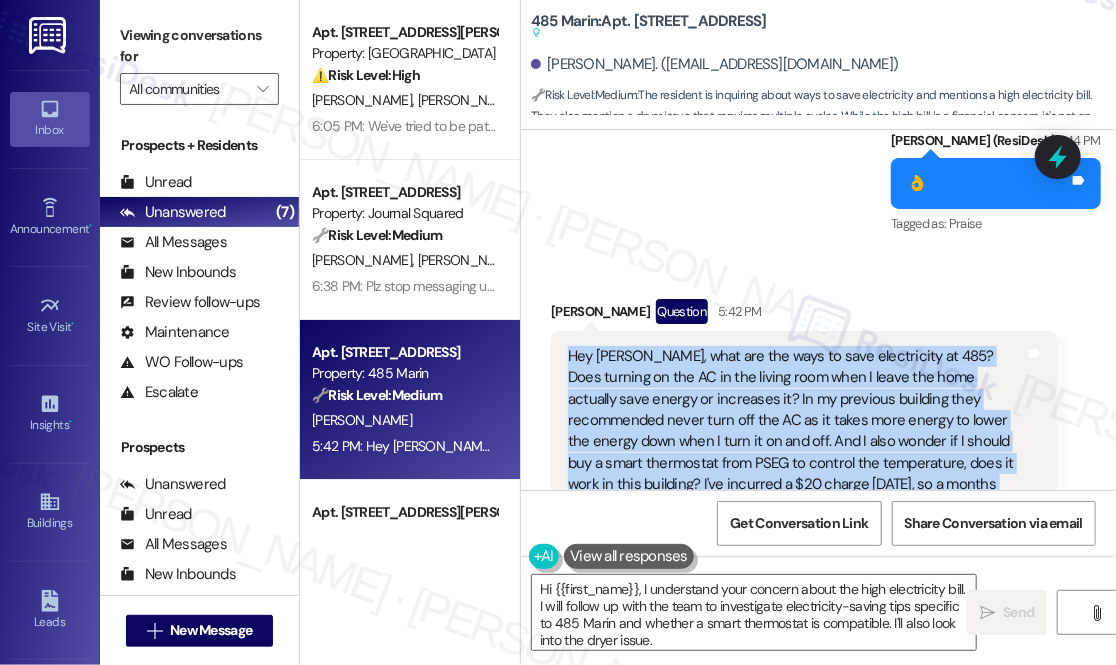 scroll, scrollTop: 23695, scrollLeft: 0, axis: vertical 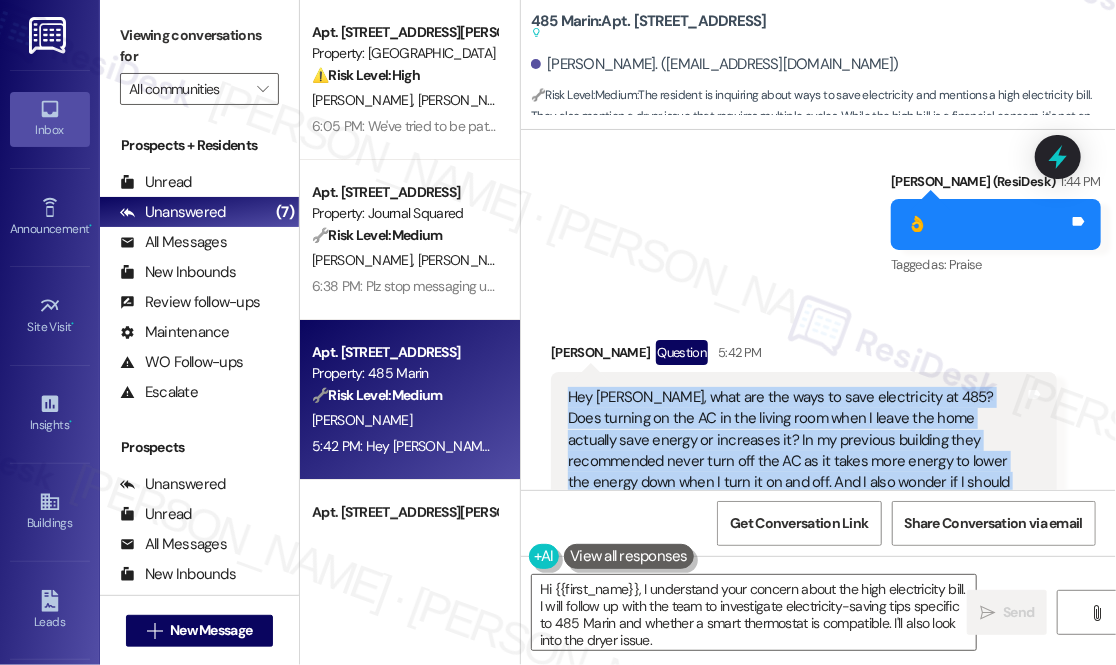 click on "Hey [PERSON_NAME], what are the ways to save electricity at 485? Does turning on the AC in the living room when I leave the home actually save energy or increases it? In my previous building they recommended never turn off the AC as it takes more energy to lower the energy down when I turn it on and off. And I also wonder if I should buy a smart thermostat from PSEG to control the temperature, does it work in this building? I've incurred a $20 charge [DATE], so a months would be $100 electricity fee - that is too high for my studio. So this should be abnormal and I want to find out why and how to save electricity. It also could be due to the dryer not working well that I sometimes need to take three cycles to dry my clothes. However whenever the maintenance team come, they just set it to a drying cycle ( with no clothes in it) and let it spin for an hour, and it works well that way so they also don't know what's the issue with it. Thanks." at bounding box center (796, 537) 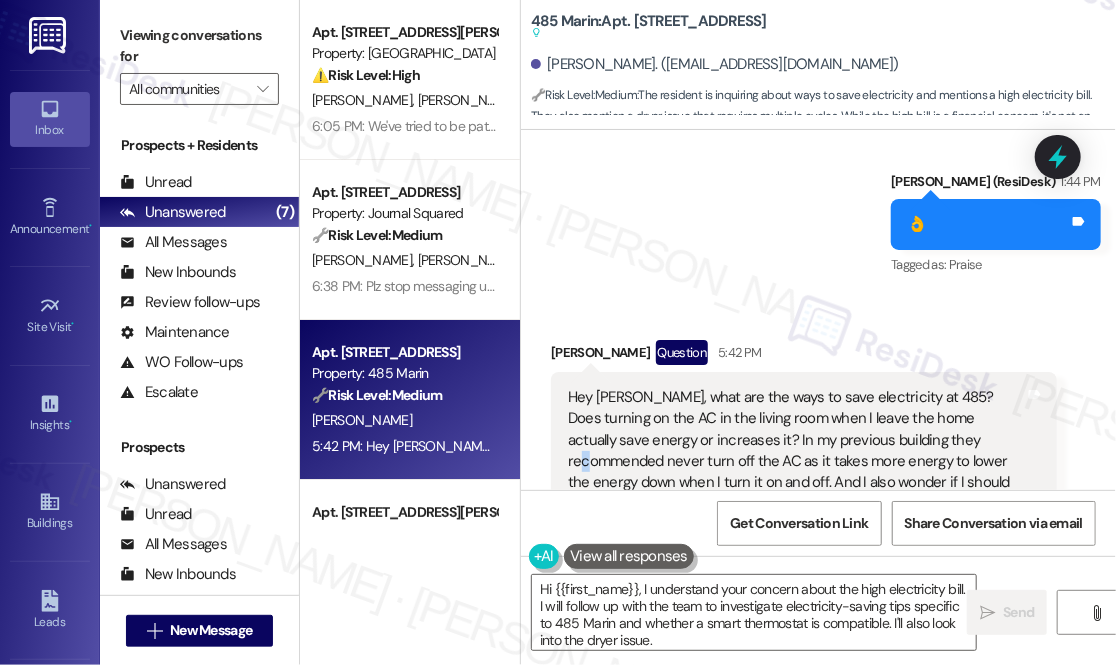 click on "Hey [PERSON_NAME], what are the ways to save electricity at 485? Does turning on the AC in the living room when I leave the home actually save energy or increases it? In my previous building they recommended never turn off the AC as it takes more energy to lower the energy down when I turn it on and off. And I also wonder if I should buy a smart thermostat from PSEG to control the temperature, does it work in this building? I've incurred a $20 charge [DATE], so a months would be $100 electricity fee - that is too high for my studio. So this should be abnormal and I want to find out why and how to save electricity. It also could be due to the dryer not working well that I sometimes need to take three cycles to dry my clothes. However whenever the maintenance team come, they just set it to a drying cycle ( with no clothes in it) and let it spin for an hour, and it works well that way so they also don't know what's the issue with it. Thanks." at bounding box center [796, 537] 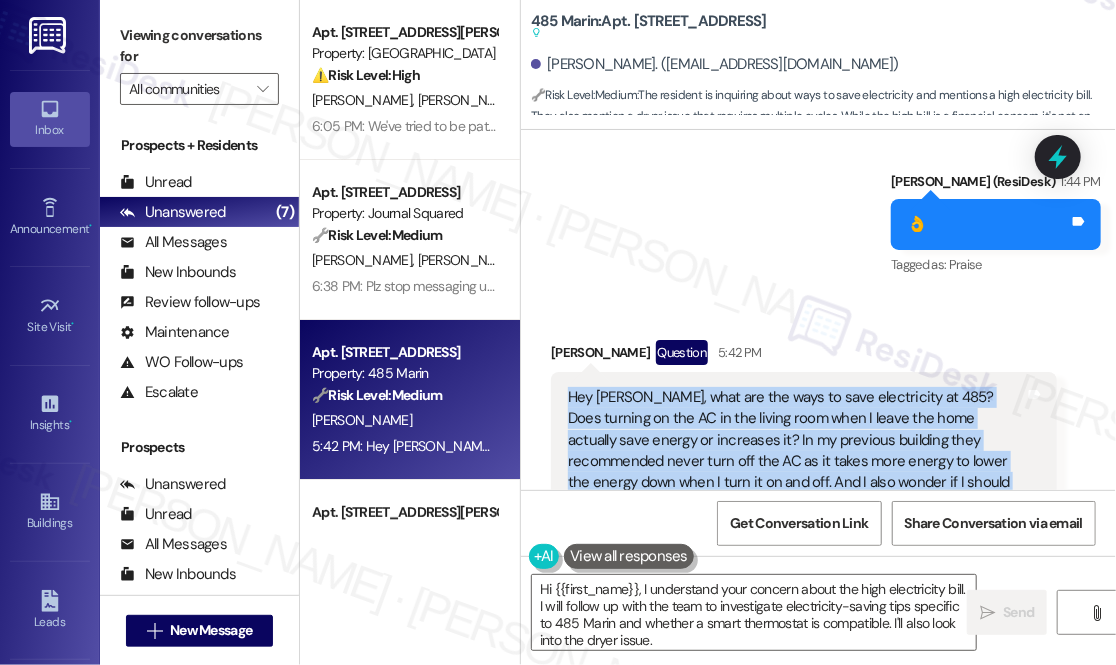 drag, startPoint x: 570, startPoint y: 148, endPoint x: 608, endPoint y: 440, distance: 294.46222 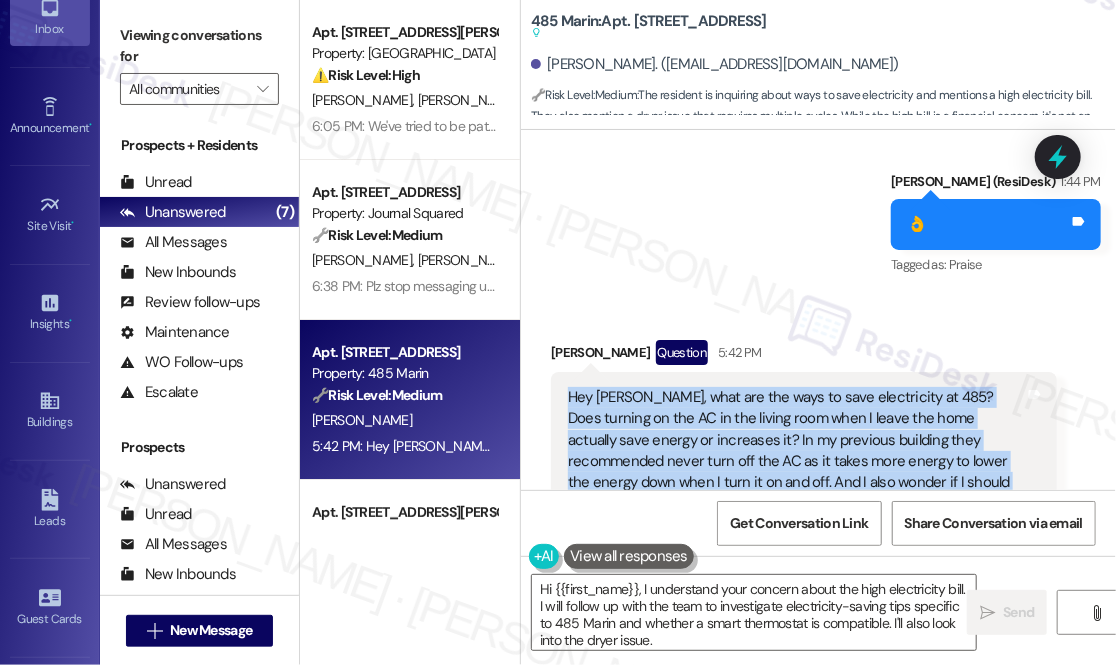 scroll, scrollTop: 272, scrollLeft: 0, axis: vertical 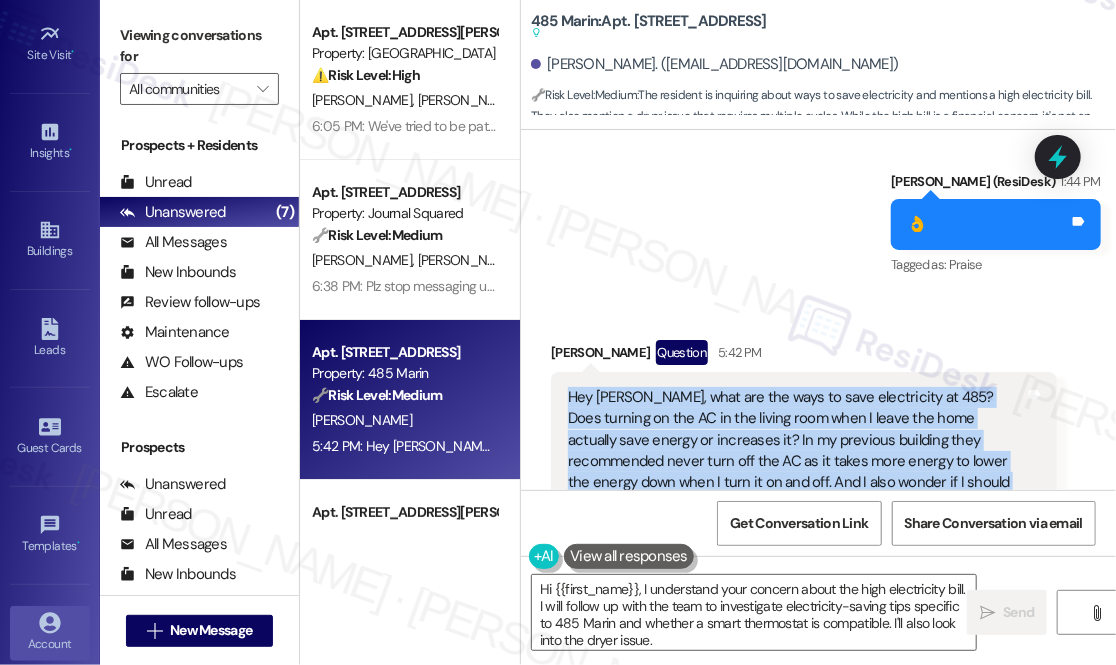 click 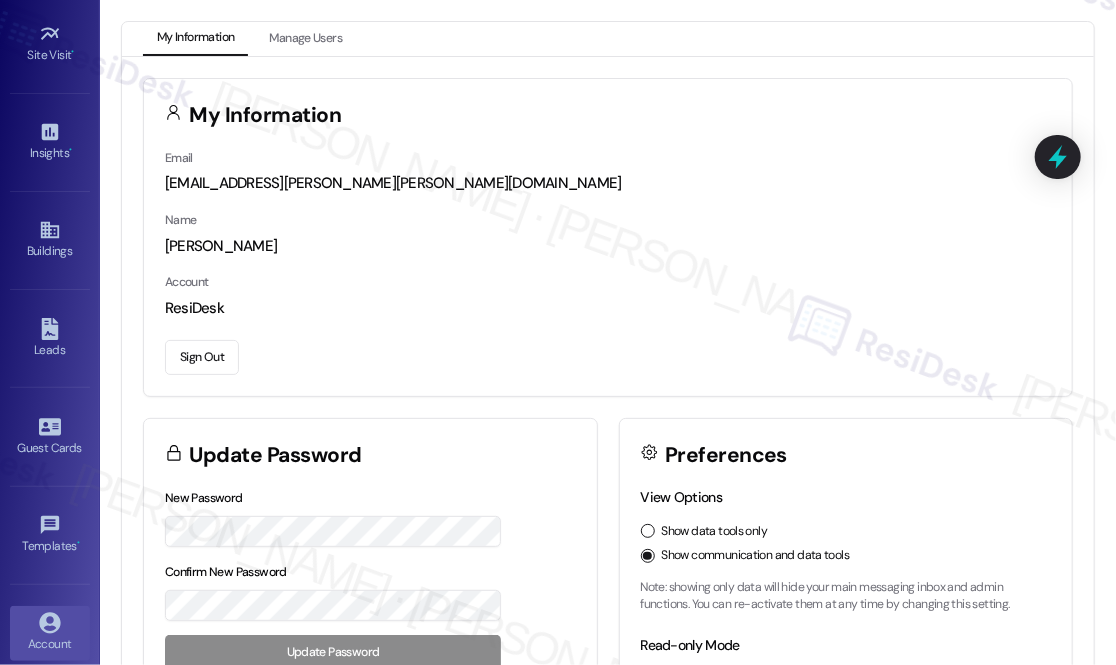 click on "Sign Out" at bounding box center (202, 357) 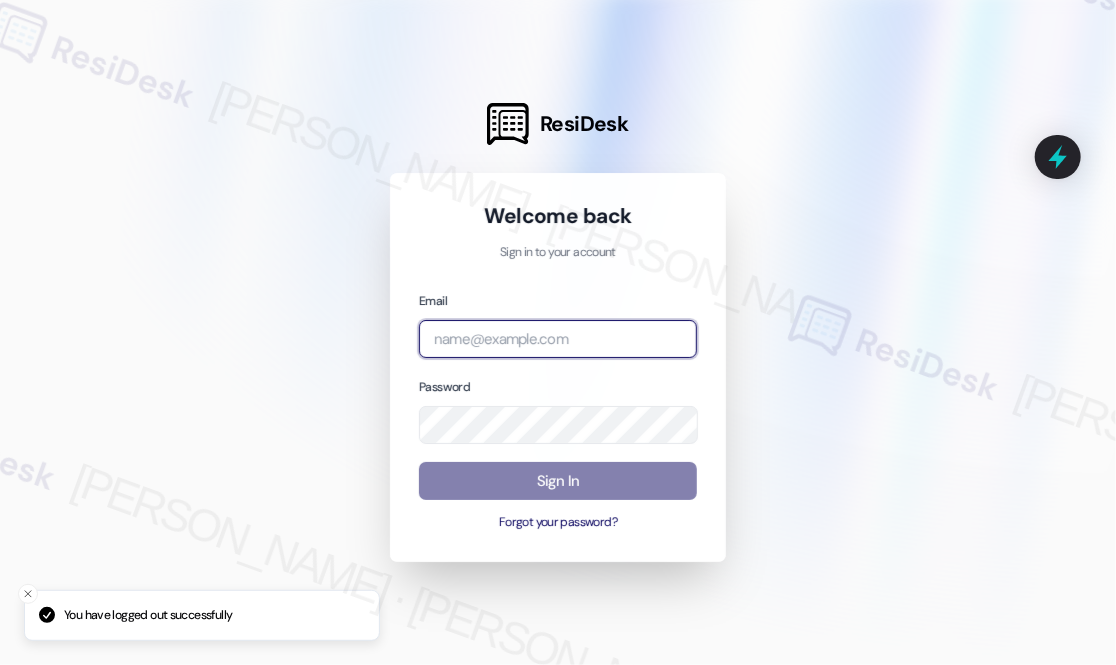 click at bounding box center [558, 339] 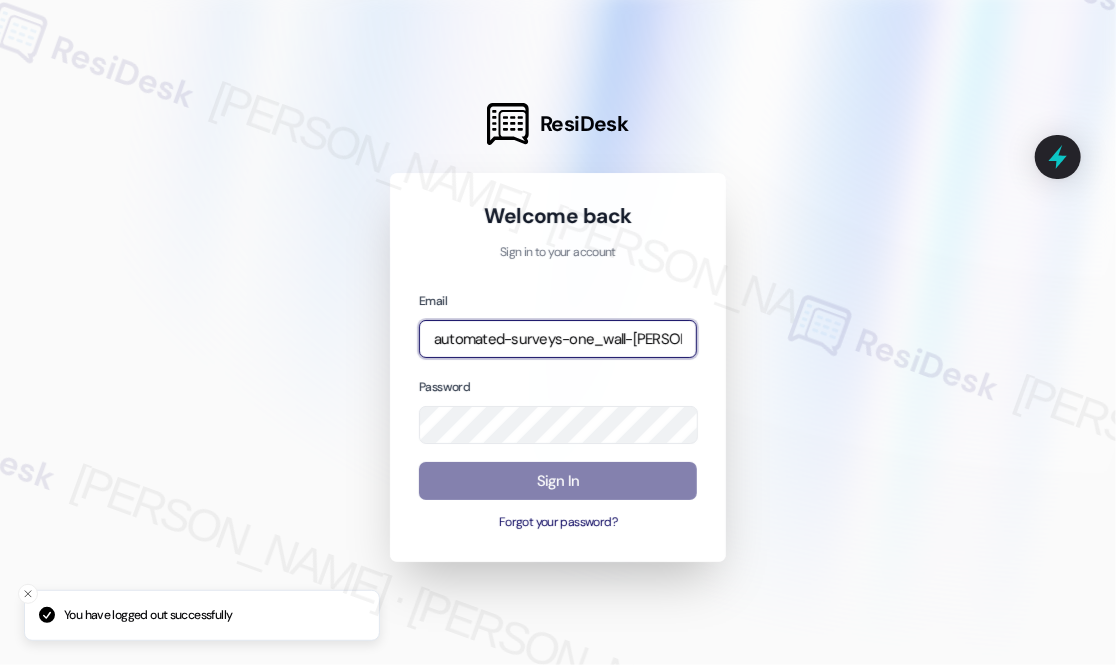 type on "automated-surveys-one_wall-katrina.lopez@one_wall.com" 